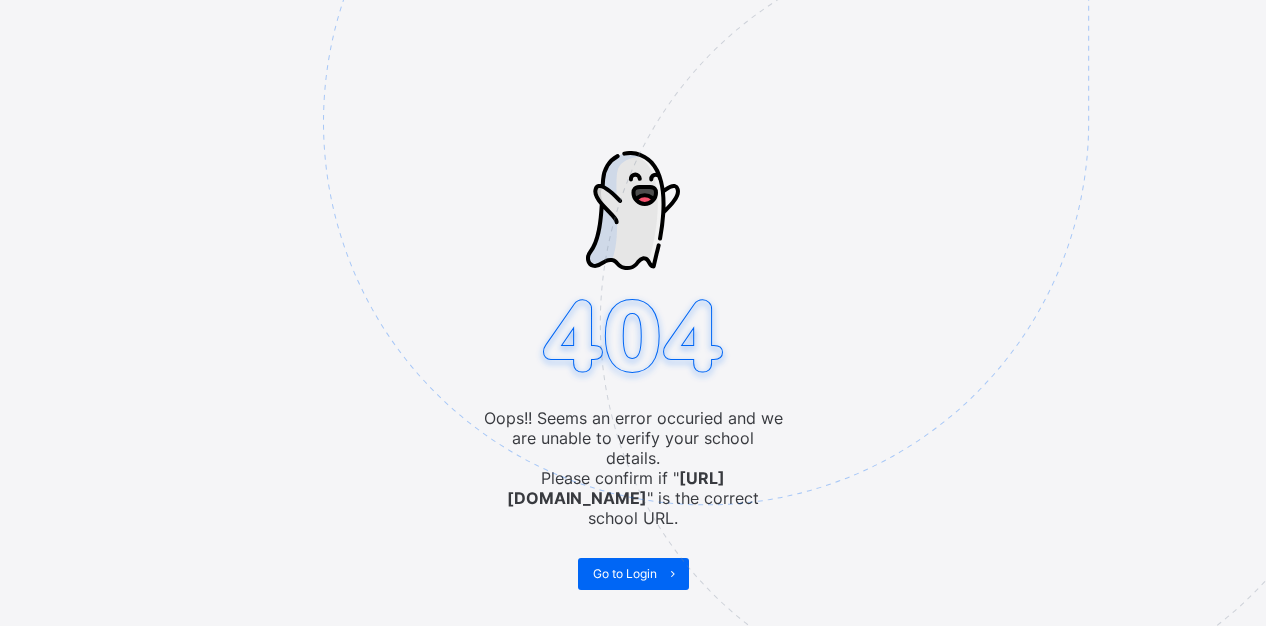scroll, scrollTop: 0, scrollLeft: 0, axis: both 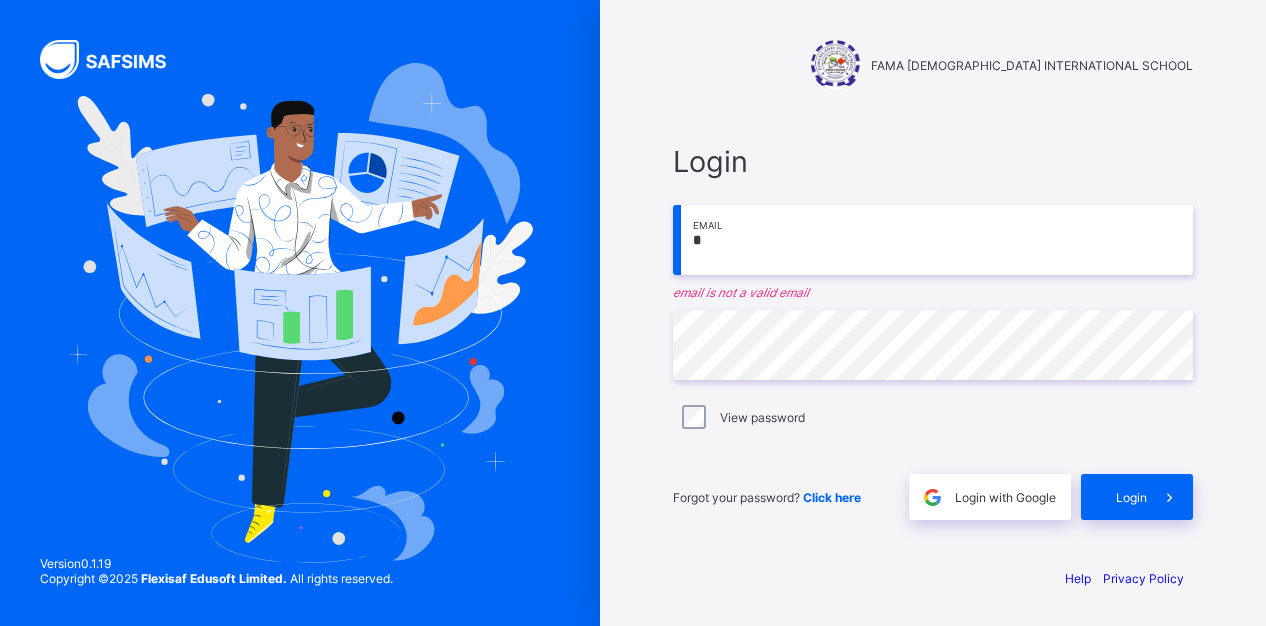 type on "**********" 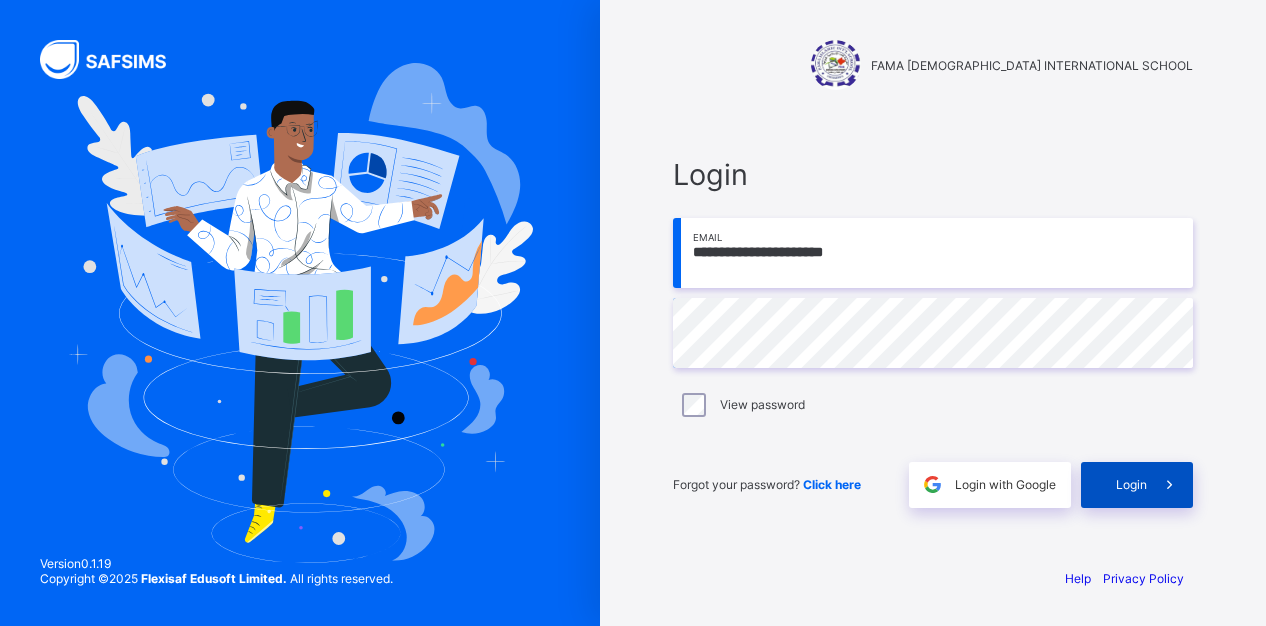 click on "Login" at bounding box center [1137, 485] 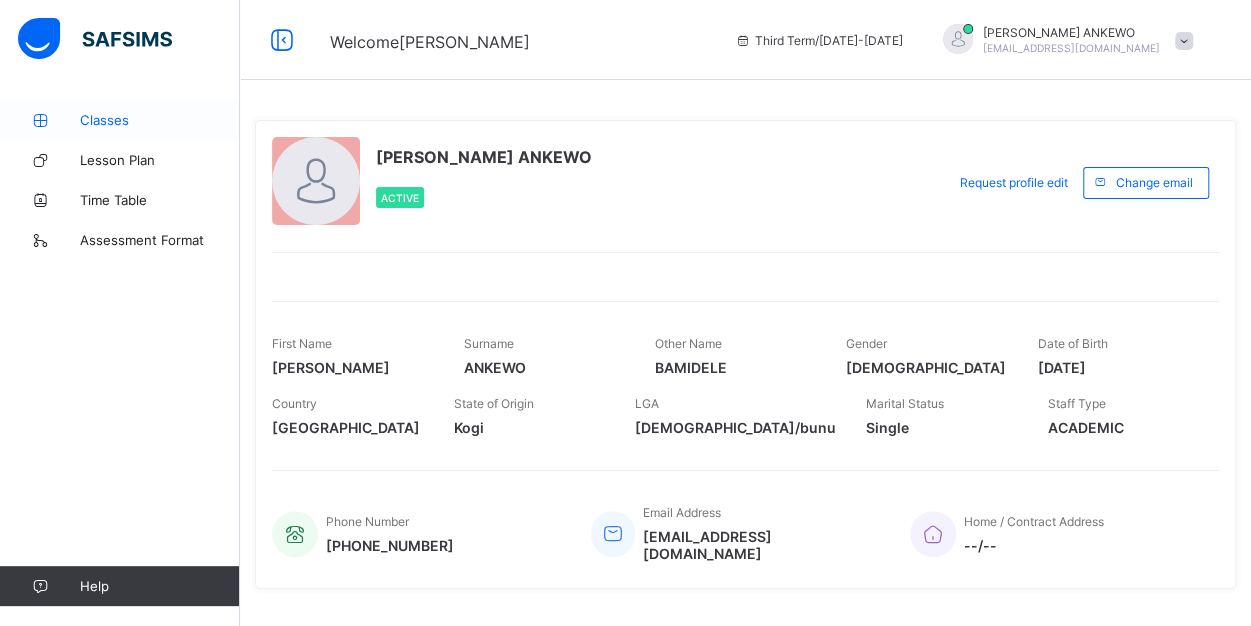 click on "Classes" at bounding box center [160, 120] 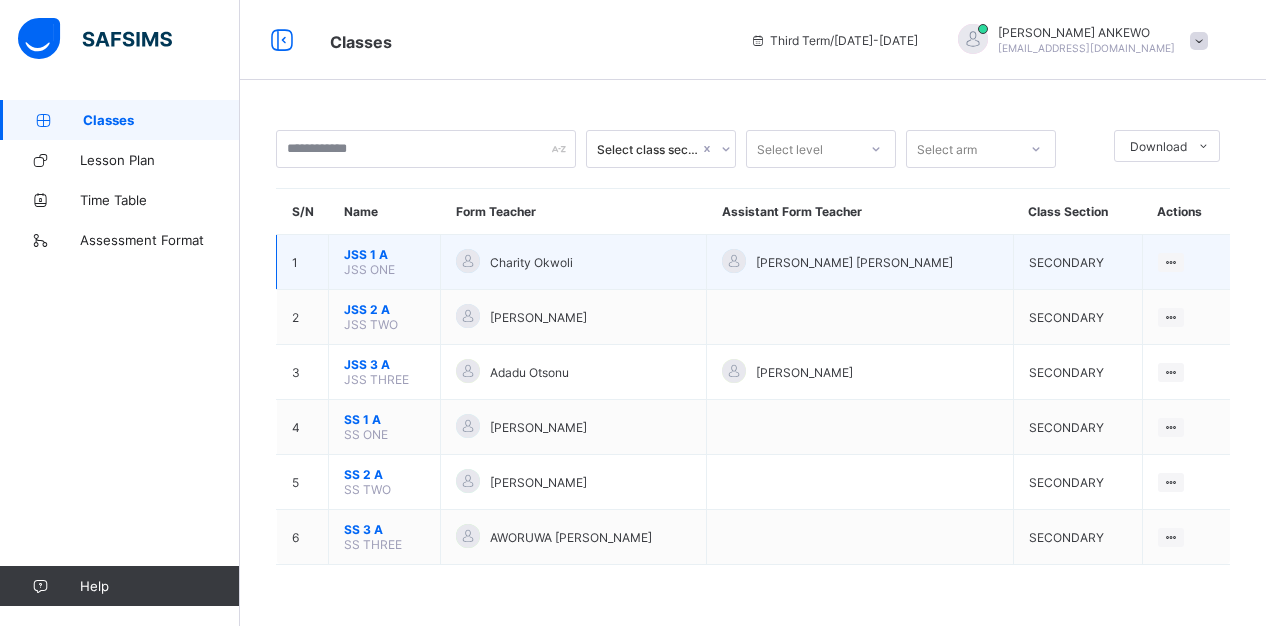 click on "Charity Okwoli" at bounding box center [574, 262] 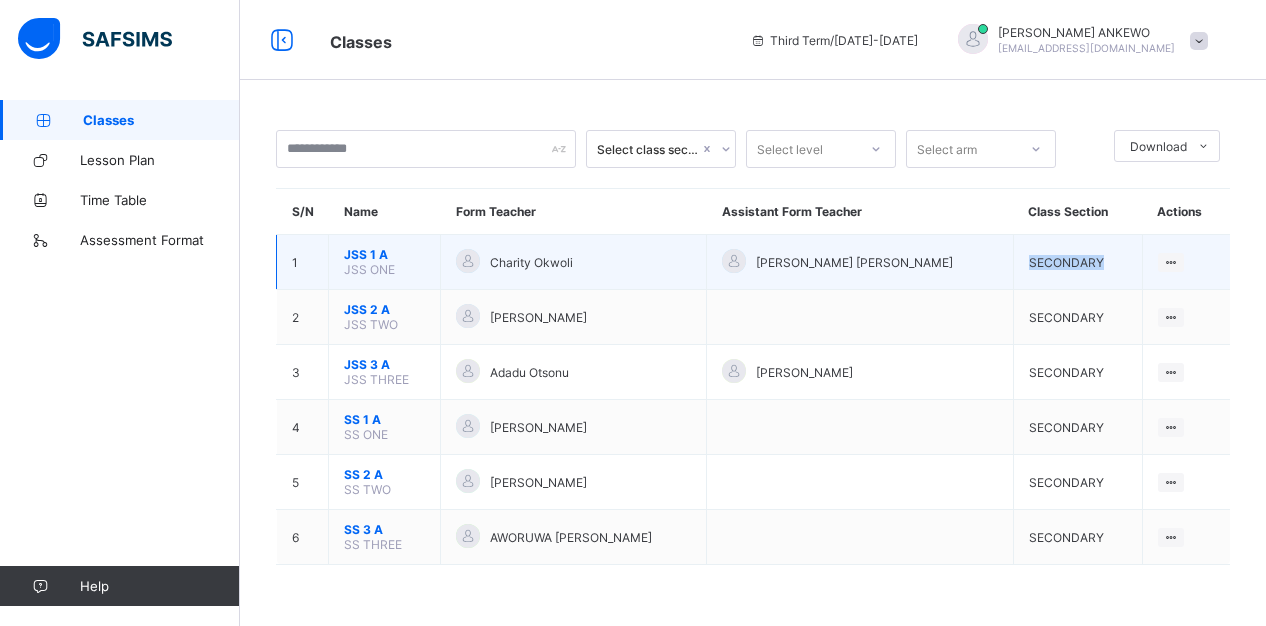 click on "SECONDARY" at bounding box center (1066, 262) 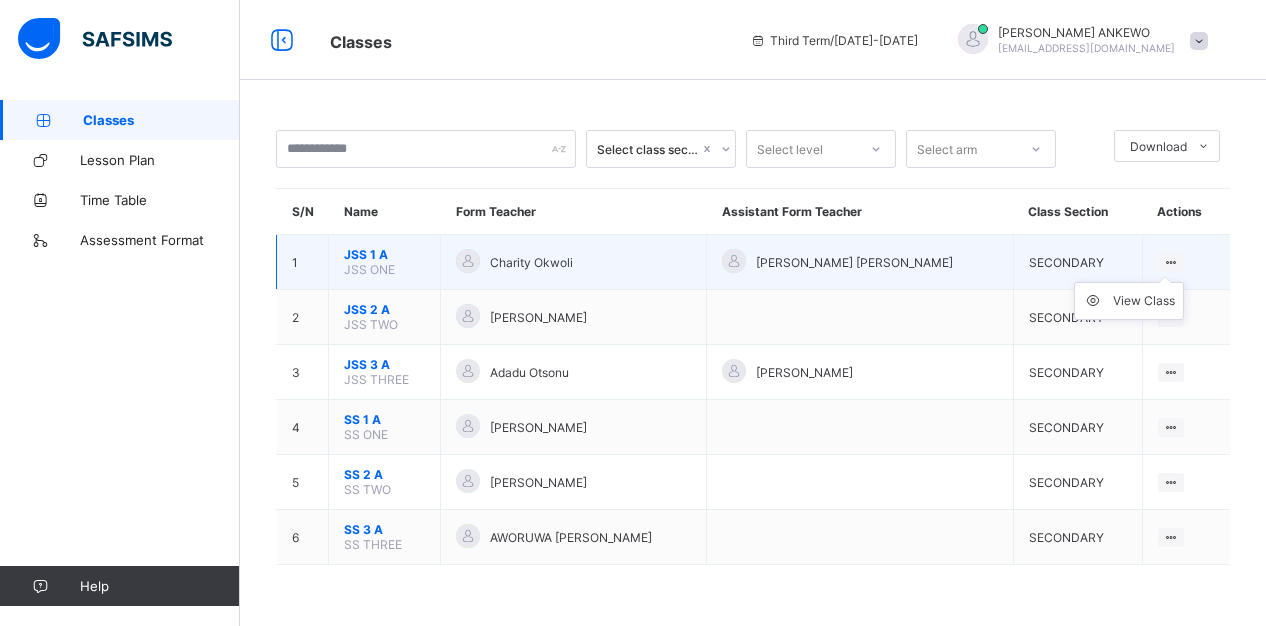 click at bounding box center [1171, 262] 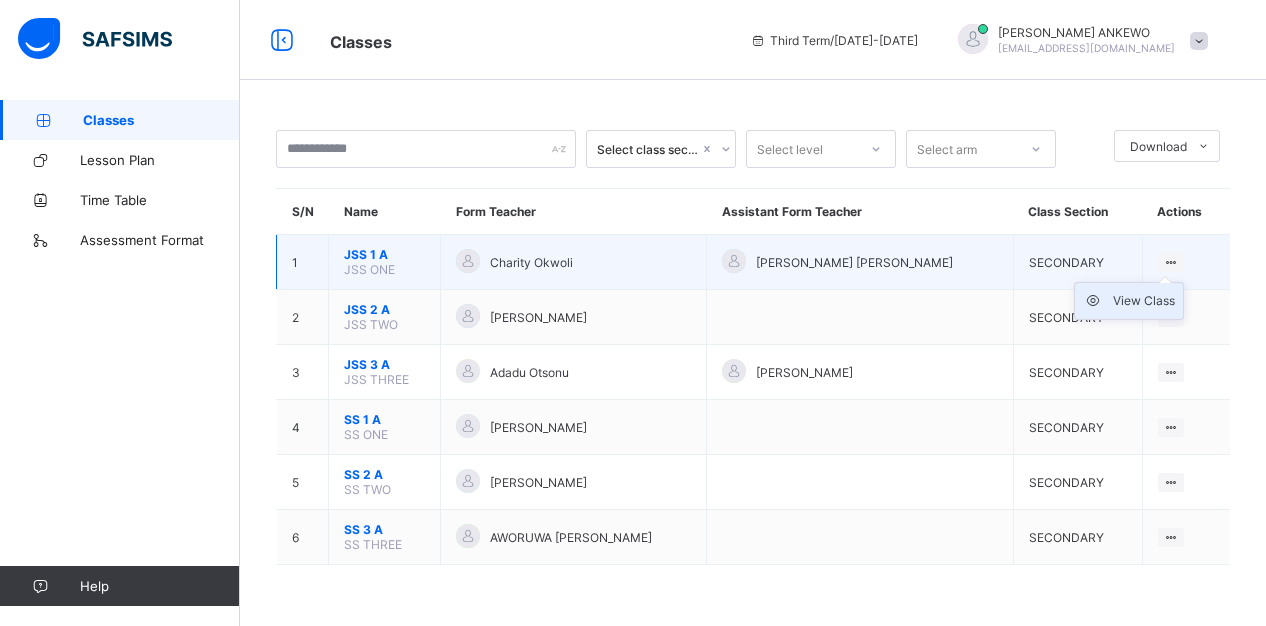 click on "View Class" at bounding box center [1144, 301] 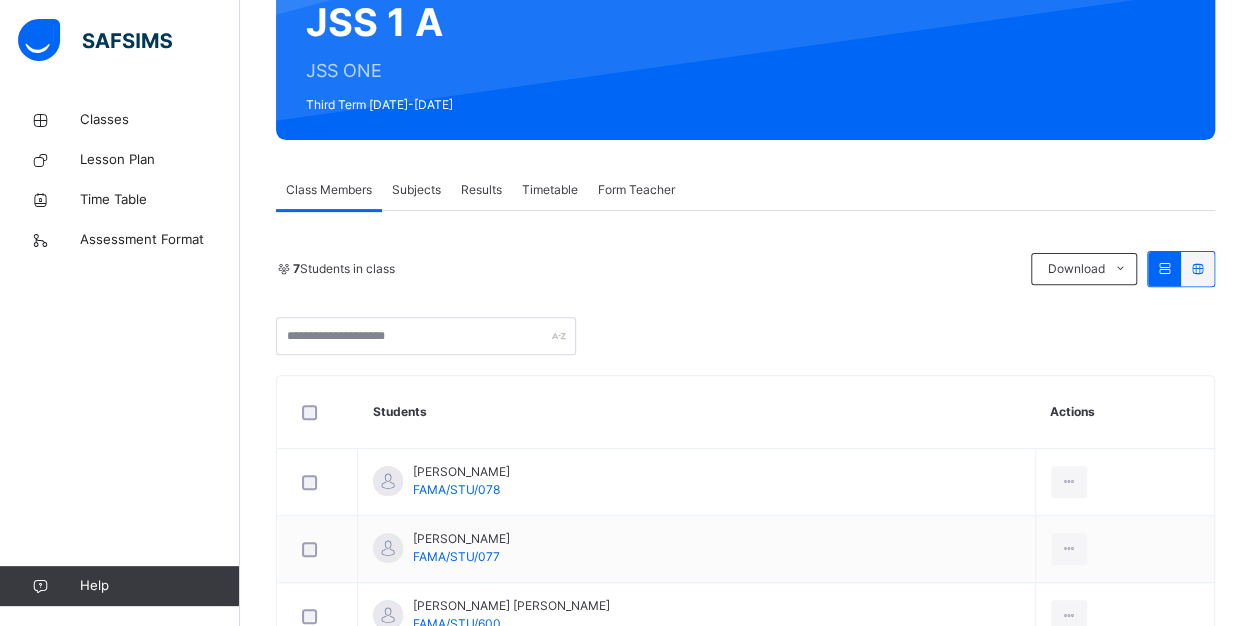 scroll, scrollTop: 221, scrollLeft: 0, axis: vertical 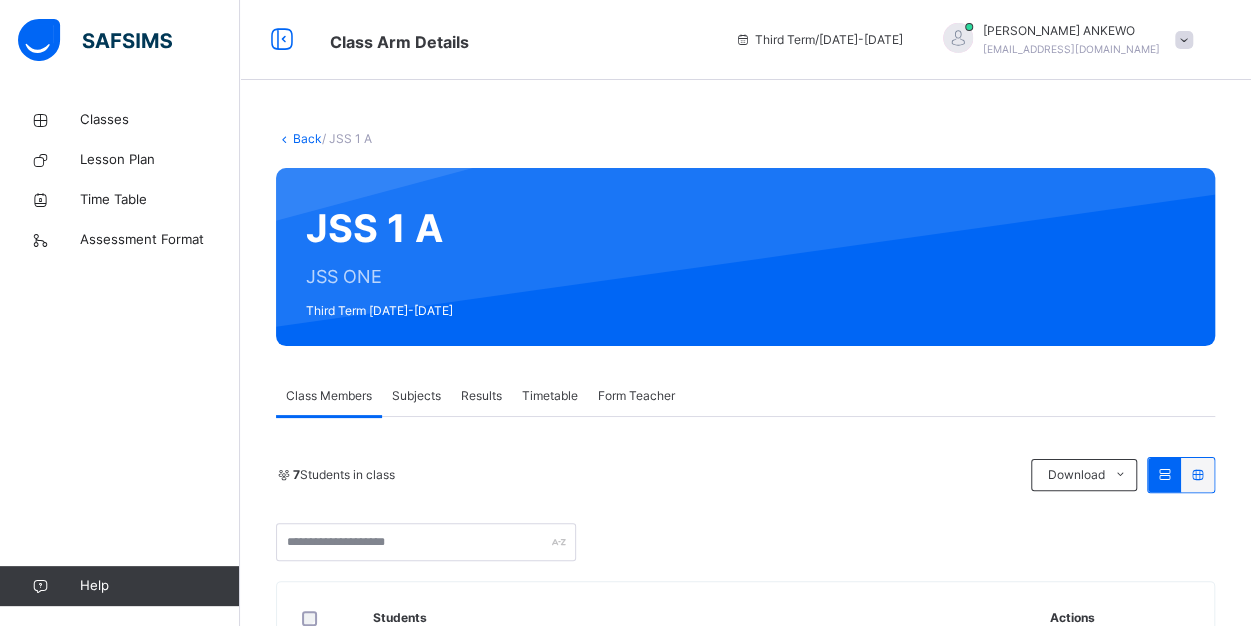 click on "Results" at bounding box center [481, 396] 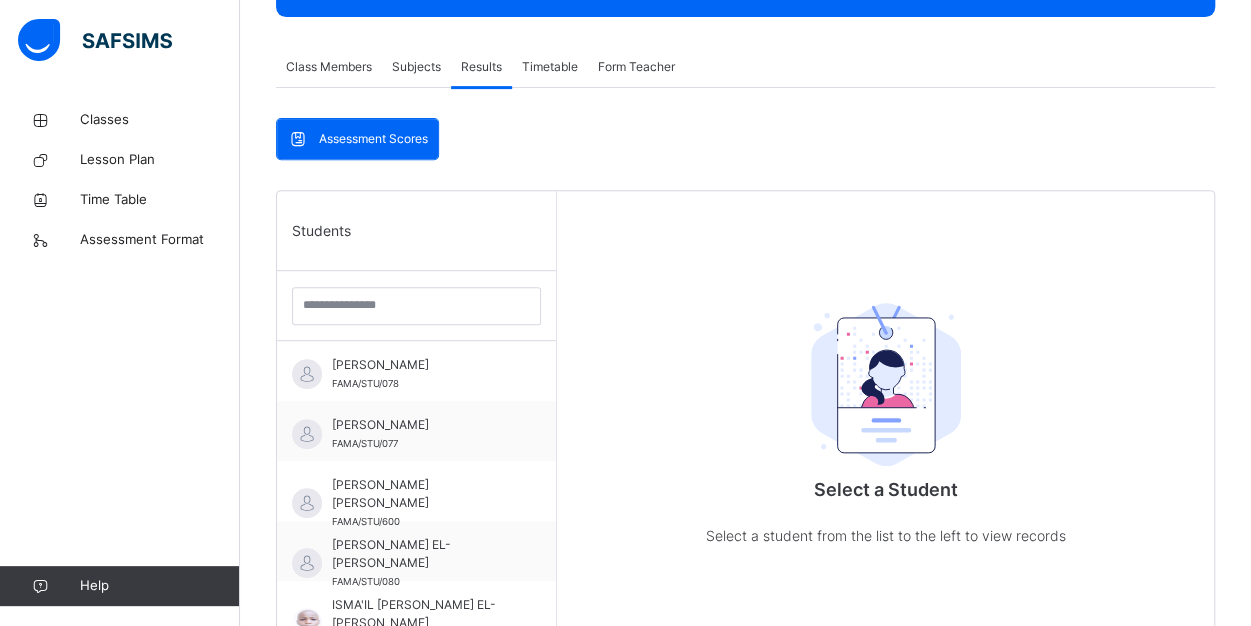 scroll, scrollTop: 341, scrollLeft: 0, axis: vertical 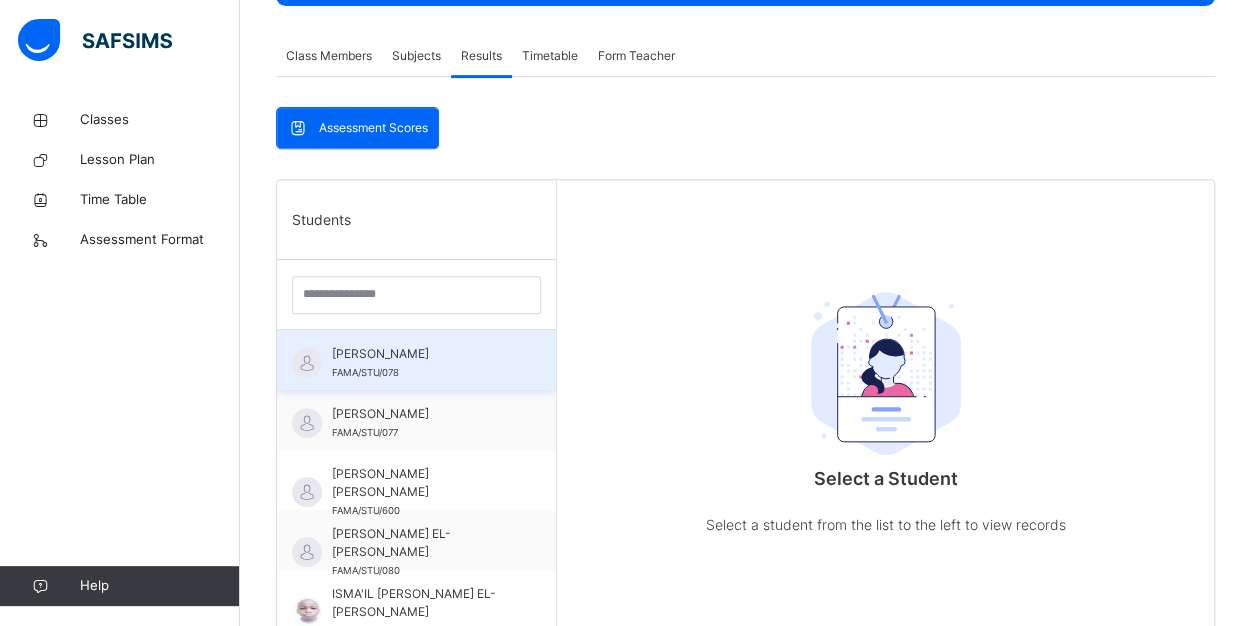 click on "[PERSON_NAME] [PERSON_NAME]/STU/078" at bounding box center [421, 363] 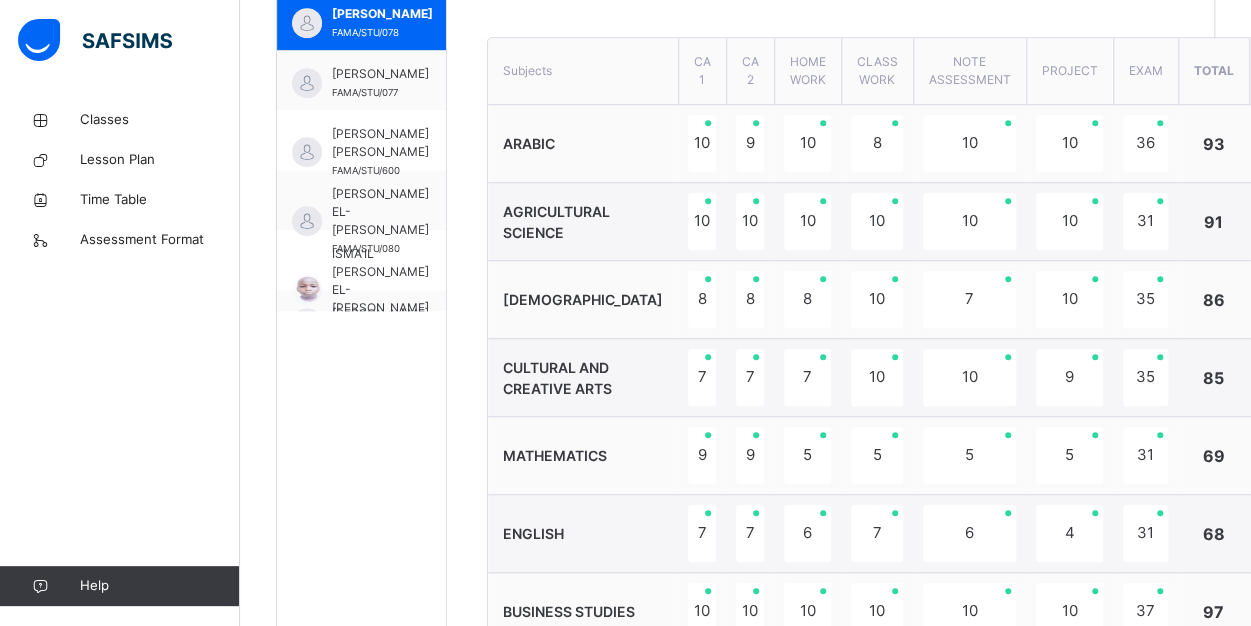 scroll, scrollTop: 686, scrollLeft: 0, axis: vertical 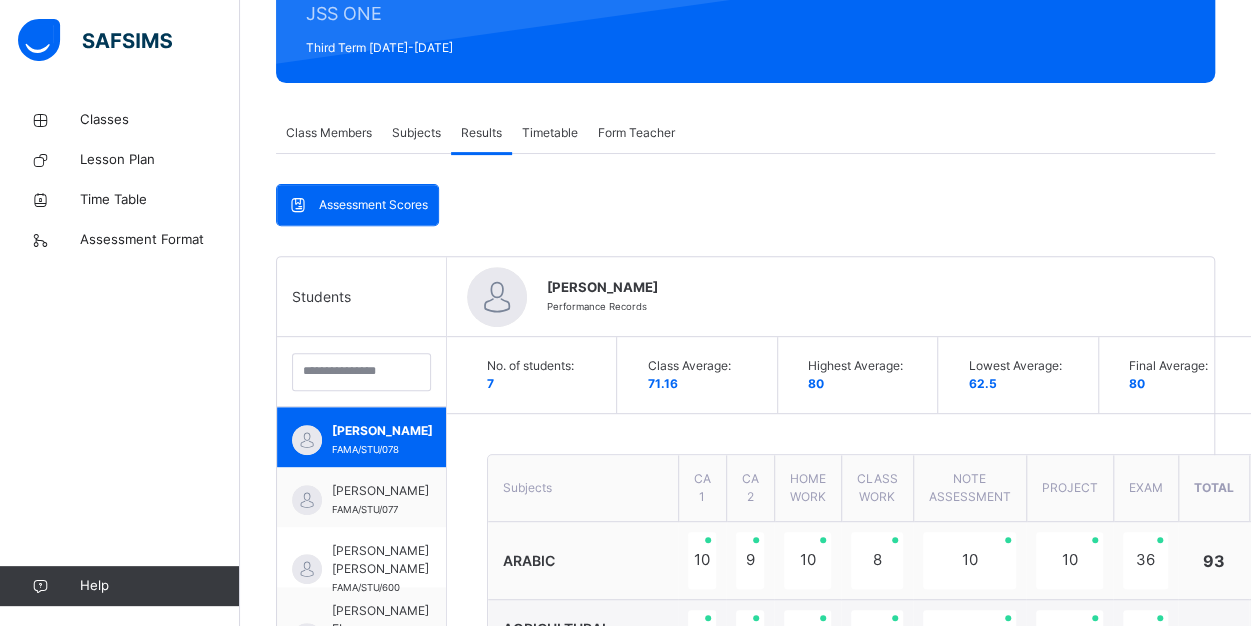 click on "No. of students:   7   Class Average:   71.16   Highest Average:   80   Lowest Average:   62.5   Final Average:   80   Final Grade:   A1 Subjects CA 1 CA 2 HOME WORK CLASS WORK NOTE ASSESSMENT PROJECT EXAM Total Grade Comment ARABIC 10 9 10 8 10 10 36 93 A1 AGRICULTURAL SCIENCE 10 10 10 10 10 10 31 91 A1 QUR'AN 8 8 8 10 7 10 35 86 A1 CULTURAL AND CREATIVE ARTS 7 7 7 10 10 9 35 85 A1 MATHEMATICS 9 9 5 5 5 5 31 69 B3 ENGLISH 7 7 6 7 6 4 31 68 B3 BUSINESS STUDIES 10 10 10 10 10 10 37 97 A1 HISTORY 4 4 8 10 10 10 19 65 B3 [DEMOGRAPHIC_DATA] RELIGIOUS STUDIES 9 10 10 10 10 10 30.5 89.5 A1 TECHNICAL DRAWING 7 7 7 7 7.5 7.5 12 55 C5 HOME ECONOMICS 10 9 10 8 10 5 39 91 A1 NATIONAL VALUES 10 10 5 5 7 5 33 75 A1 HAUSA 8 8 10 10 10 10 19.5 75.5 A1" at bounding box center [943, 977] 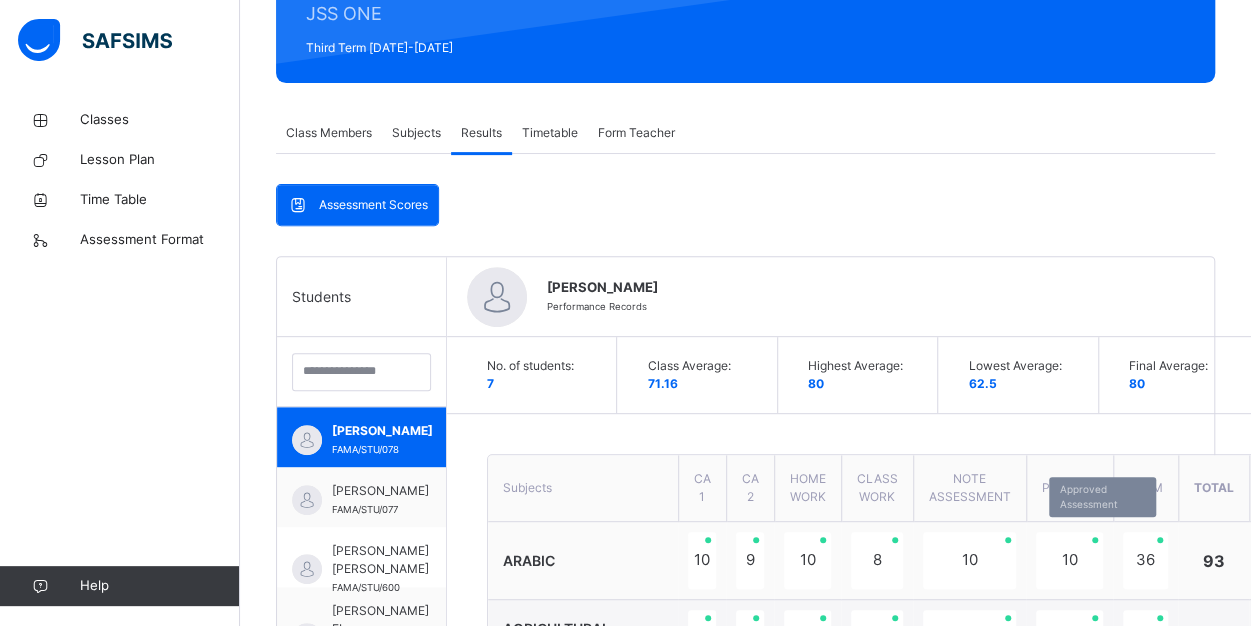 click on "10" at bounding box center (1069, 560) 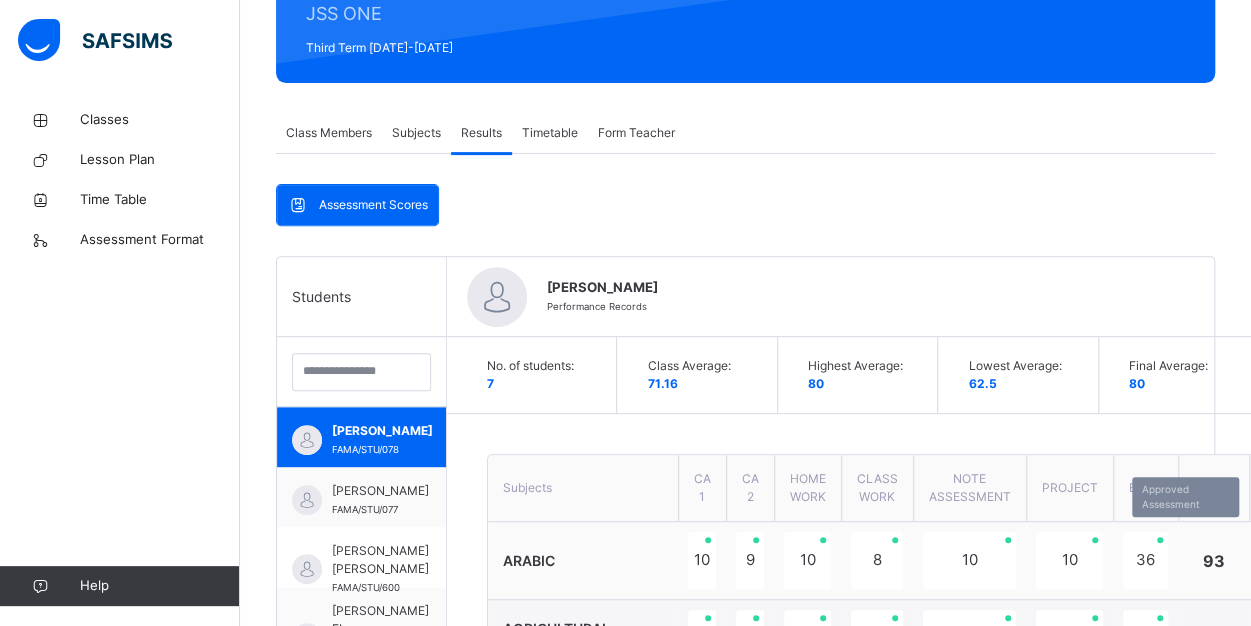click on "36" at bounding box center (1145, 560) 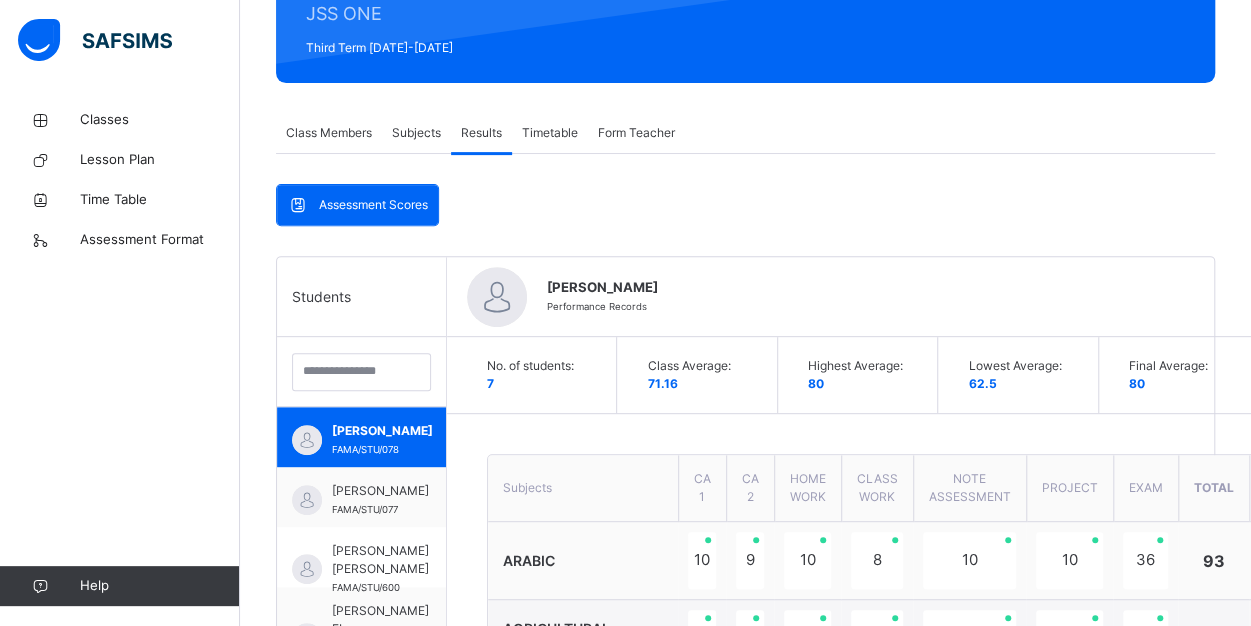 click on "Subjects" at bounding box center (416, 133) 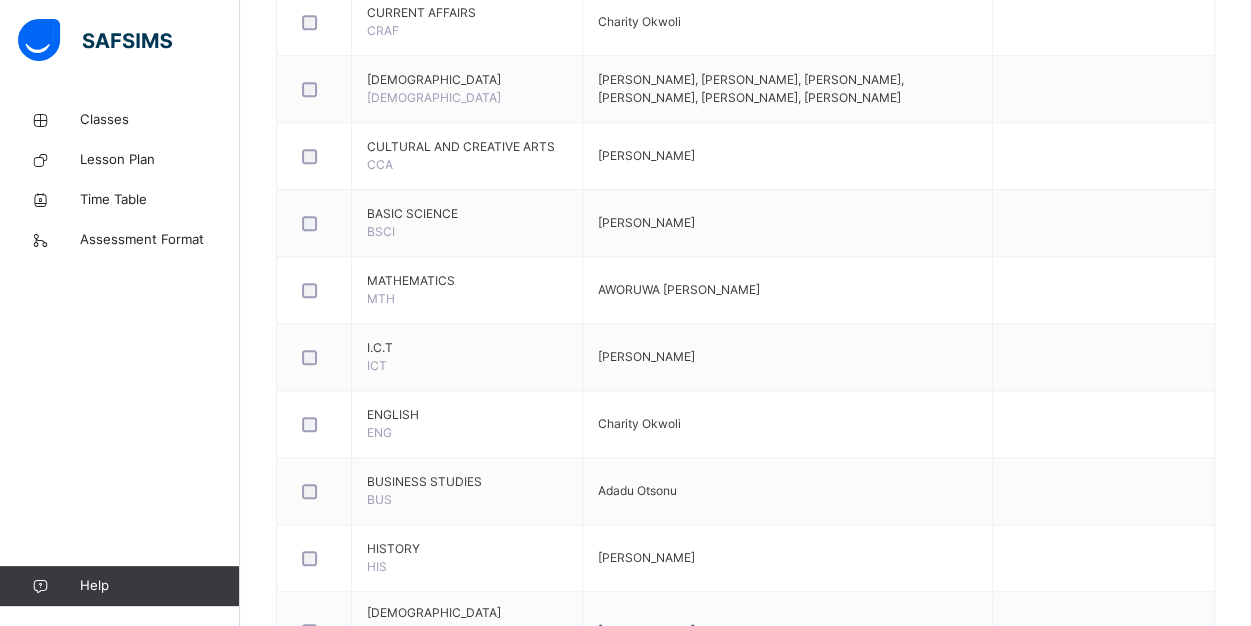 scroll, scrollTop: 720, scrollLeft: 0, axis: vertical 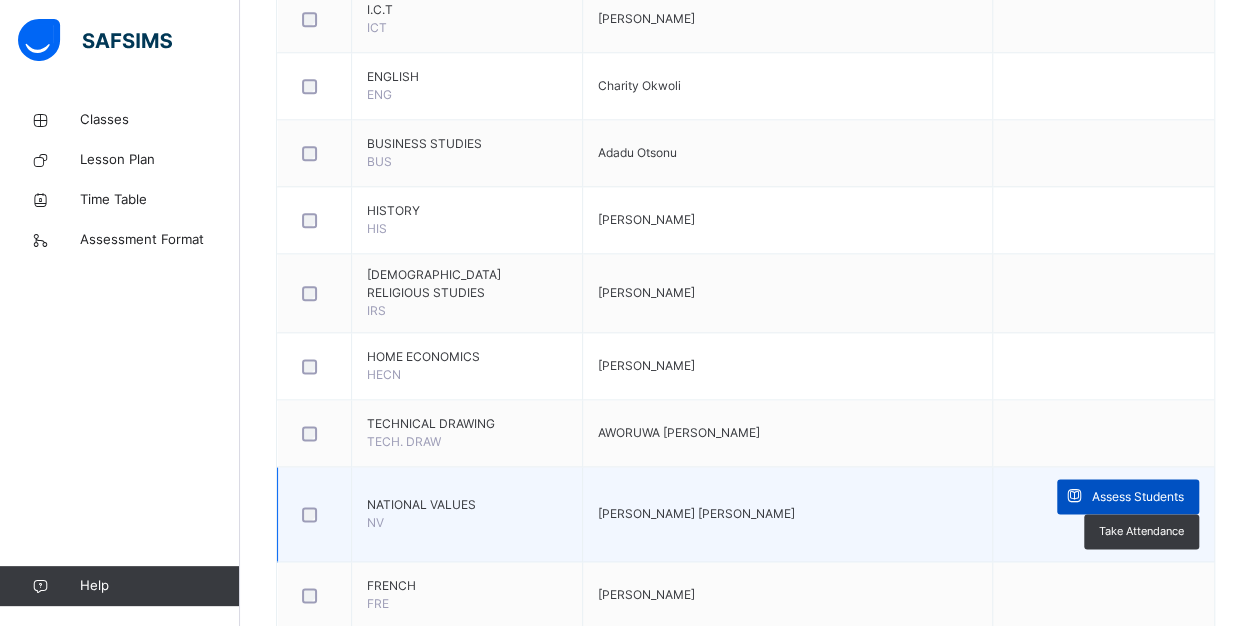 click on "Assess Students" at bounding box center (1128, 496) 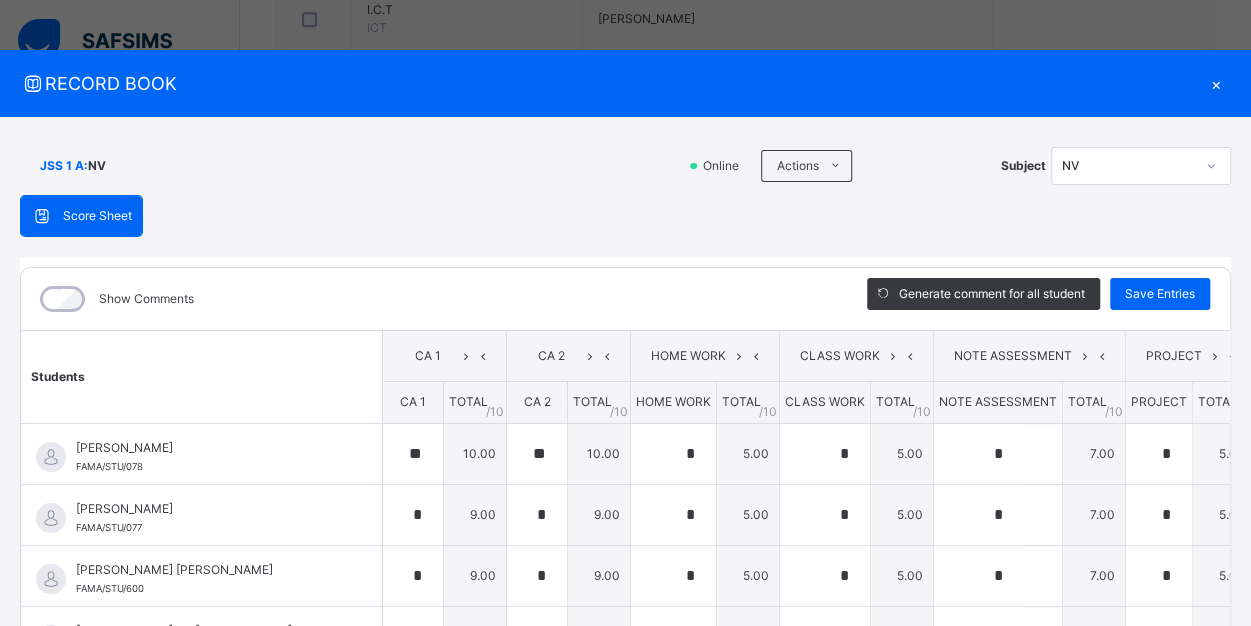 type on "**" 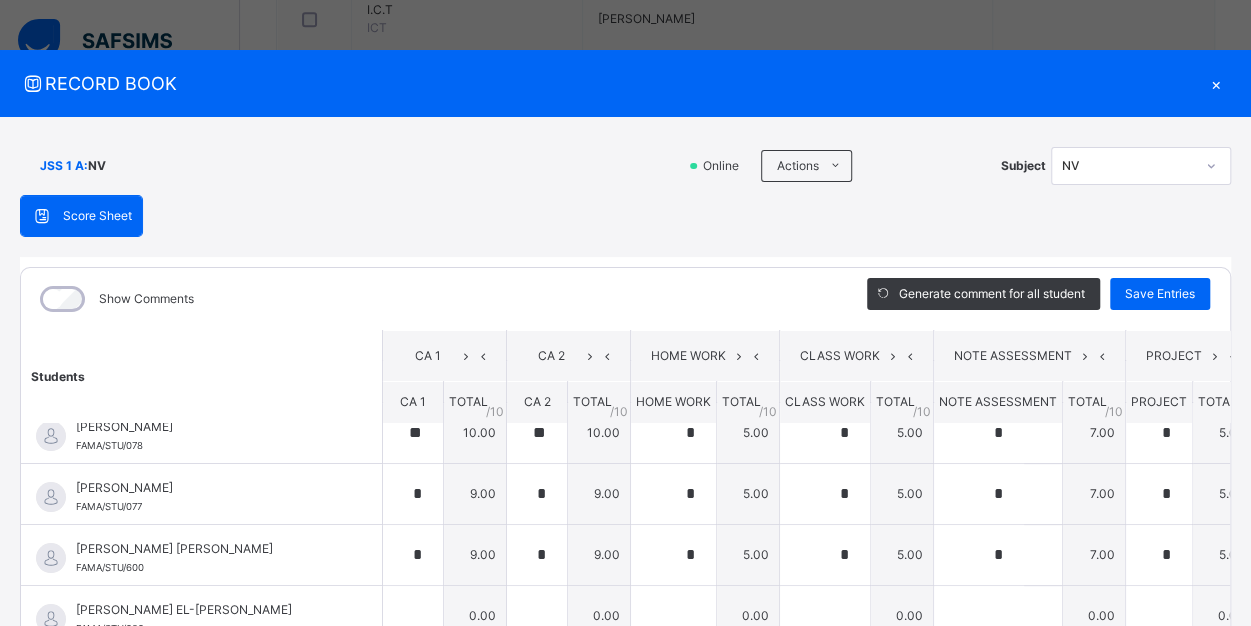 scroll, scrollTop: 14, scrollLeft: 0, axis: vertical 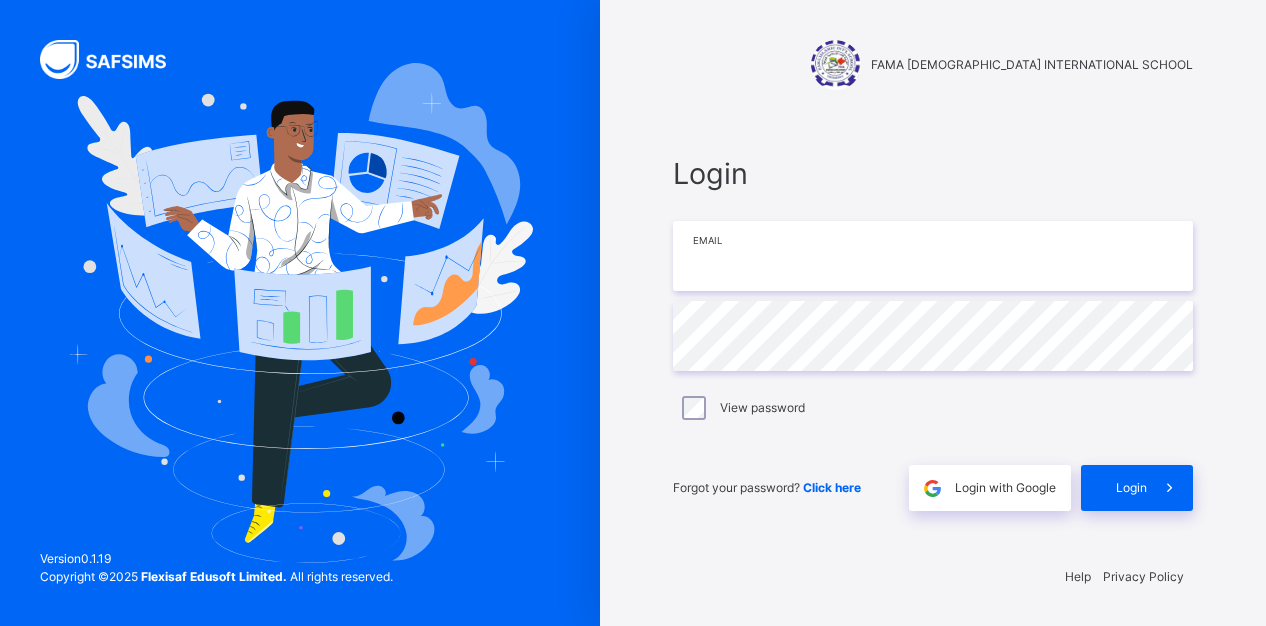 click at bounding box center (933, 256) 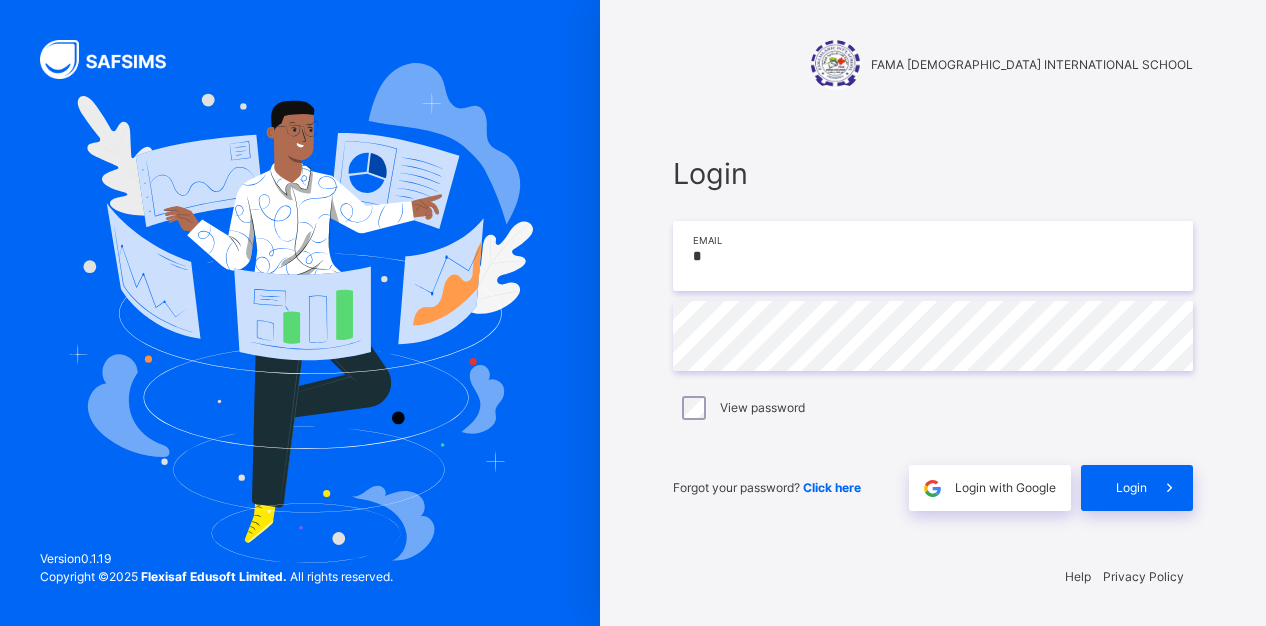 type on "**********" 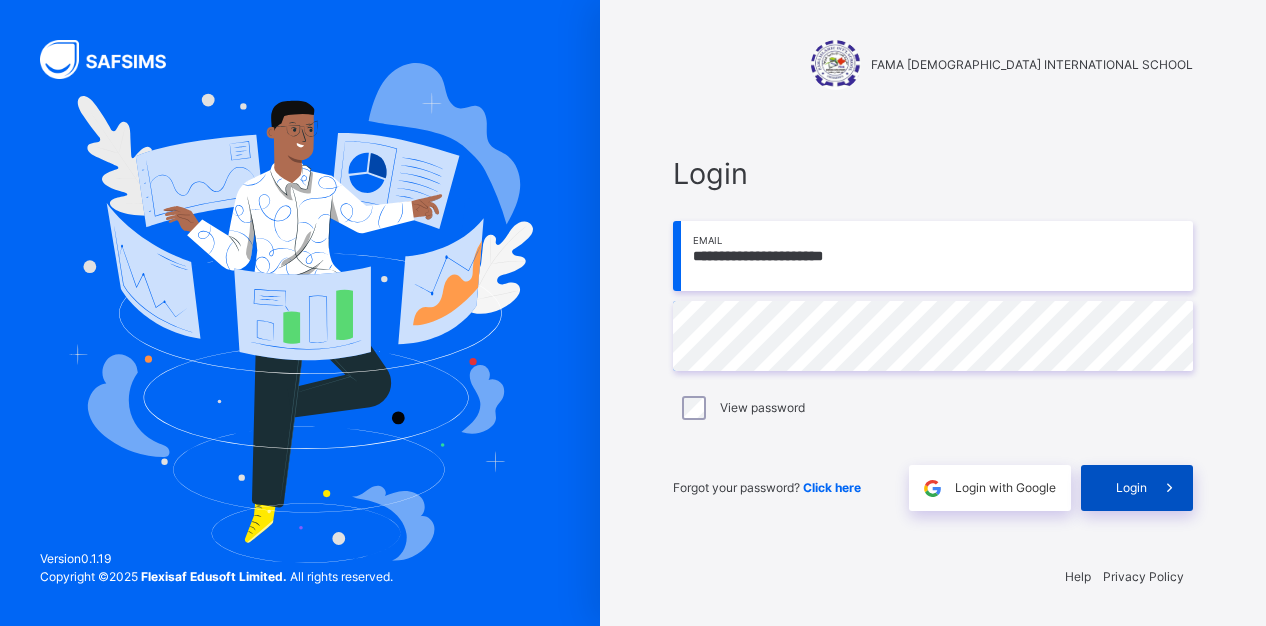 click on "Login" at bounding box center [1137, 488] 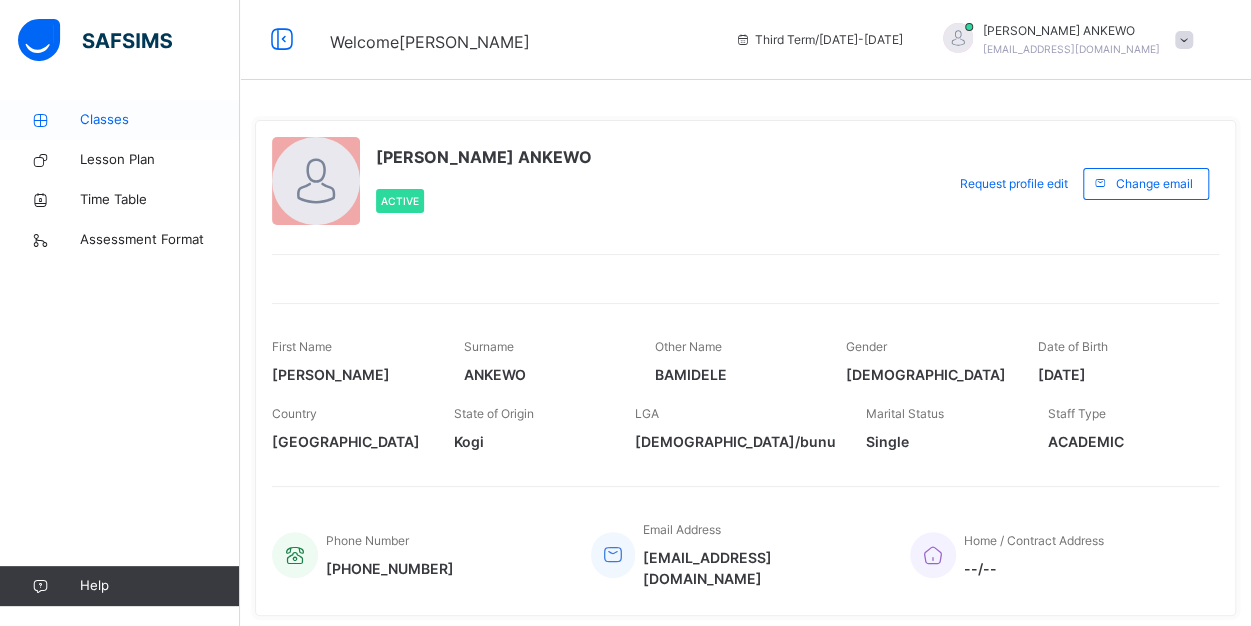 click on "Classes" at bounding box center (160, 120) 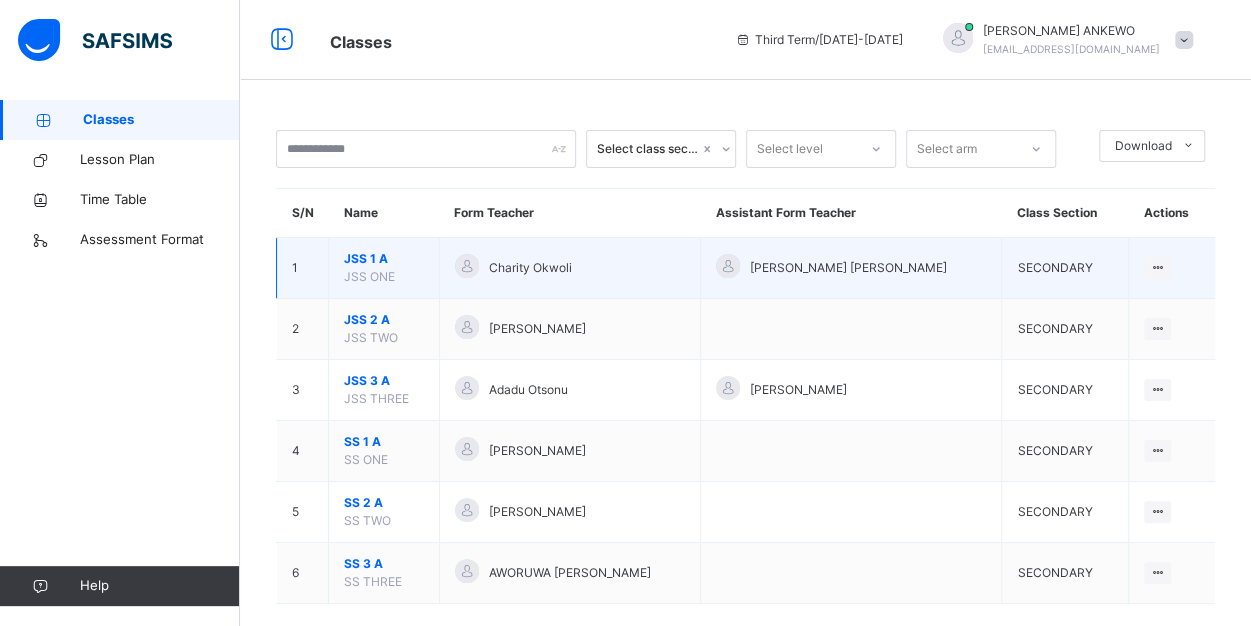 click on "Charity Okwoli" at bounding box center (569, 268) 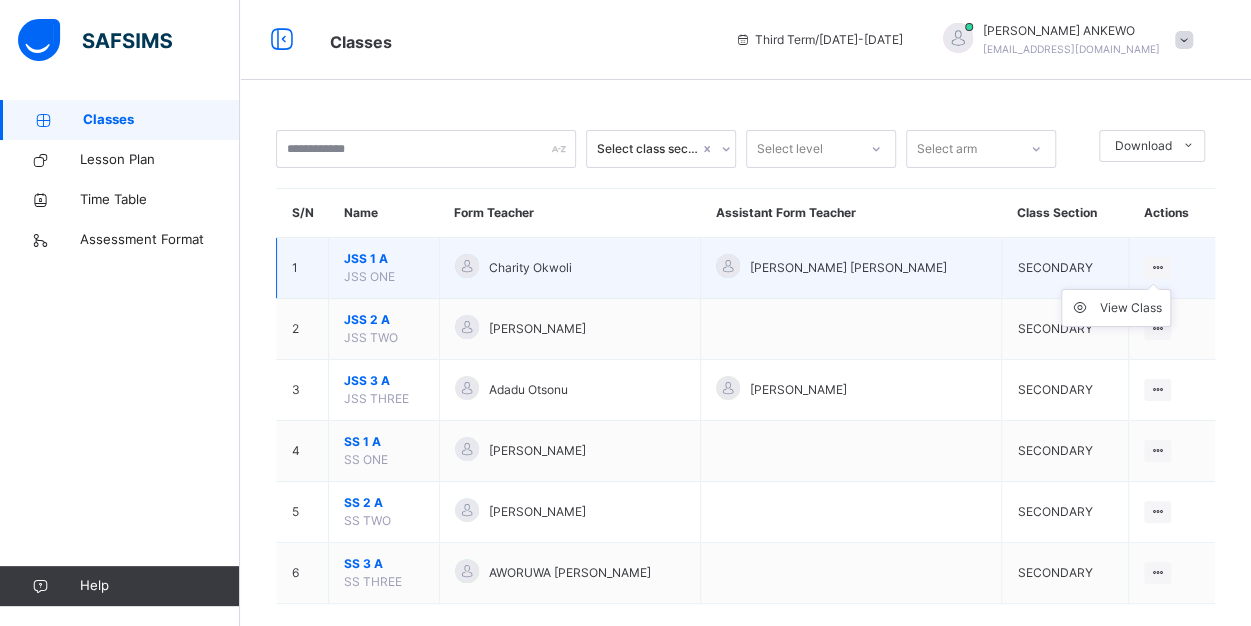 click on "View Class" at bounding box center [1116, 308] 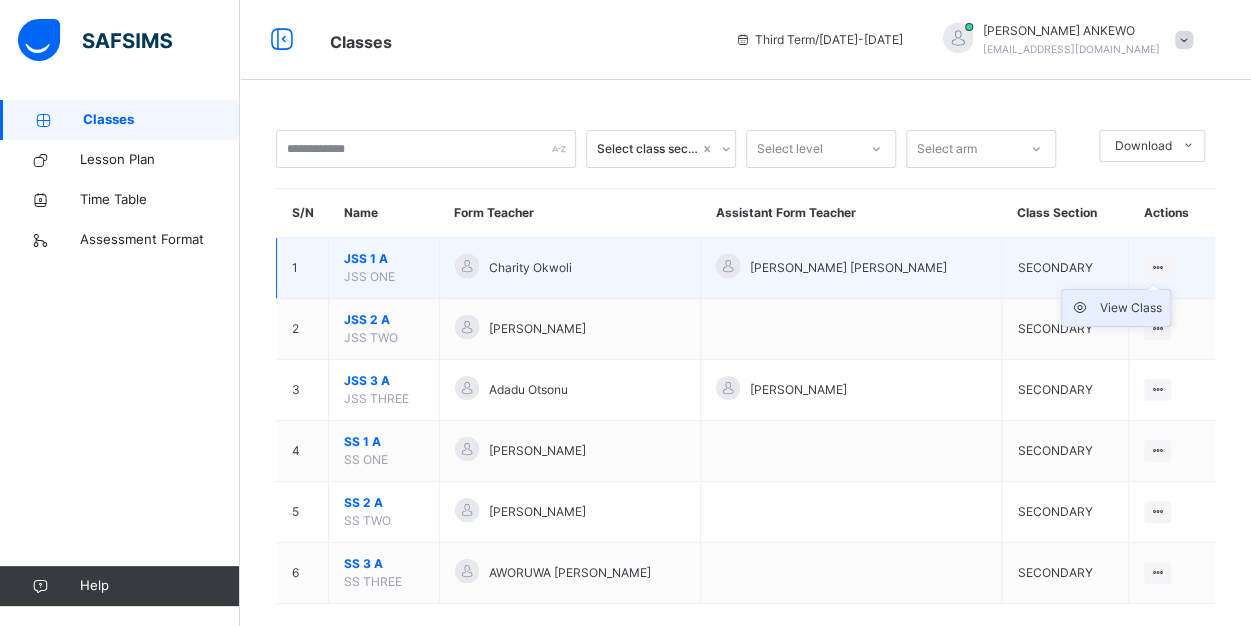 click on "View Class" at bounding box center [1131, 308] 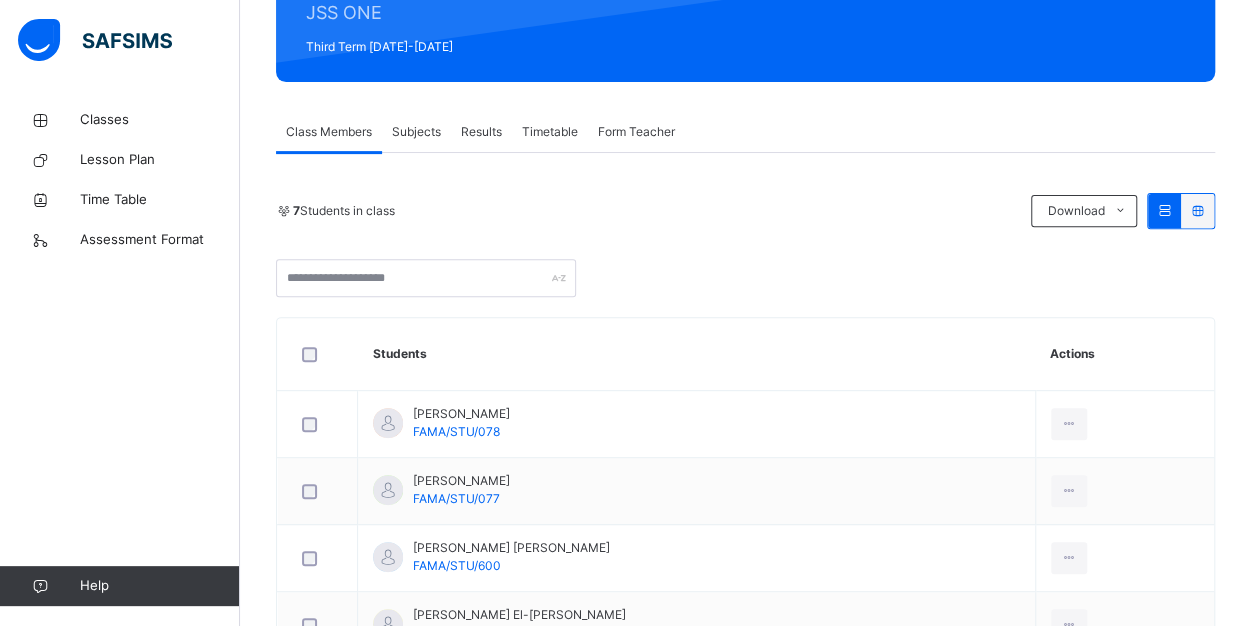scroll, scrollTop: 286, scrollLeft: 0, axis: vertical 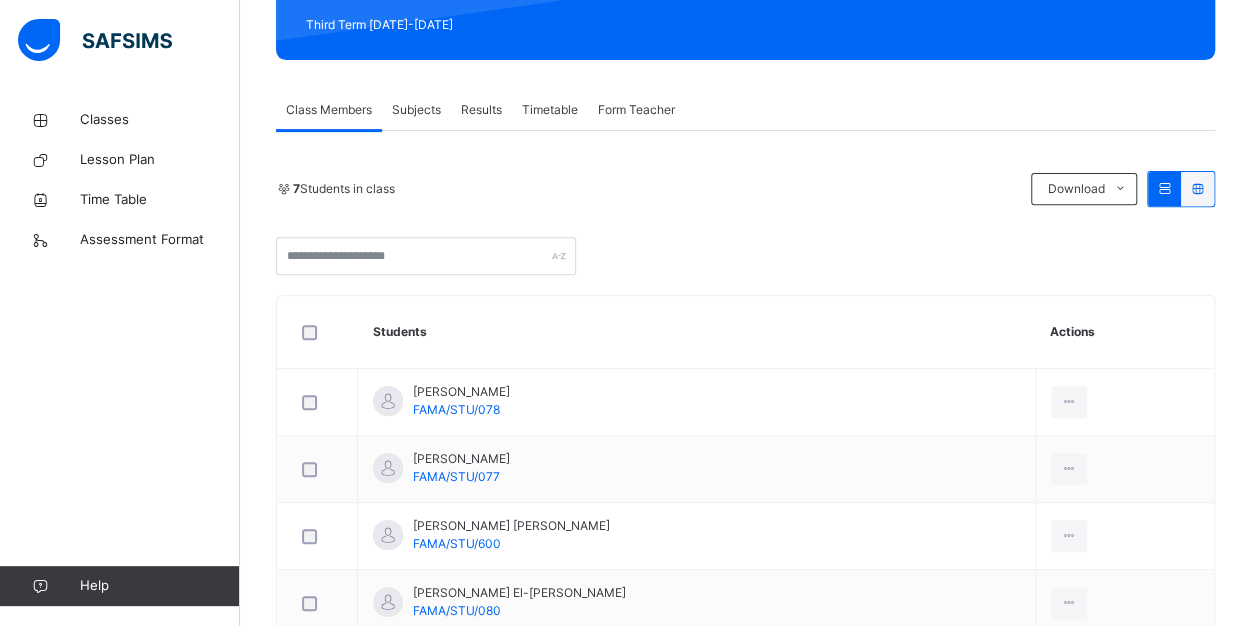 click on "Subjects" at bounding box center [416, 110] 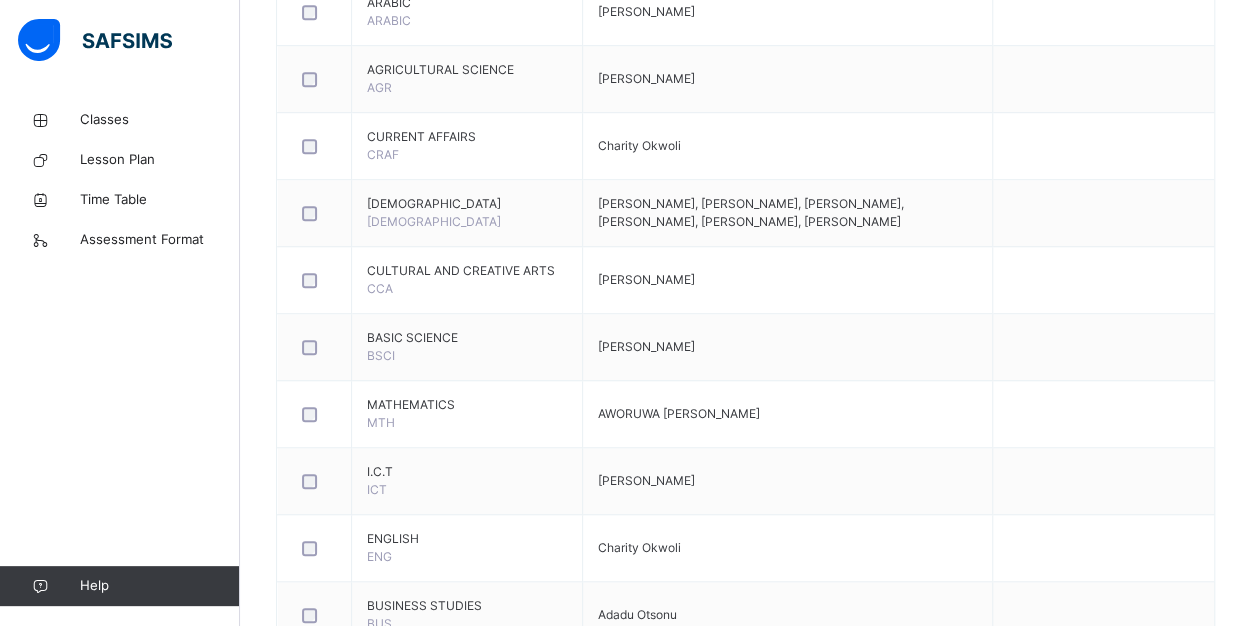 scroll, scrollTop: 854, scrollLeft: 0, axis: vertical 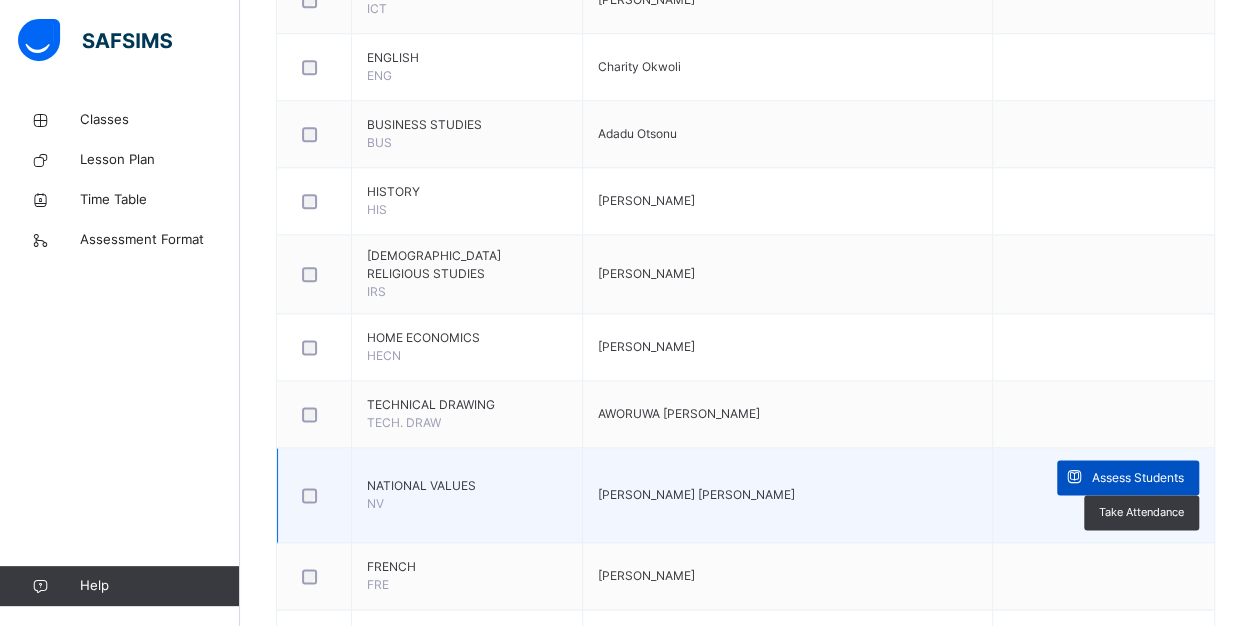 click on "Assess Students" at bounding box center (1138, 478) 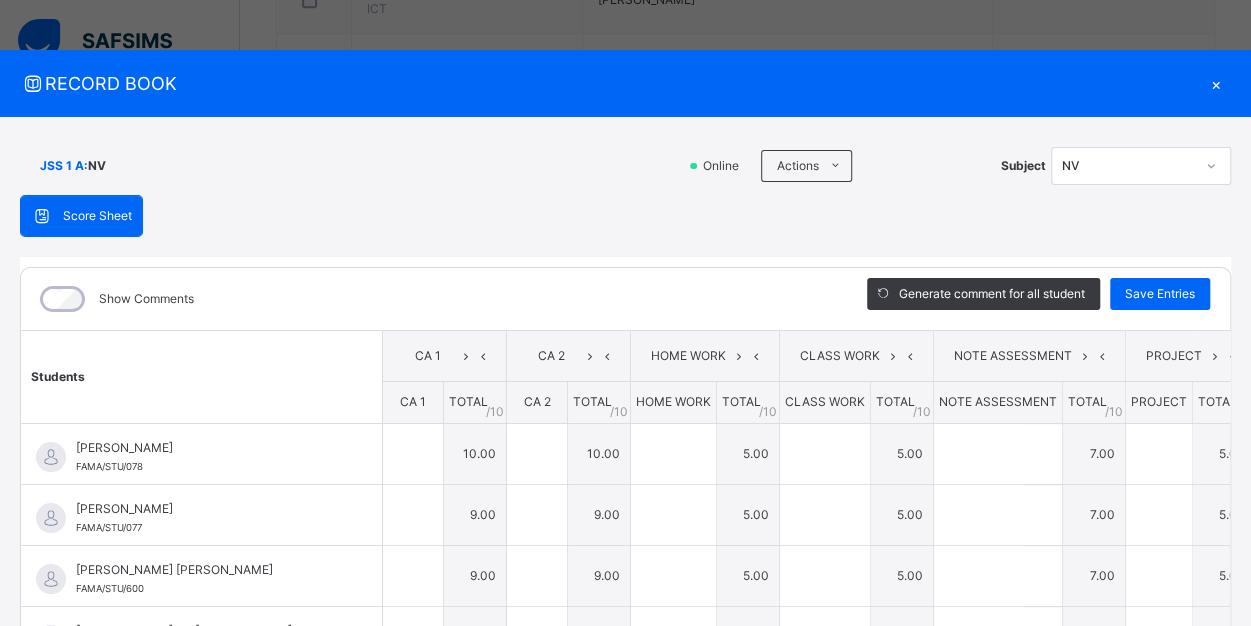 type on "**" 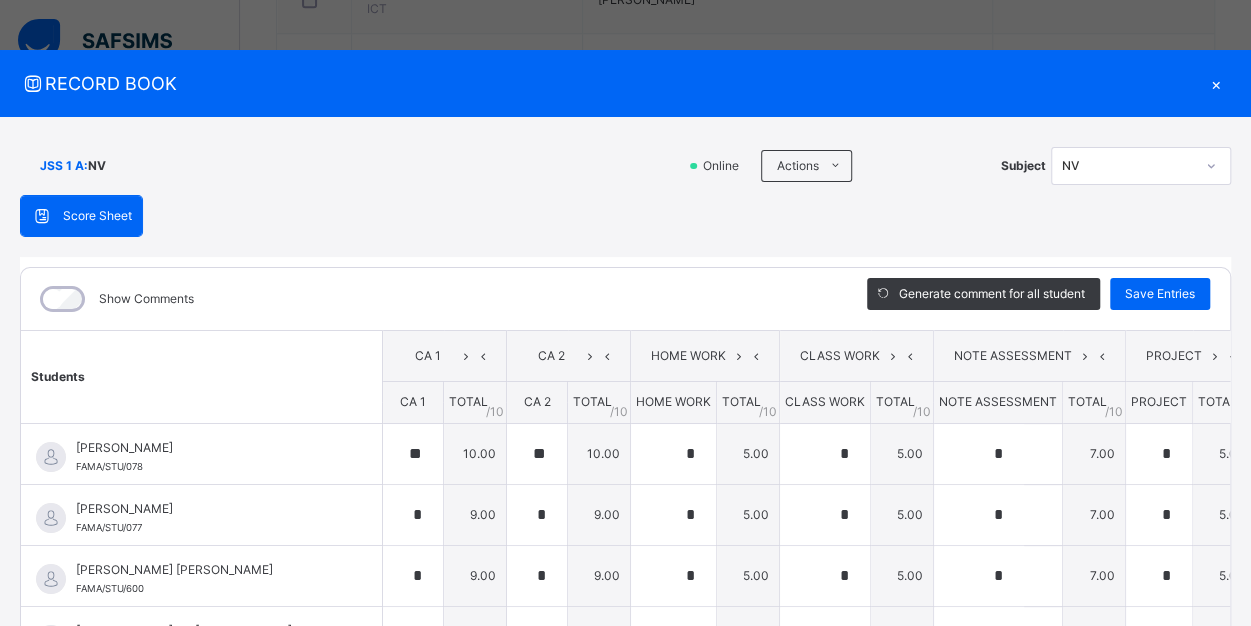 click on "5.00" at bounding box center (1224, 453) 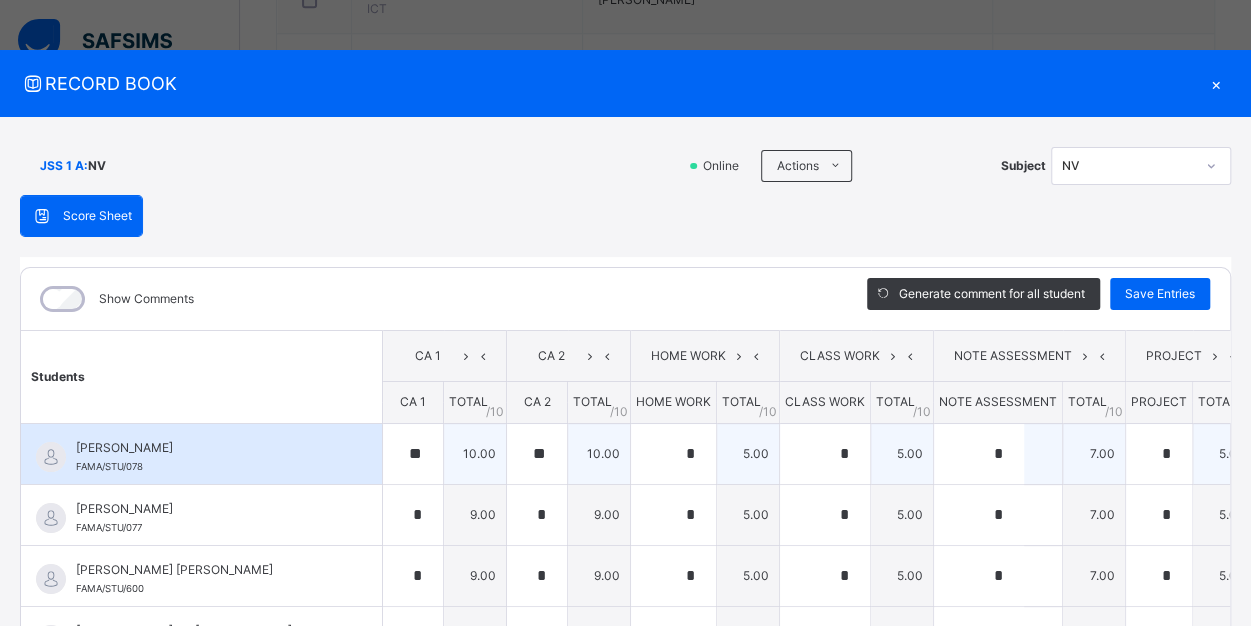 click on "5.00" at bounding box center [1224, 453] 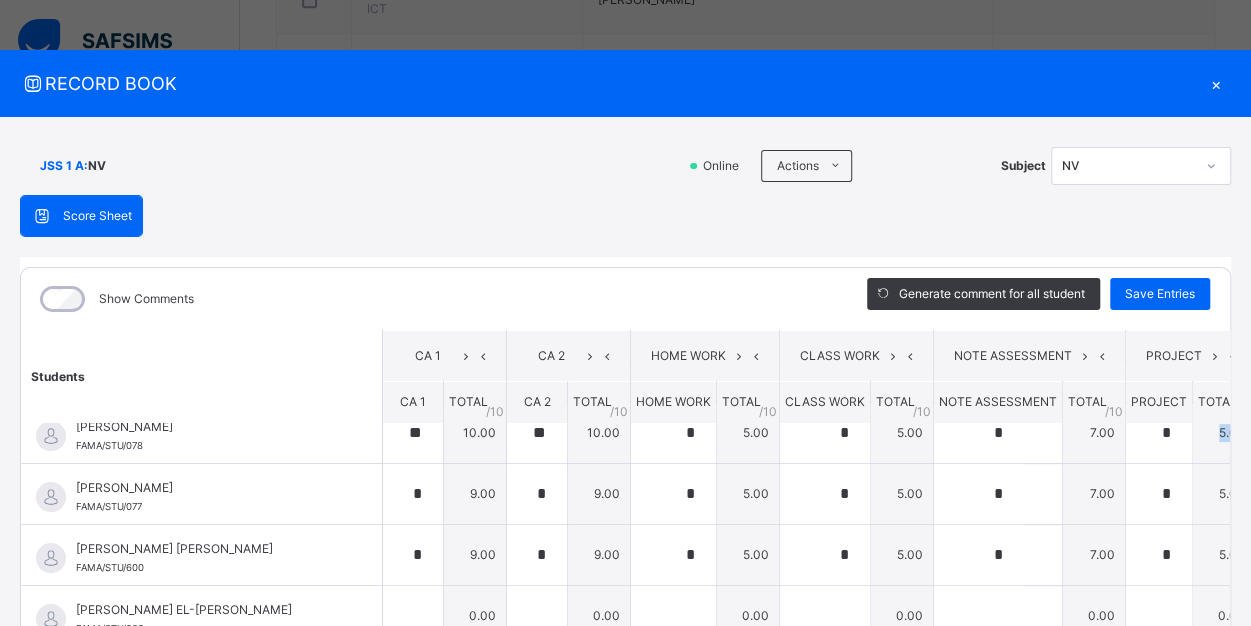 scroll, scrollTop: 0, scrollLeft: 0, axis: both 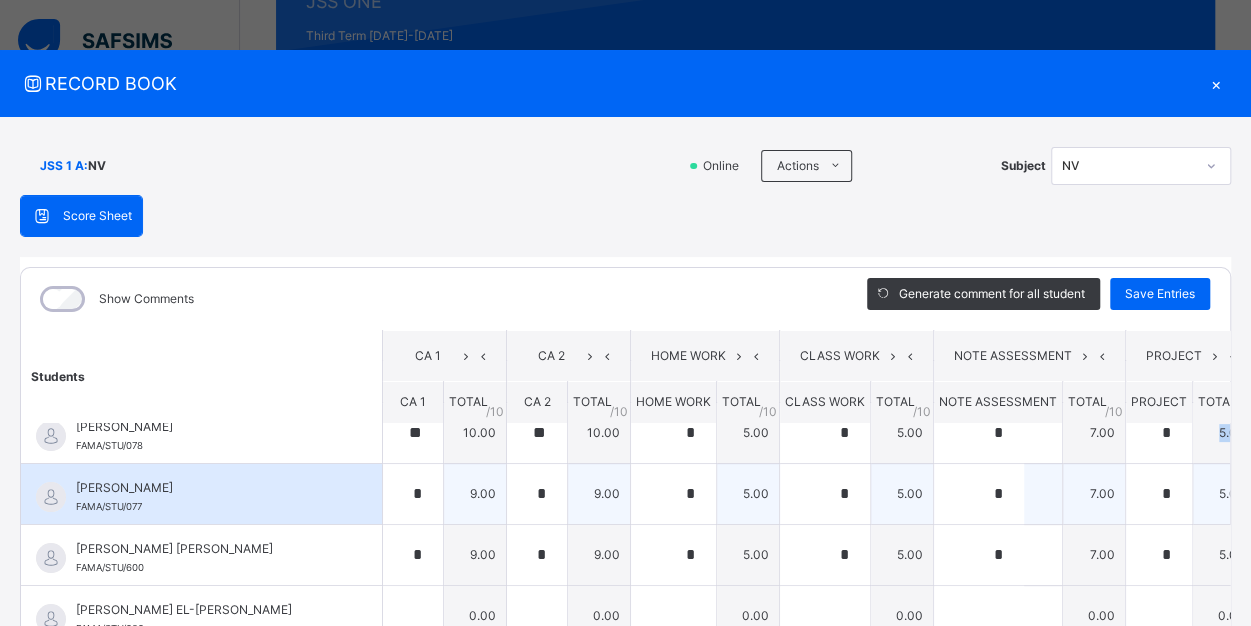 click on "**" at bounding box center [1286, 494] 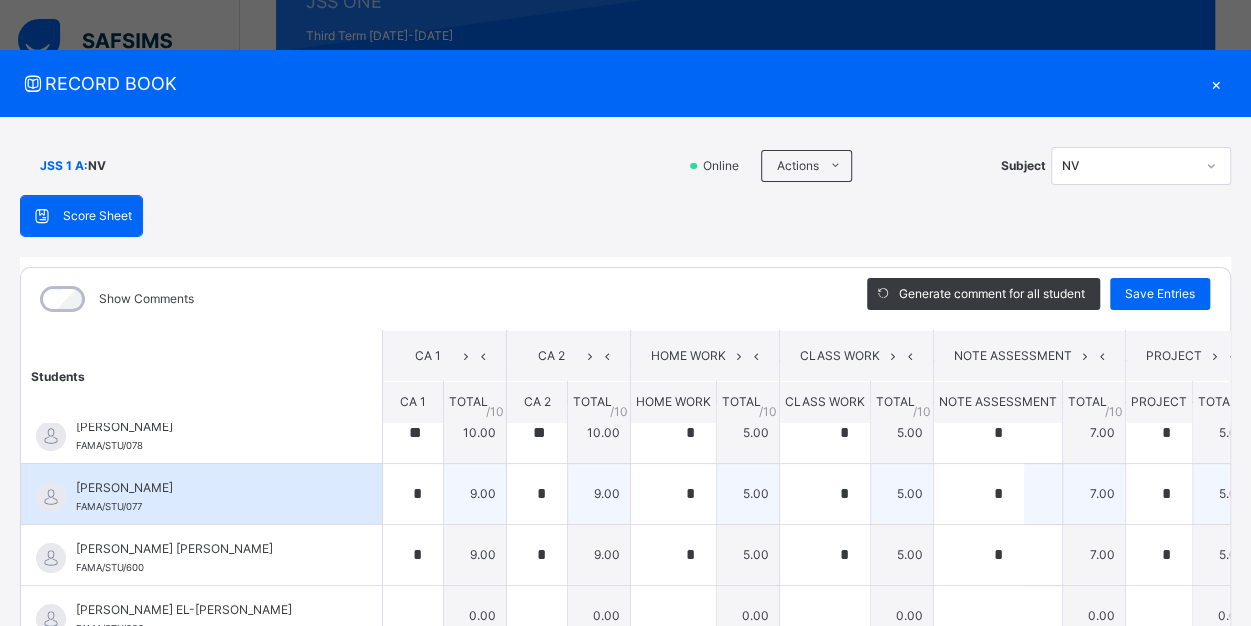 click on "5.00" at bounding box center [1224, 493] 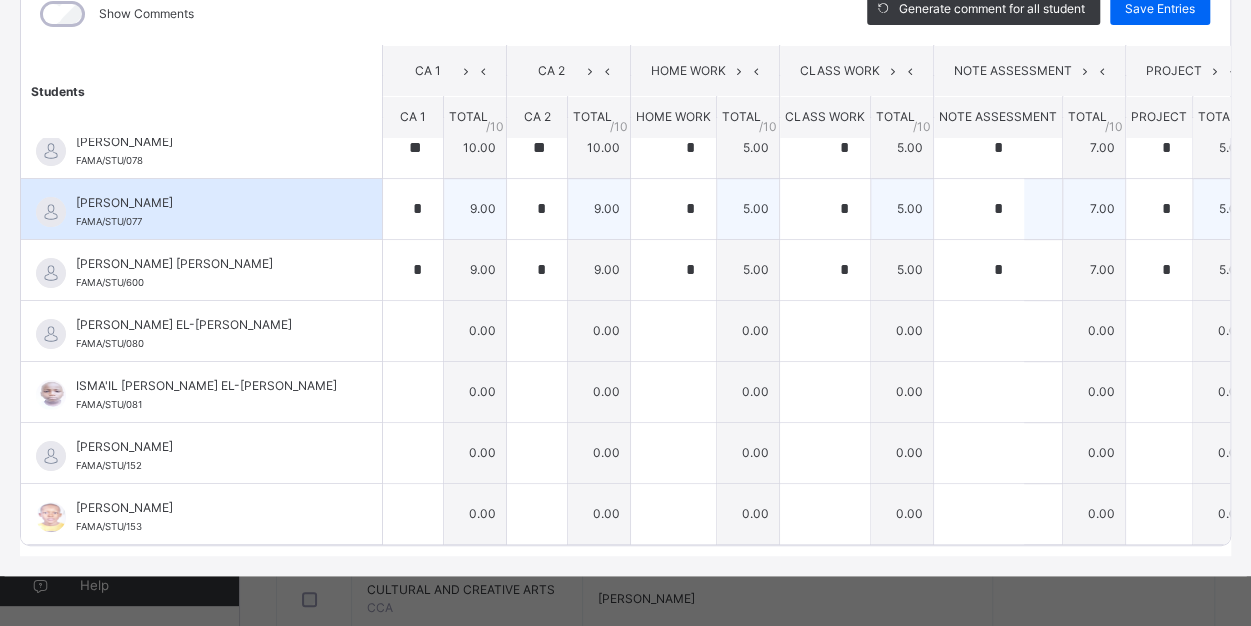 scroll, scrollTop: 299, scrollLeft: 0, axis: vertical 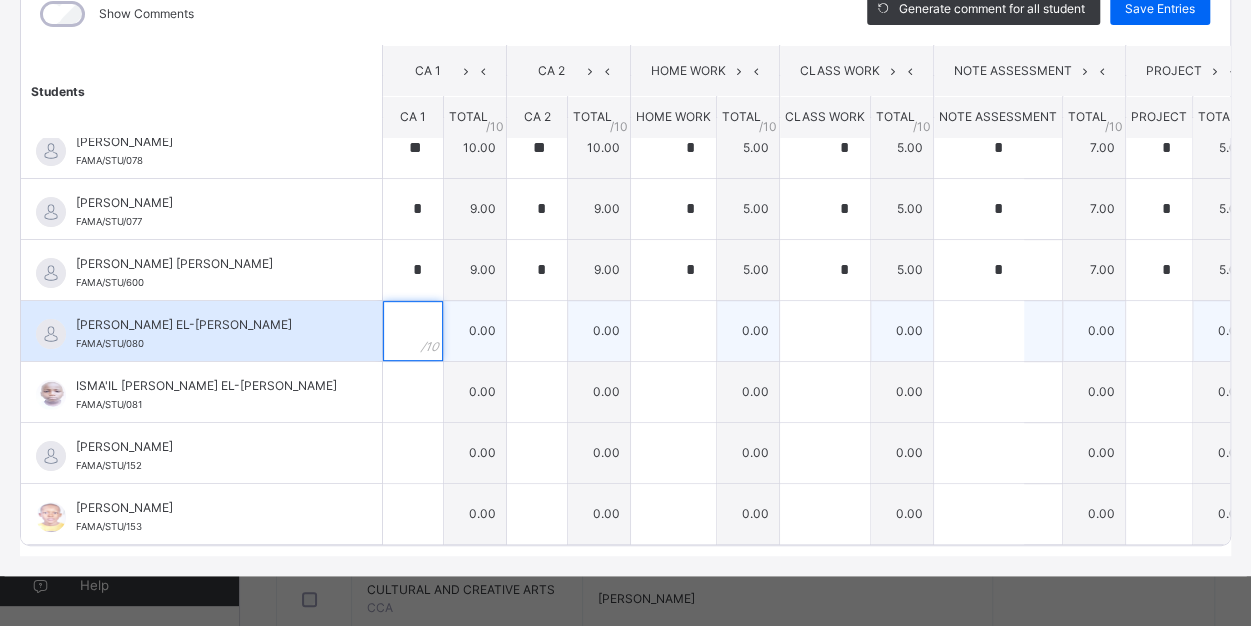 click at bounding box center (413, 331) 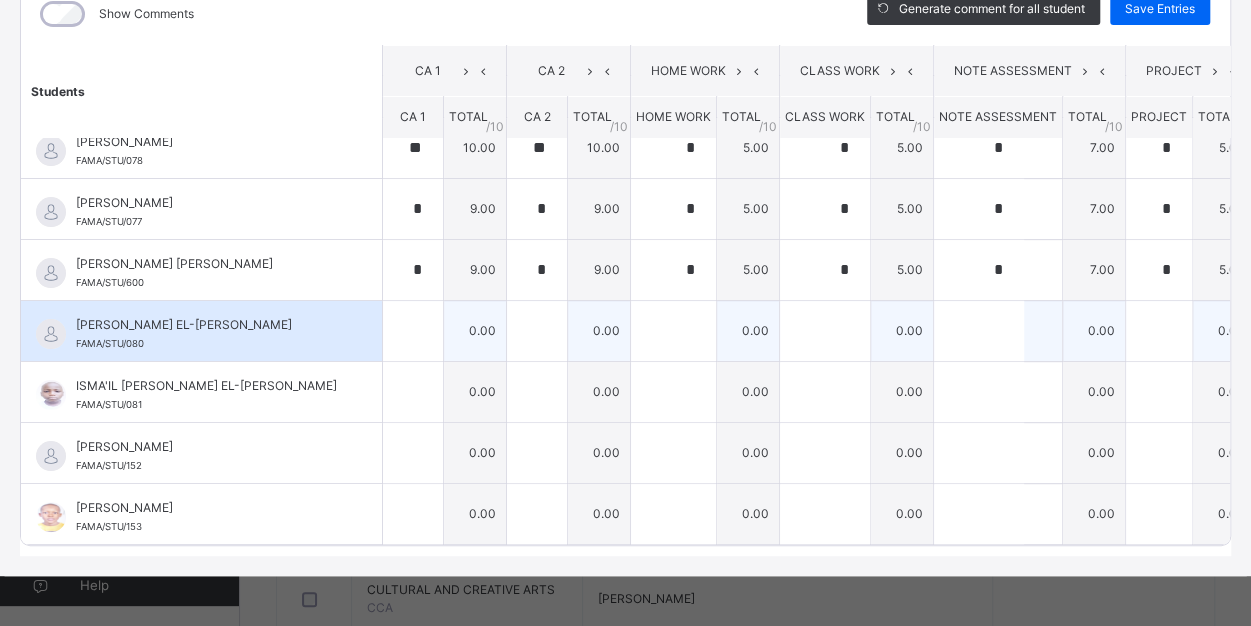 click at bounding box center [413, 331] 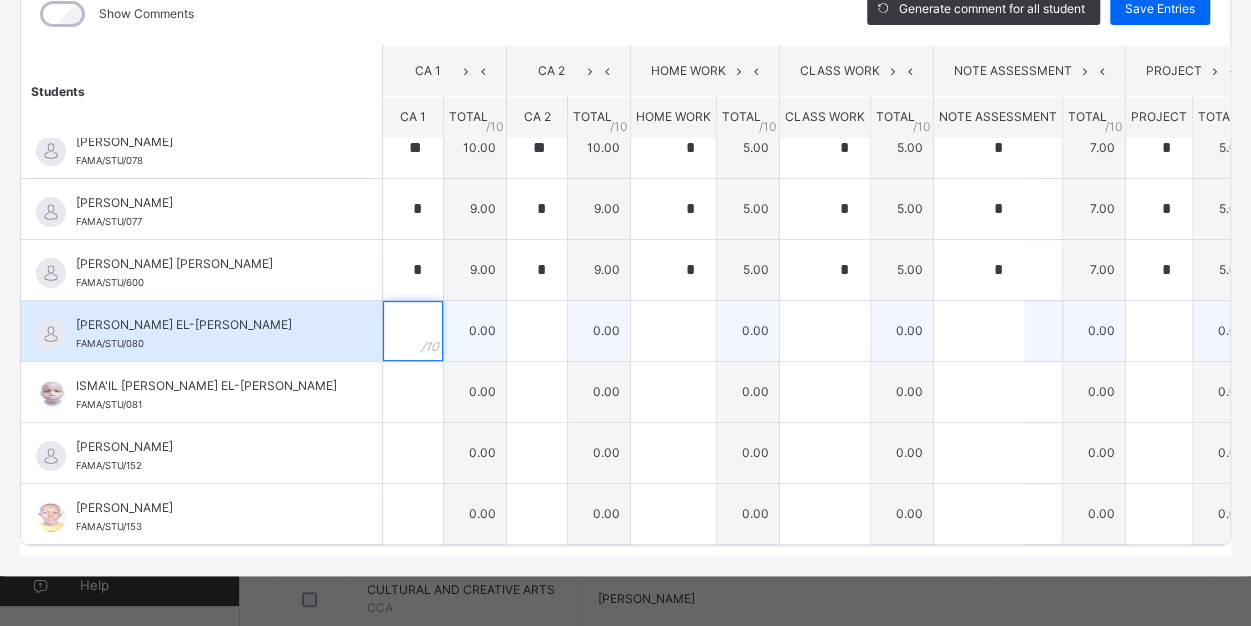 click at bounding box center (413, 331) 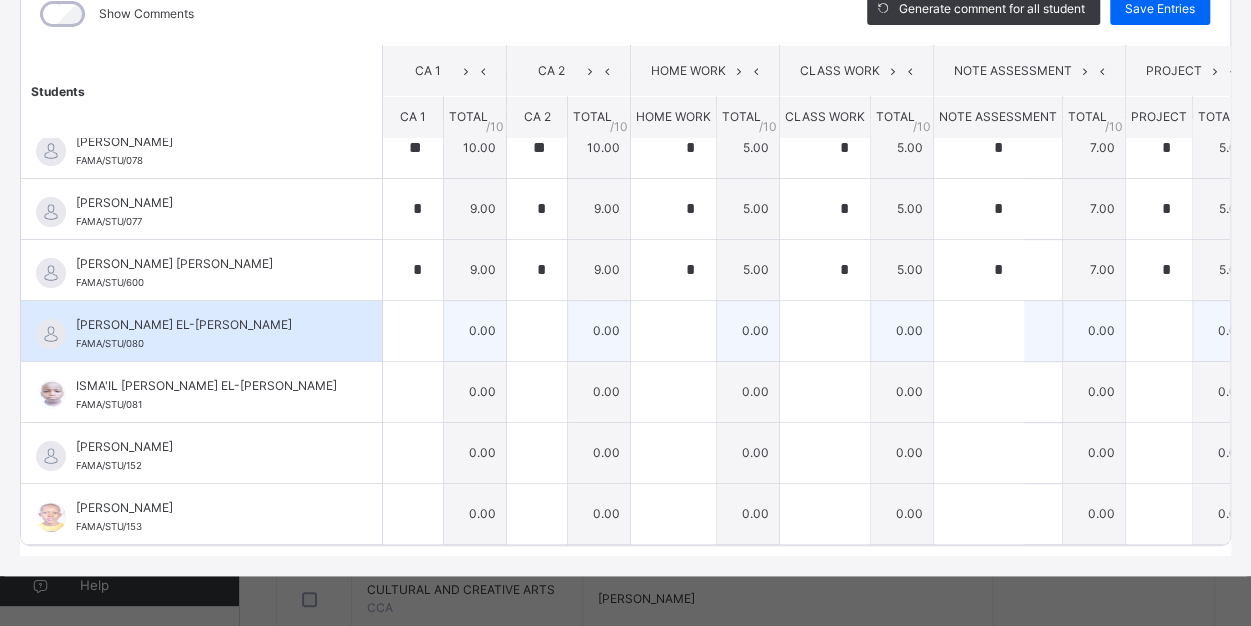 click at bounding box center (413, 331) 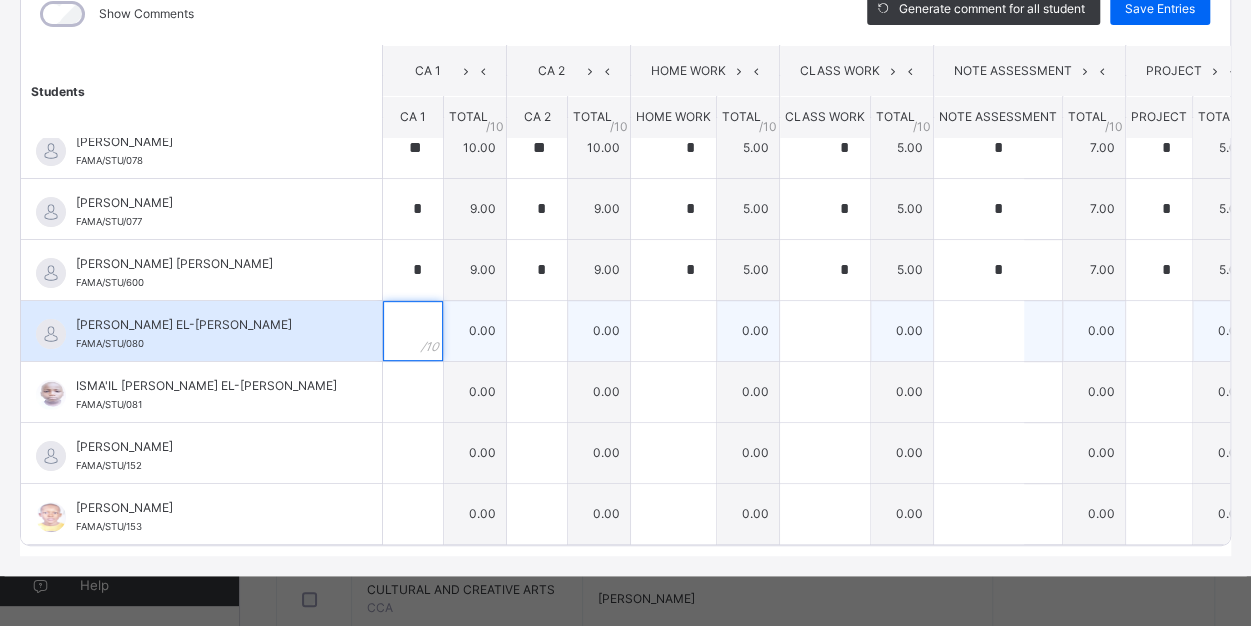 click at bounding box center [413, 331] 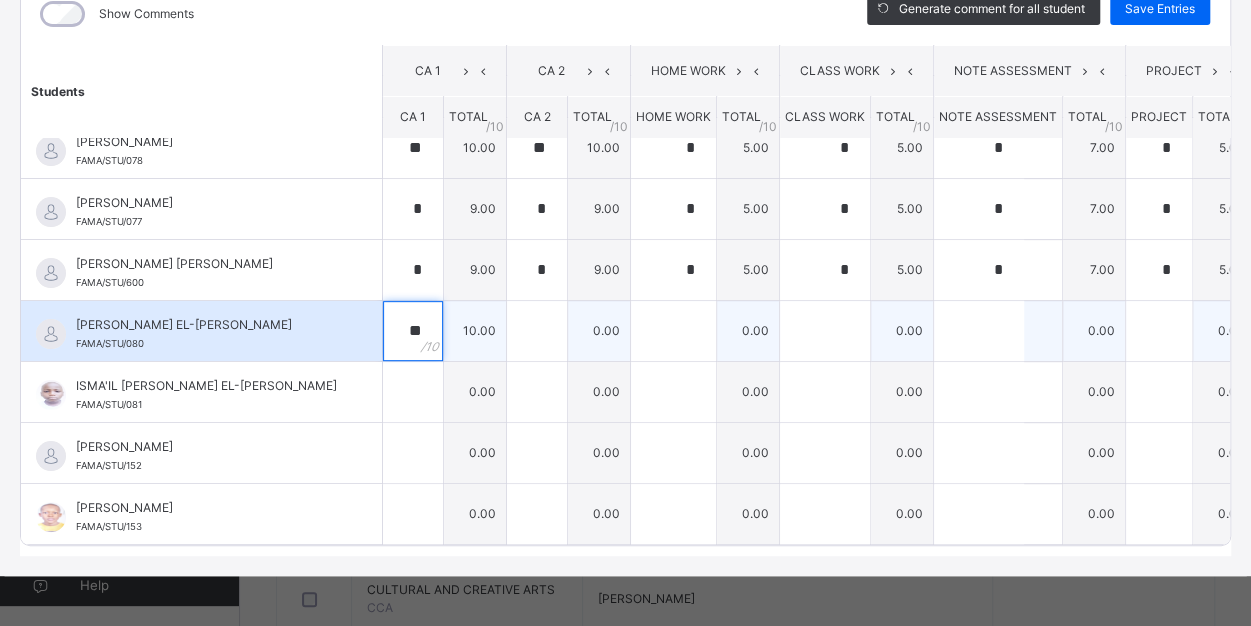 type on "**" 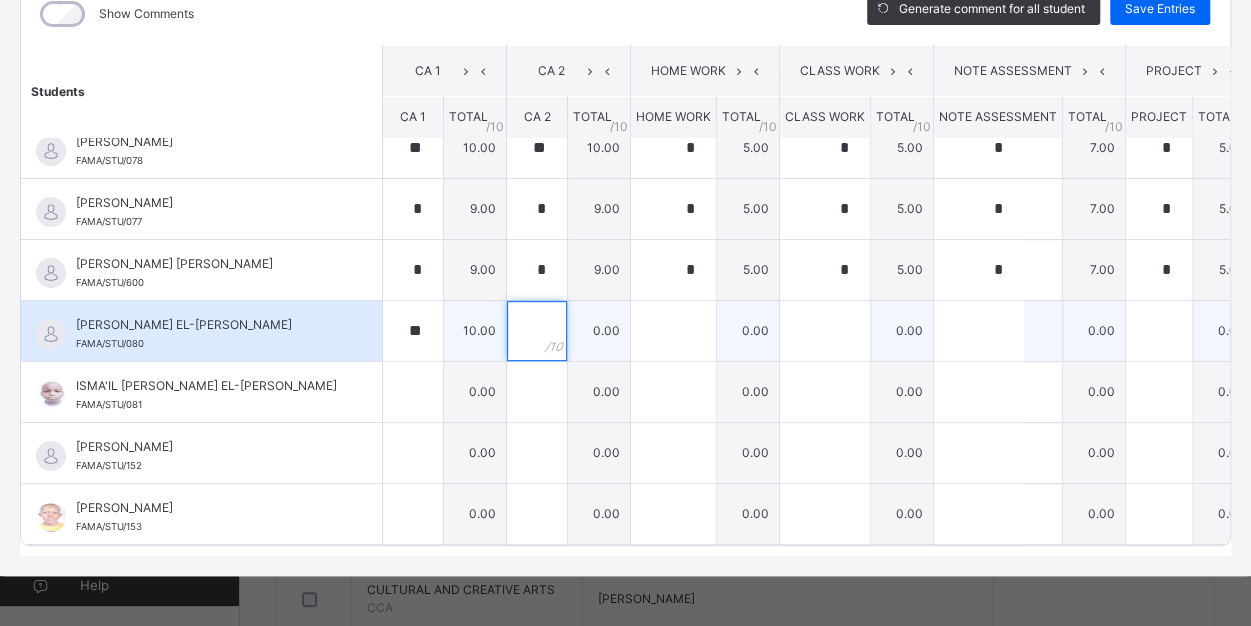 click at bounding box center [537, 331] 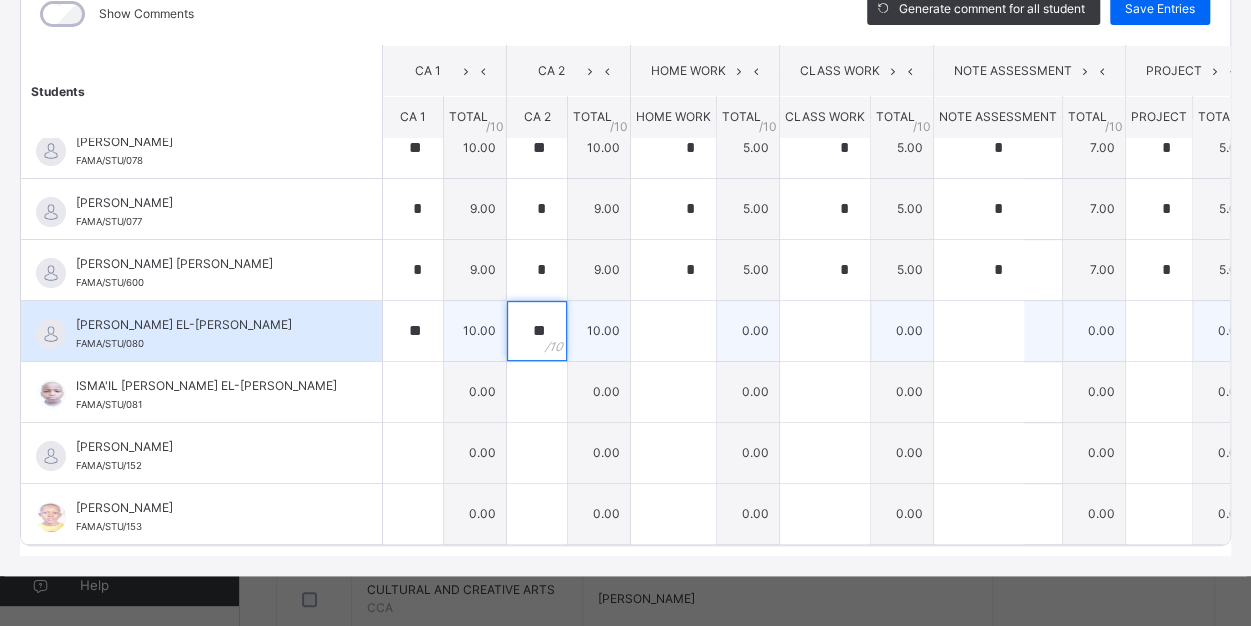type on "**" 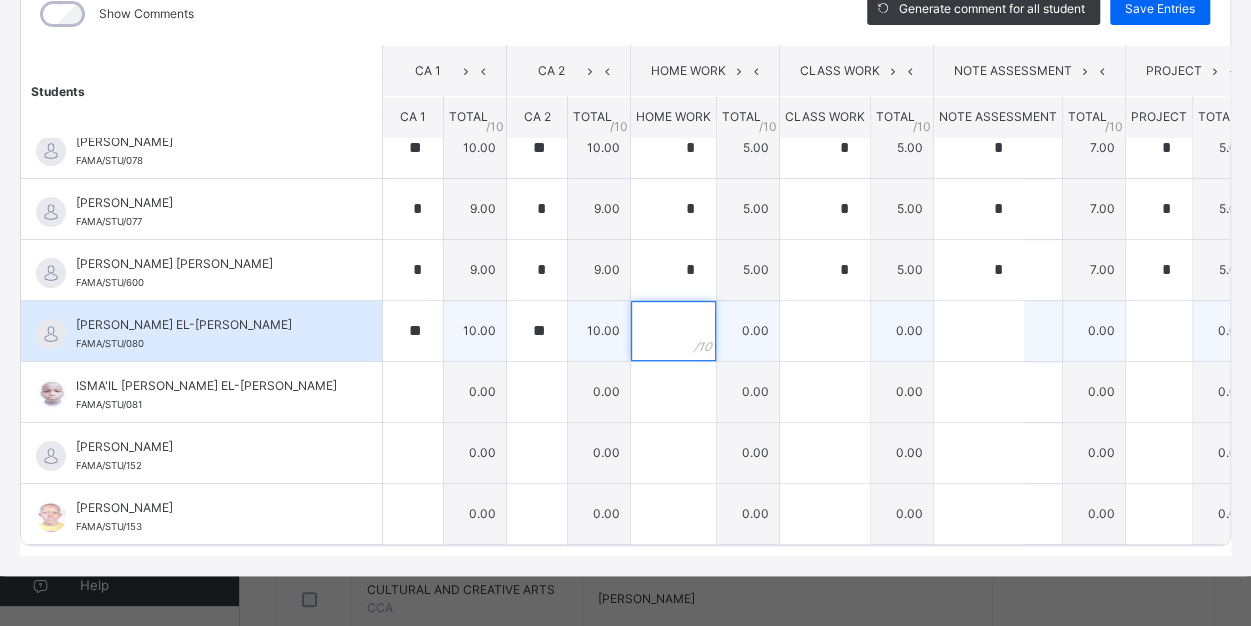 click at bounding box center [673, 331] 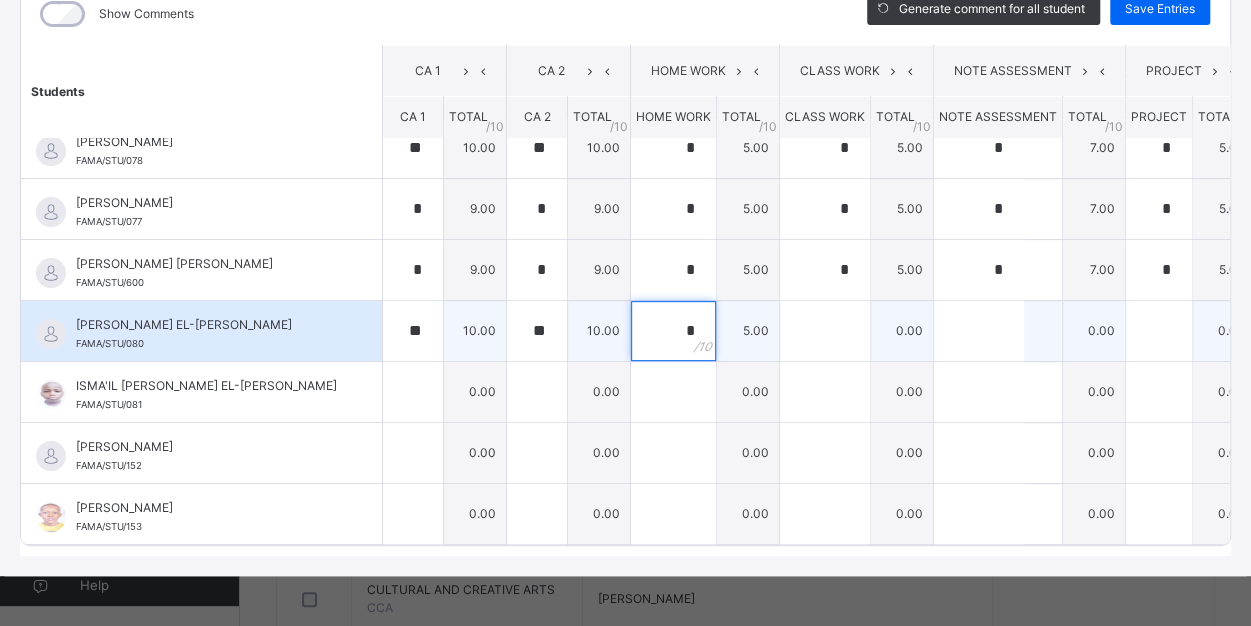type on "*" 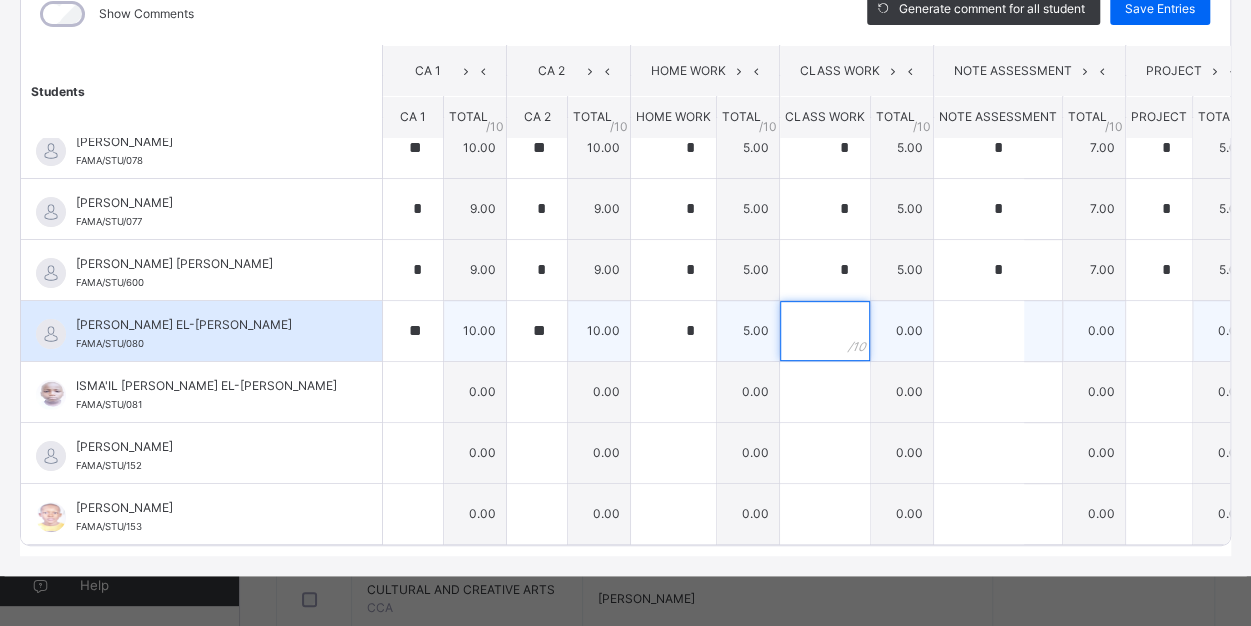 click at bounding box center (825, 331) 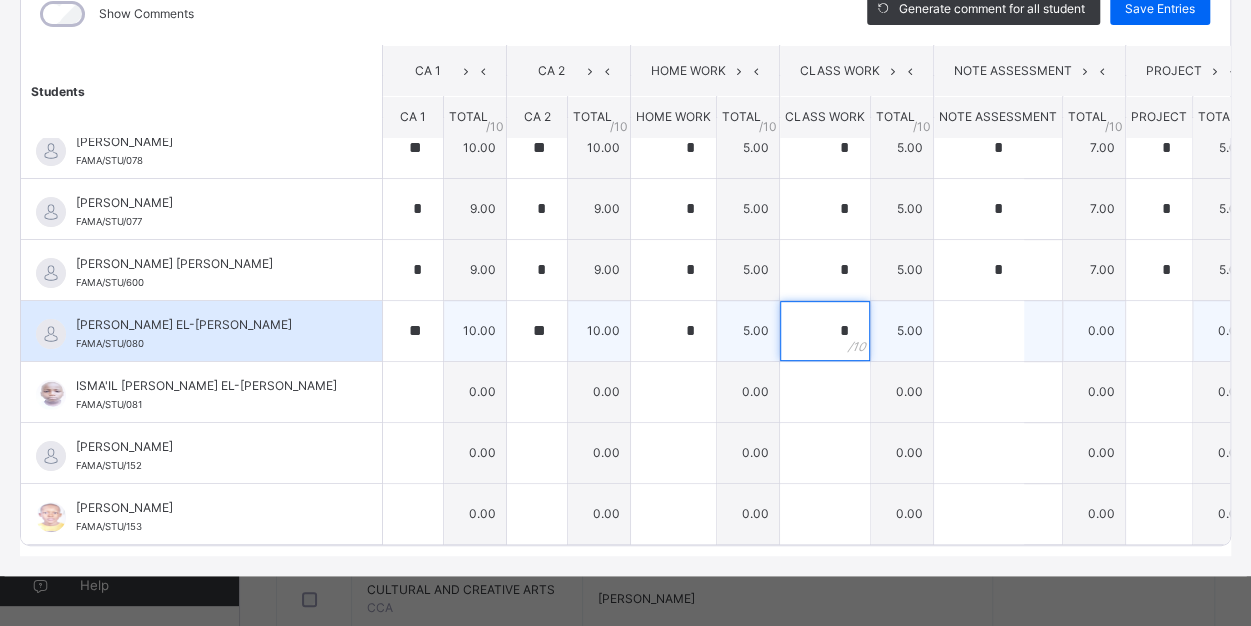 type on "*" 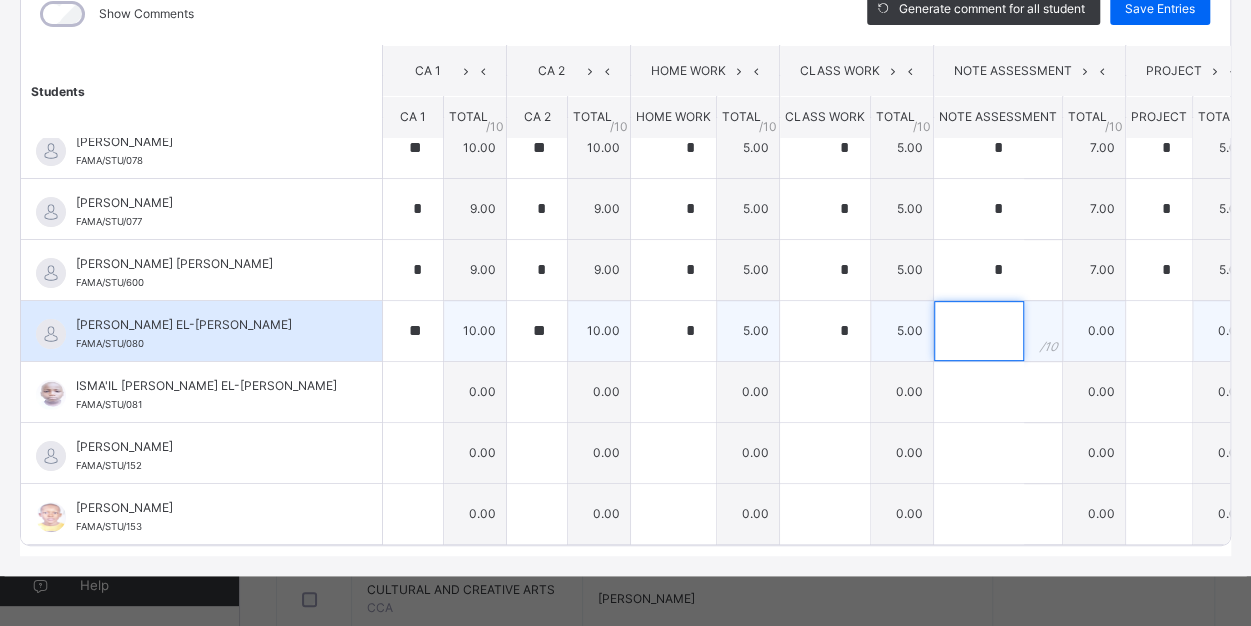 click at bounding box center (979, 331) 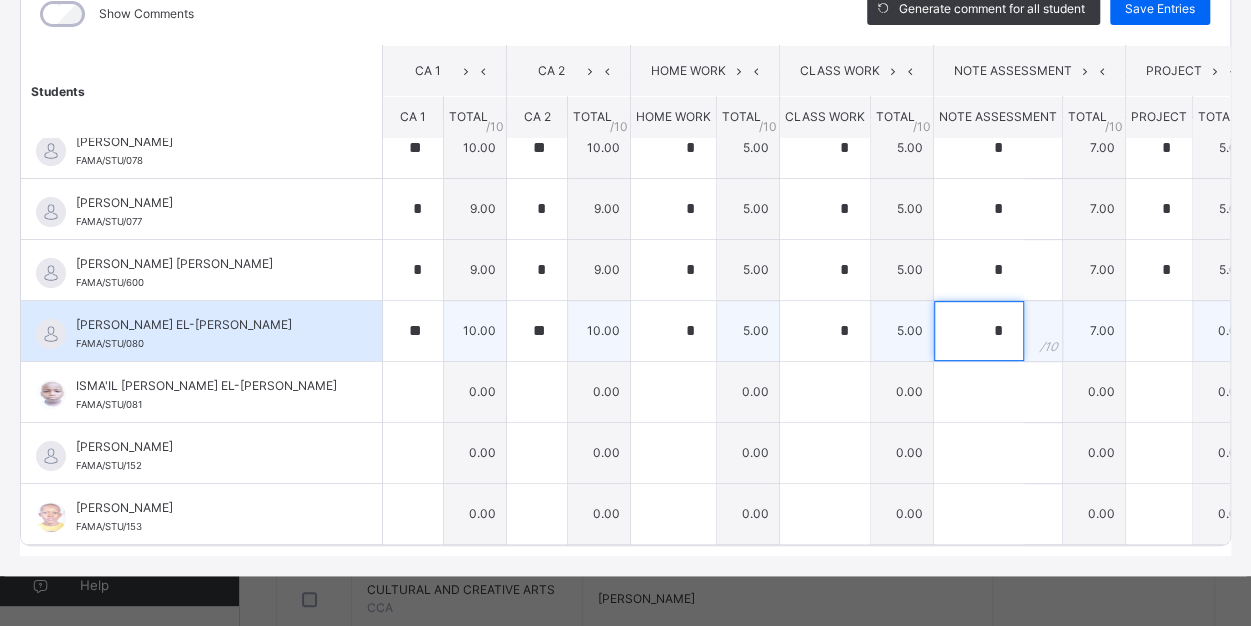 type on "*" 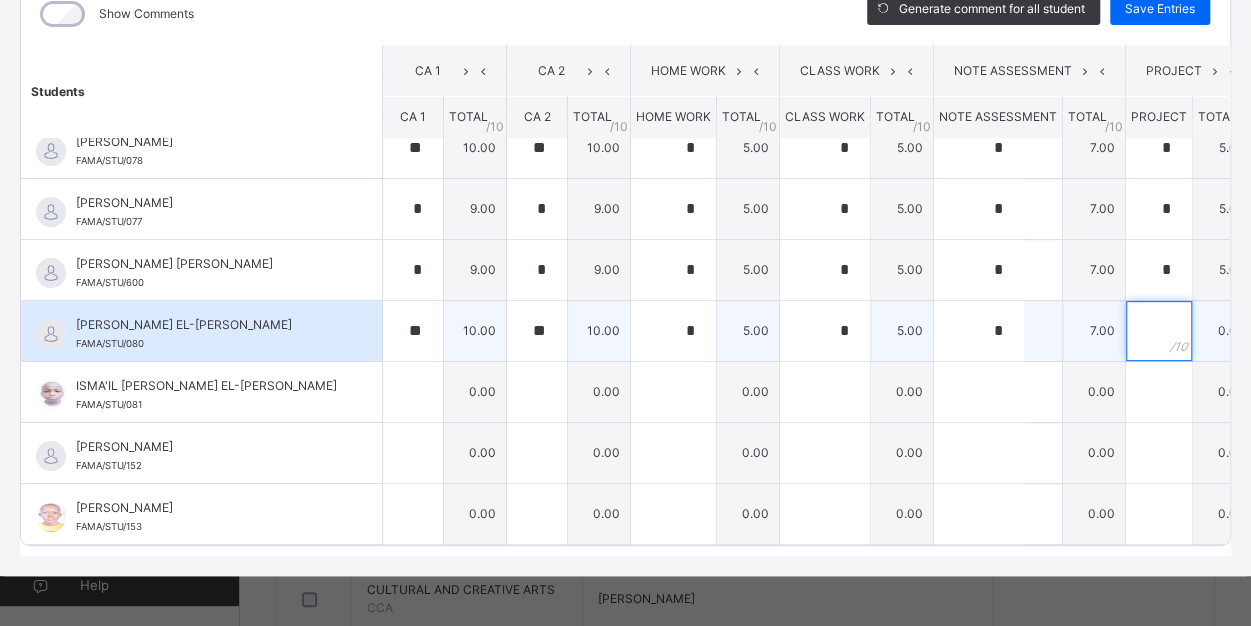 click at bounding box center (1159, 331) 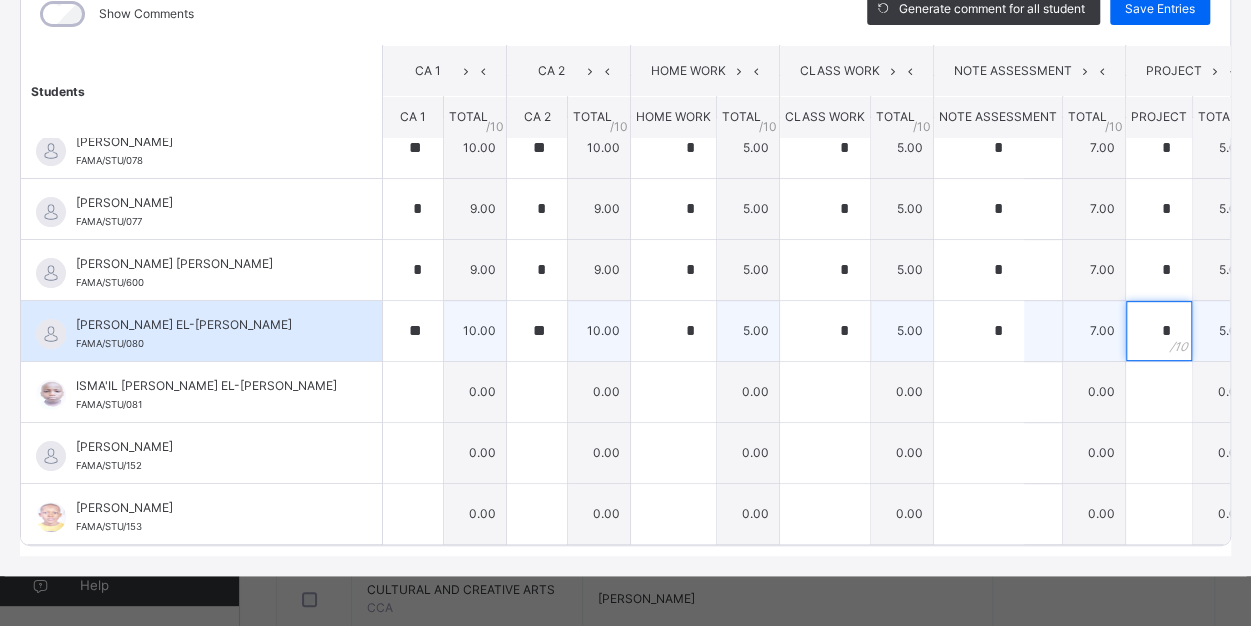 type on "*" 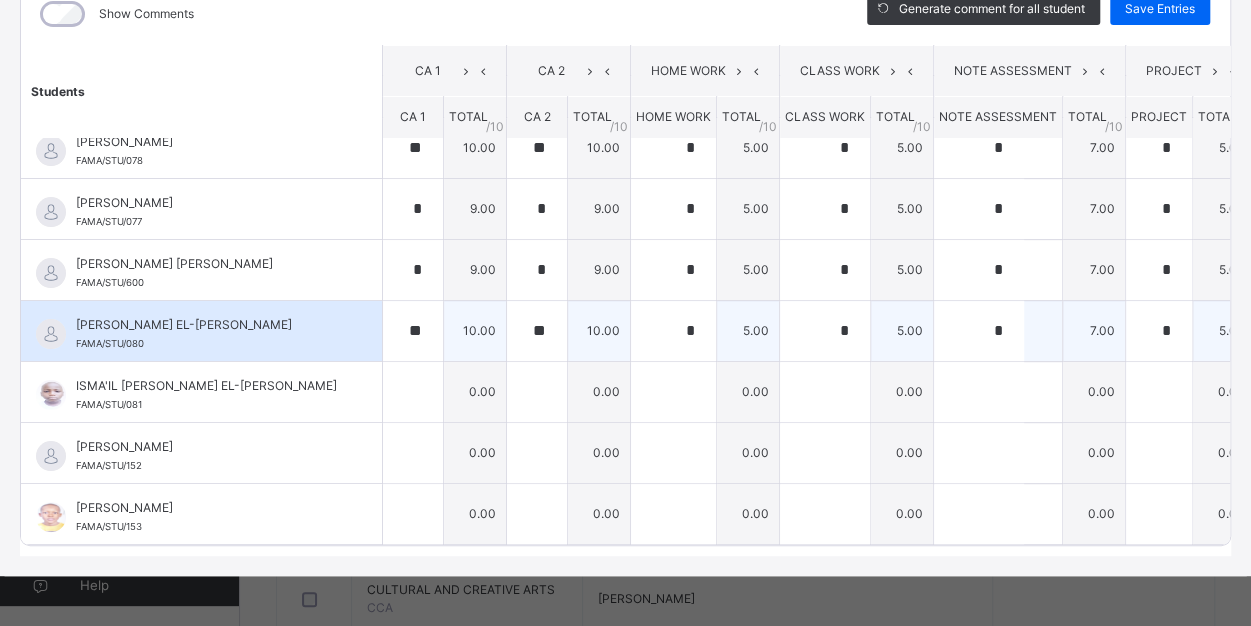 click at bounding box center [1286, 331] 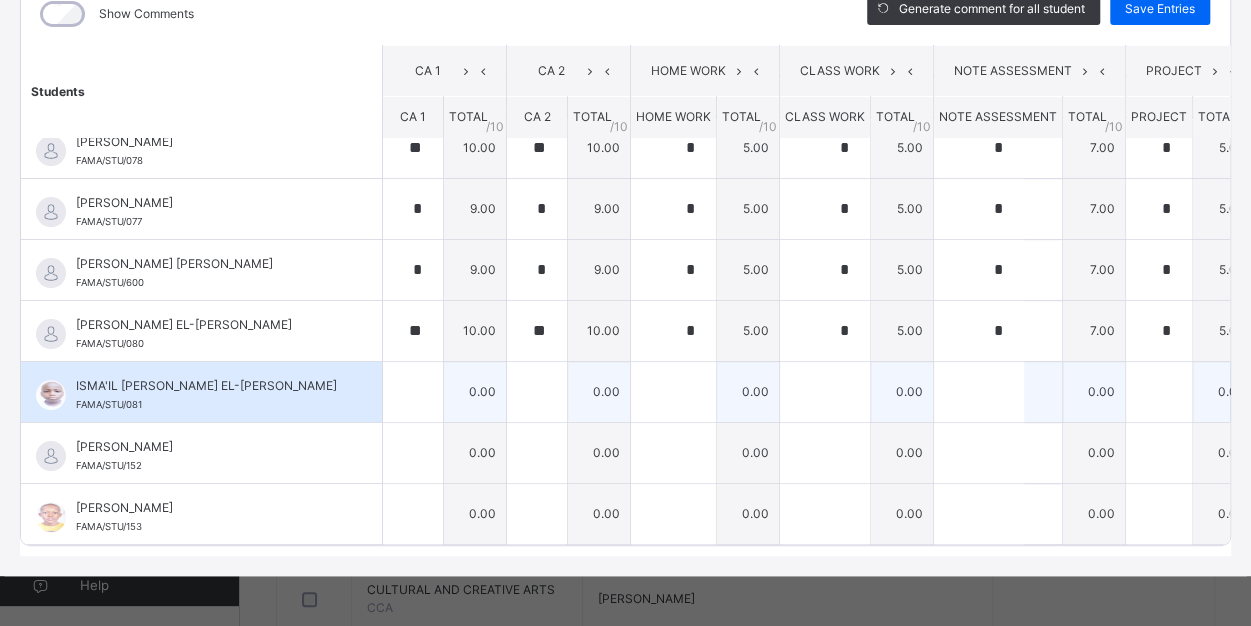type on "**" 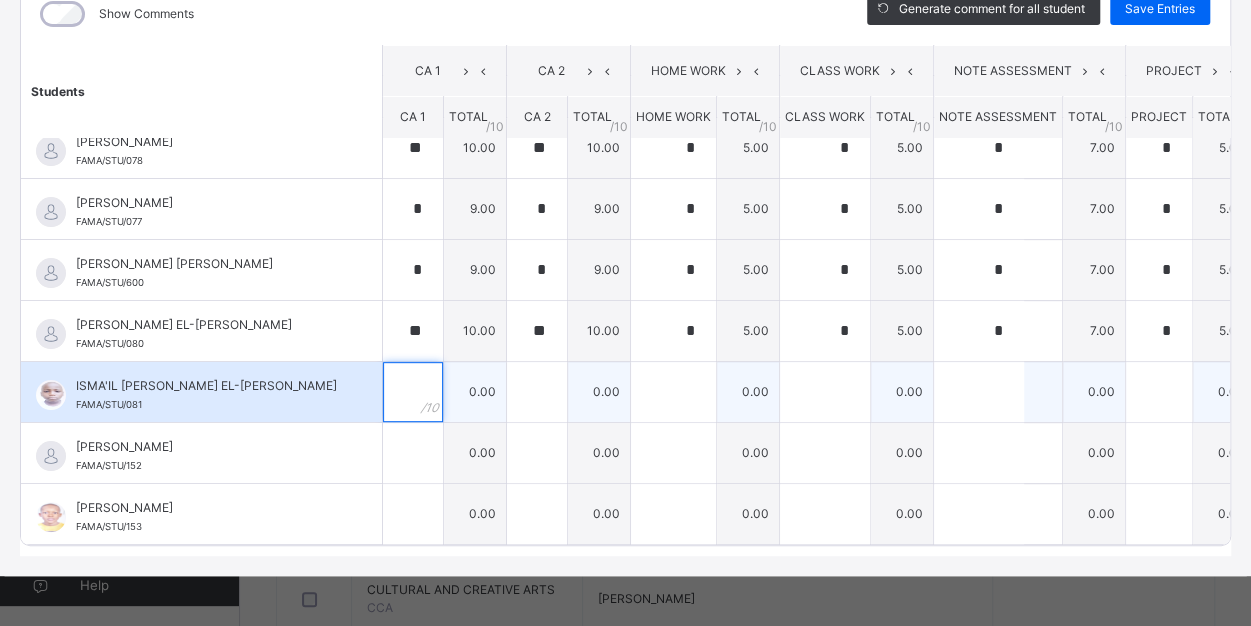 click at bounding box center [413, 392] 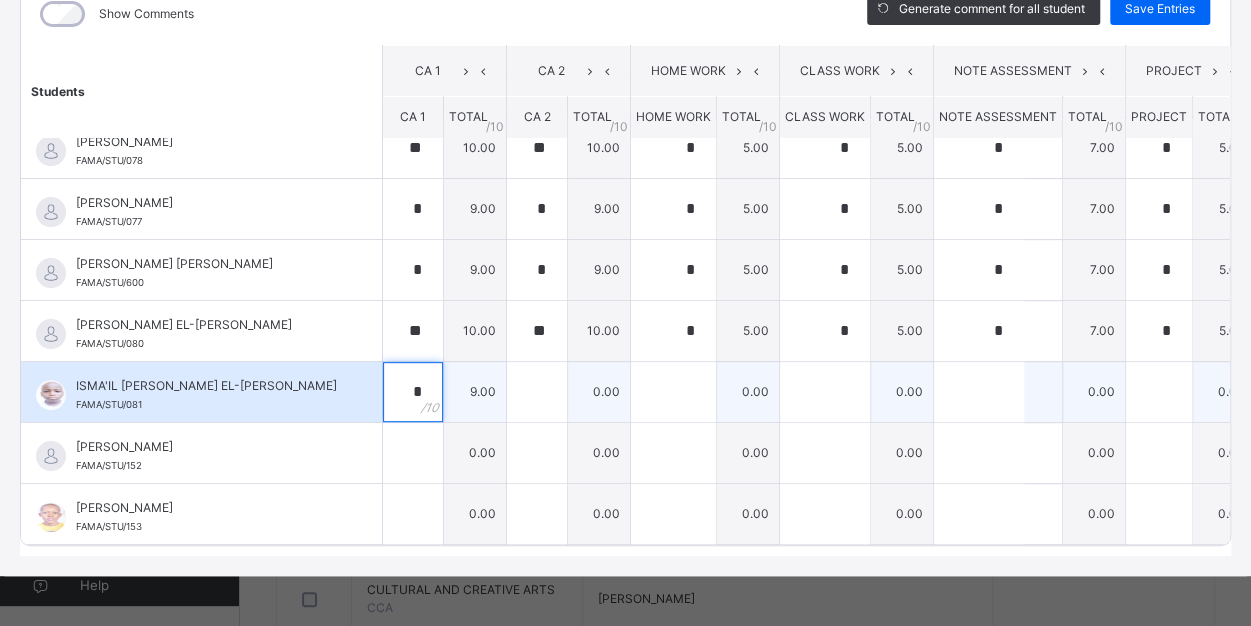 type on "*" 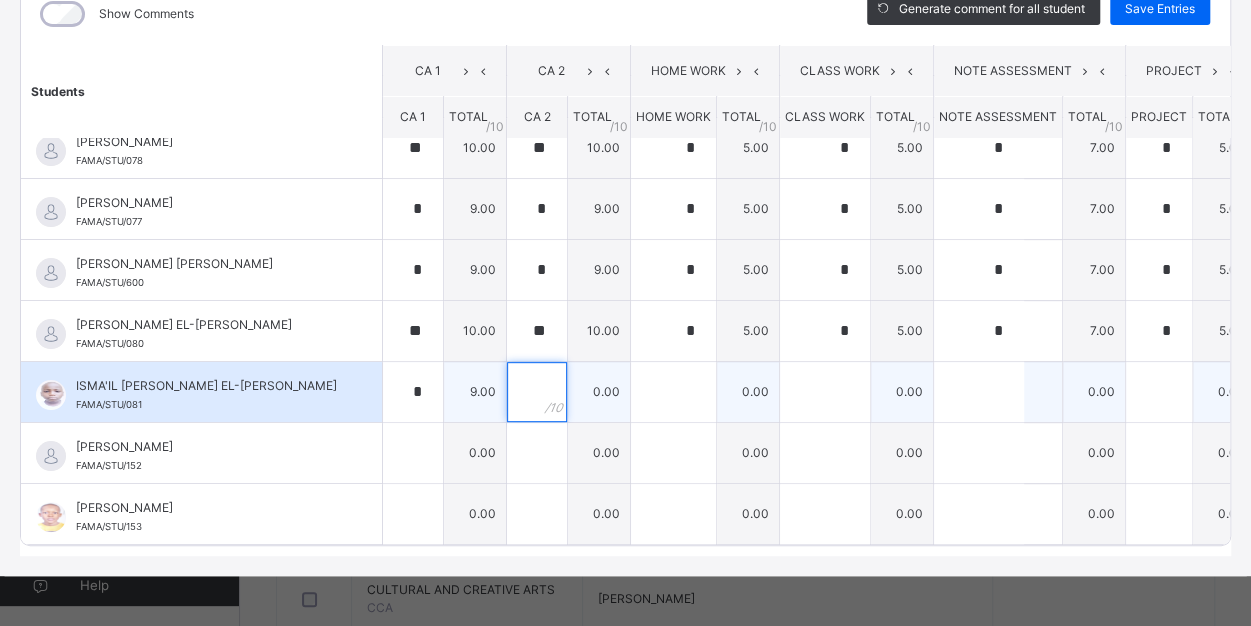 click at bounding box center [537, 392] 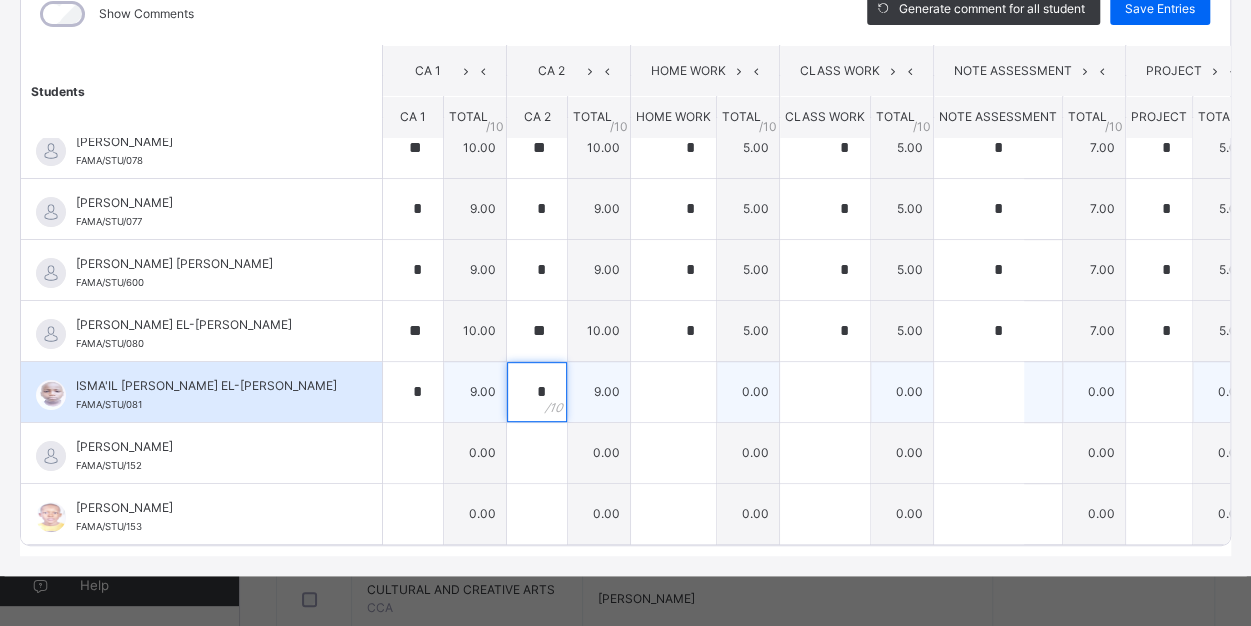 type on "*" 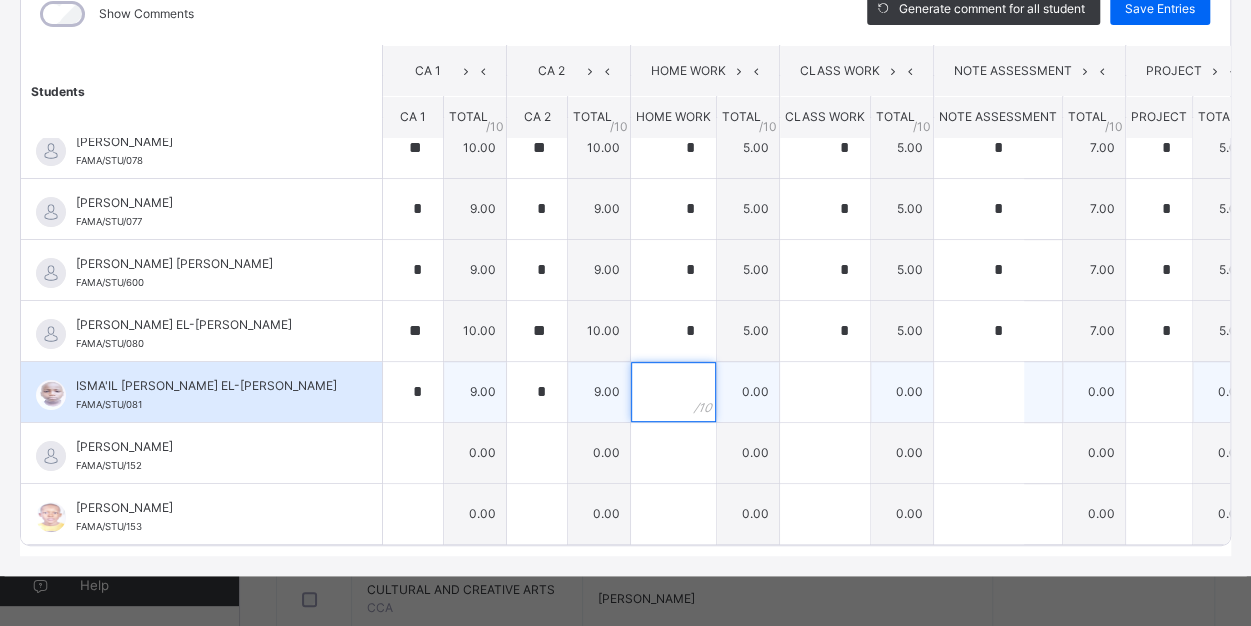 click at bounding box center [673, 392] 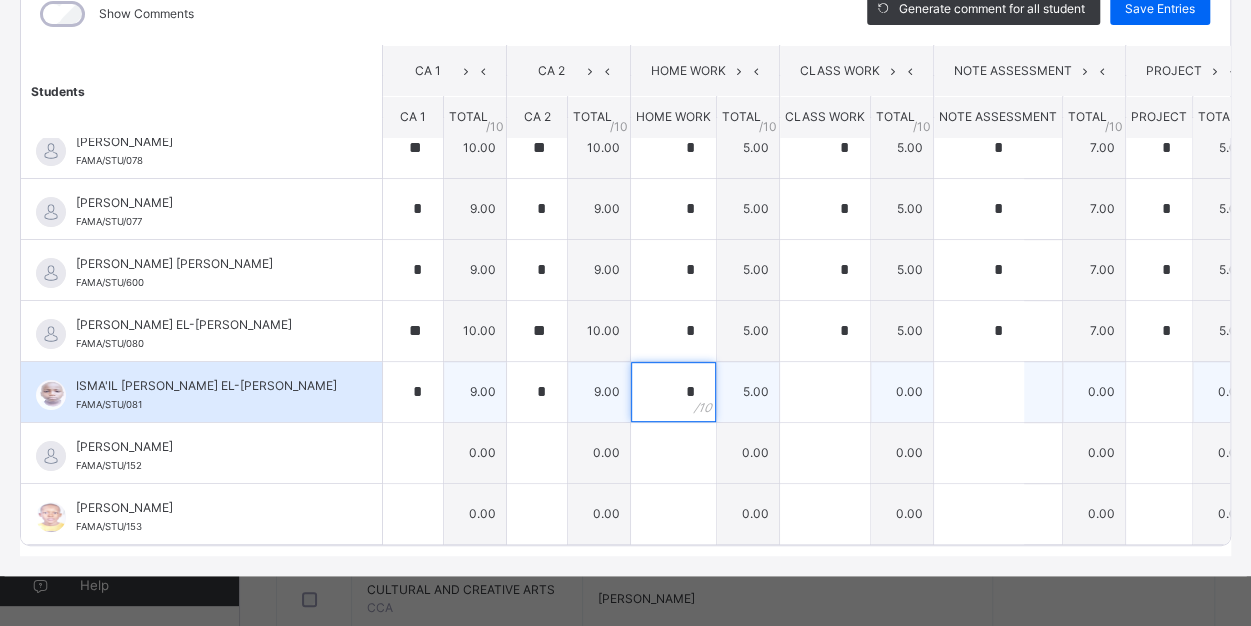 type on "*" 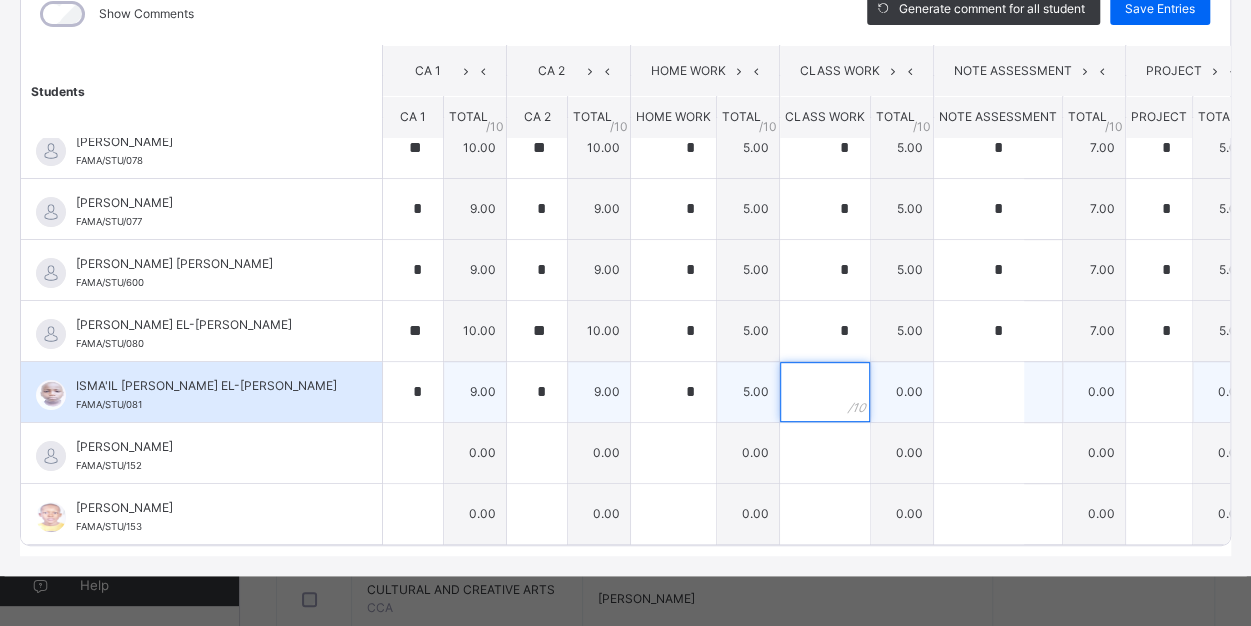 click at bounding box center (825, 392) 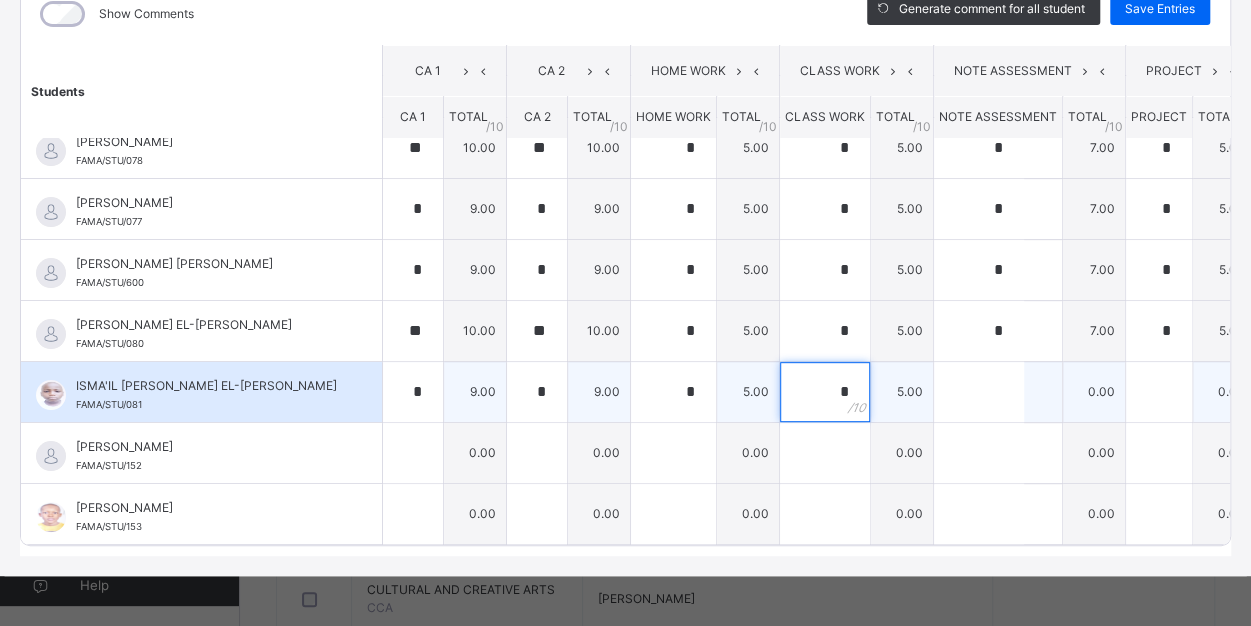 type on "*" 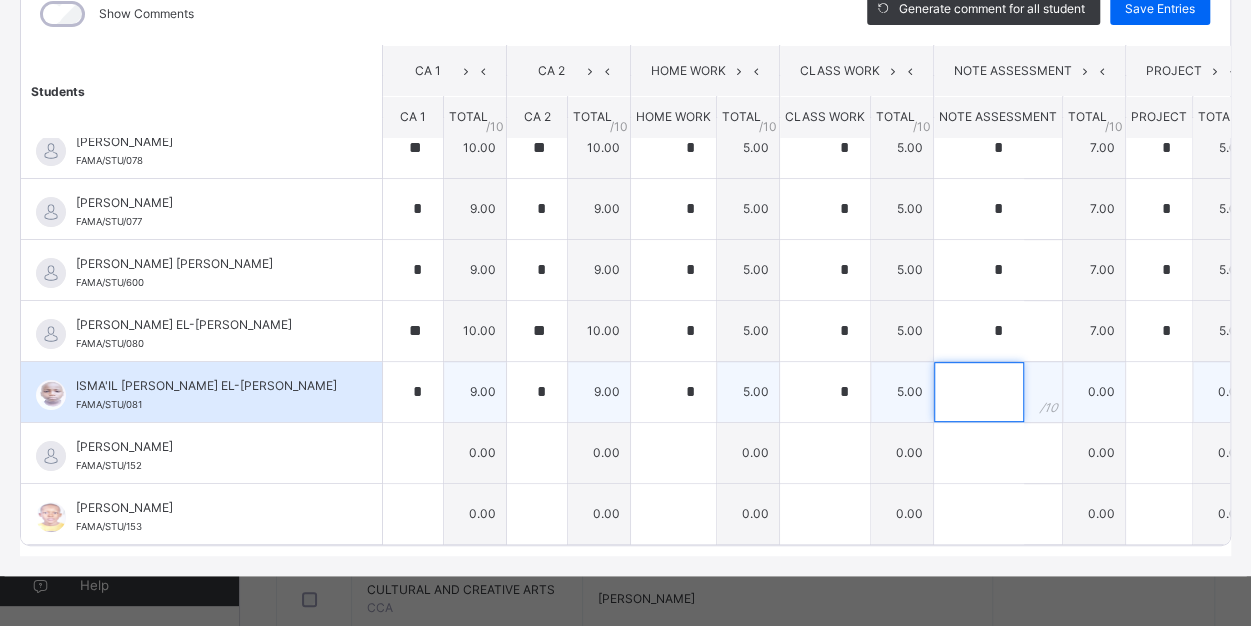 click at bounding box center (979, 392) 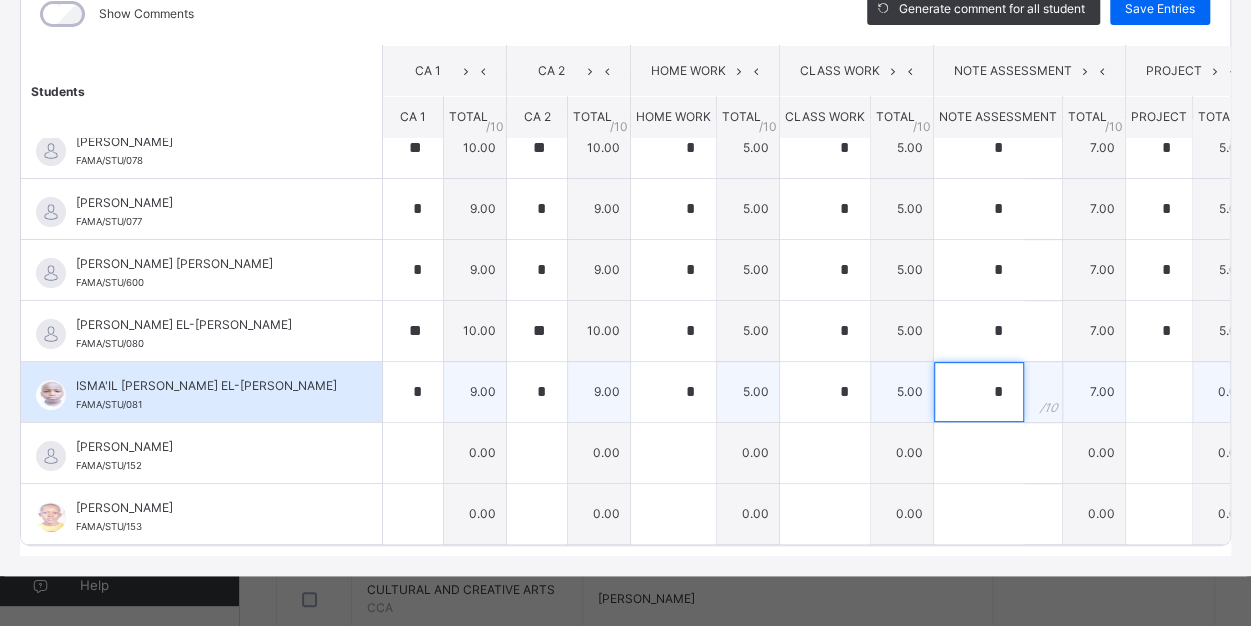 type on "*" 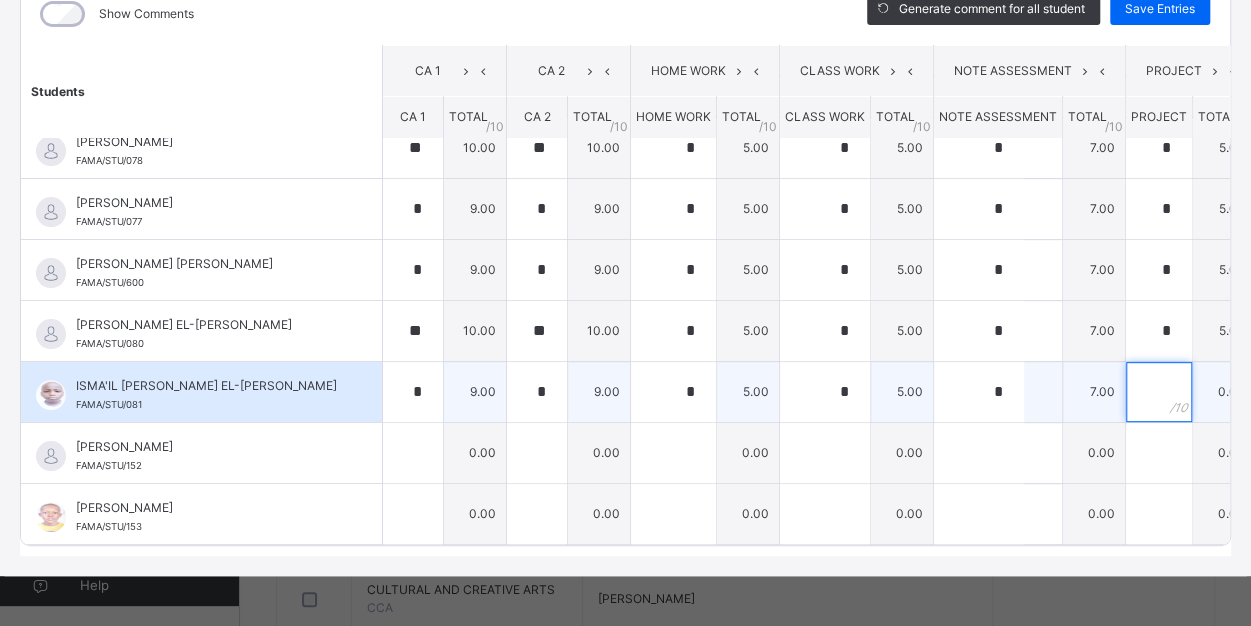 click at bounding box center [1159, 392] 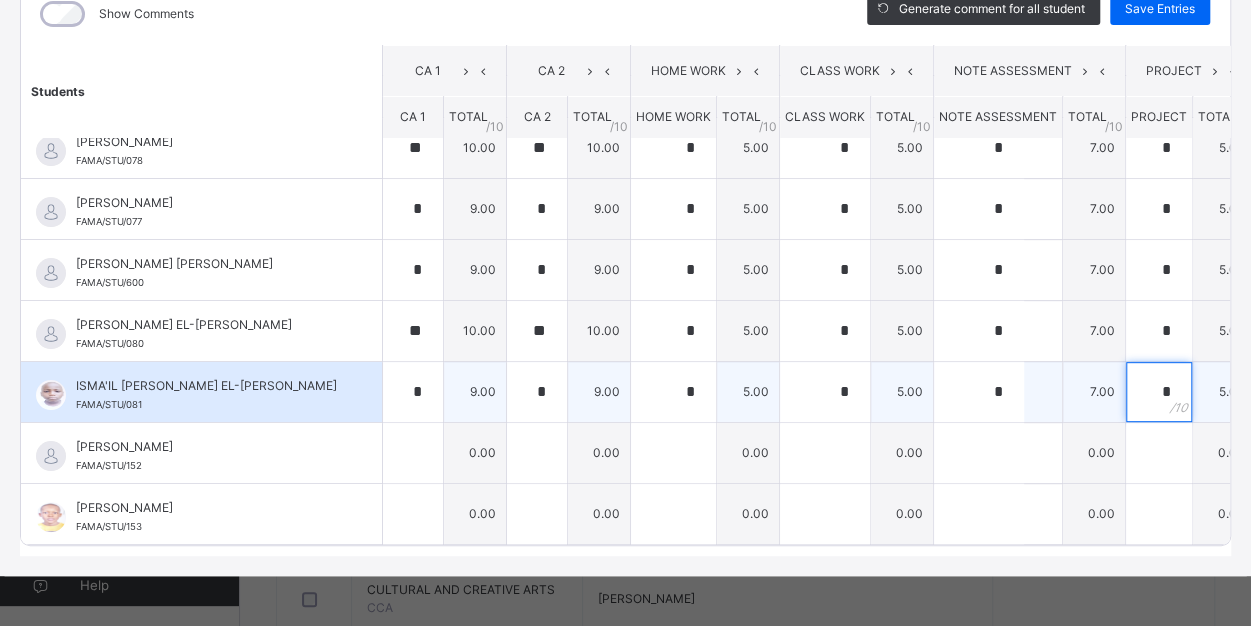 type on "*" 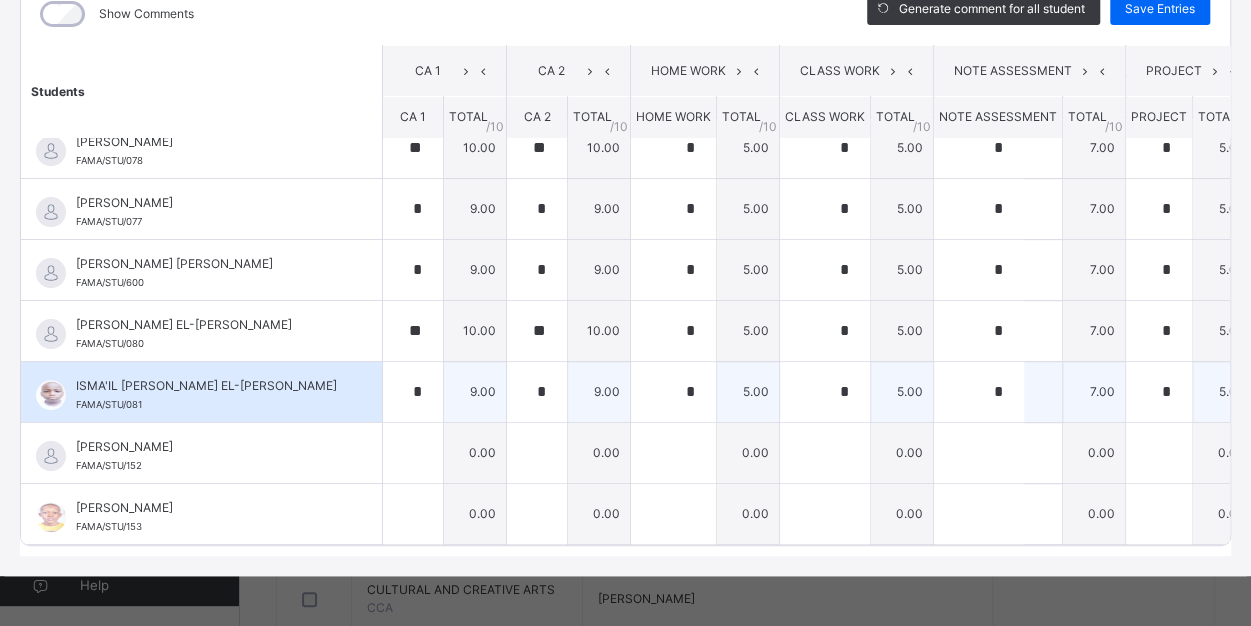 click at bounding box center (1286, 392) 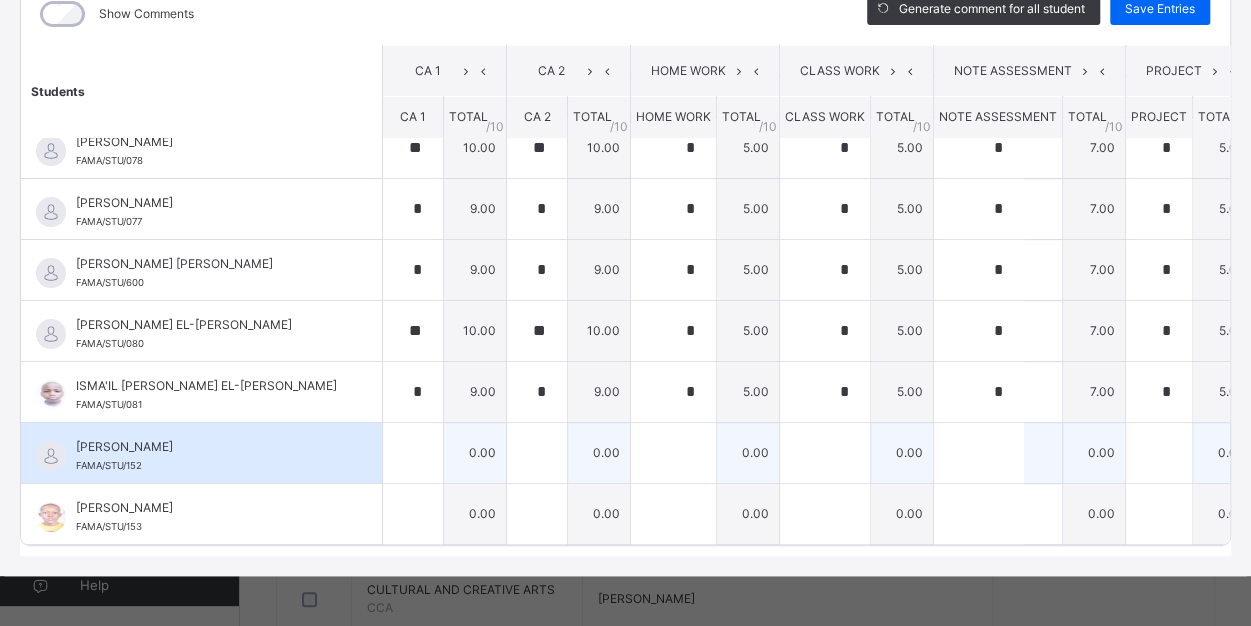 type on "**" 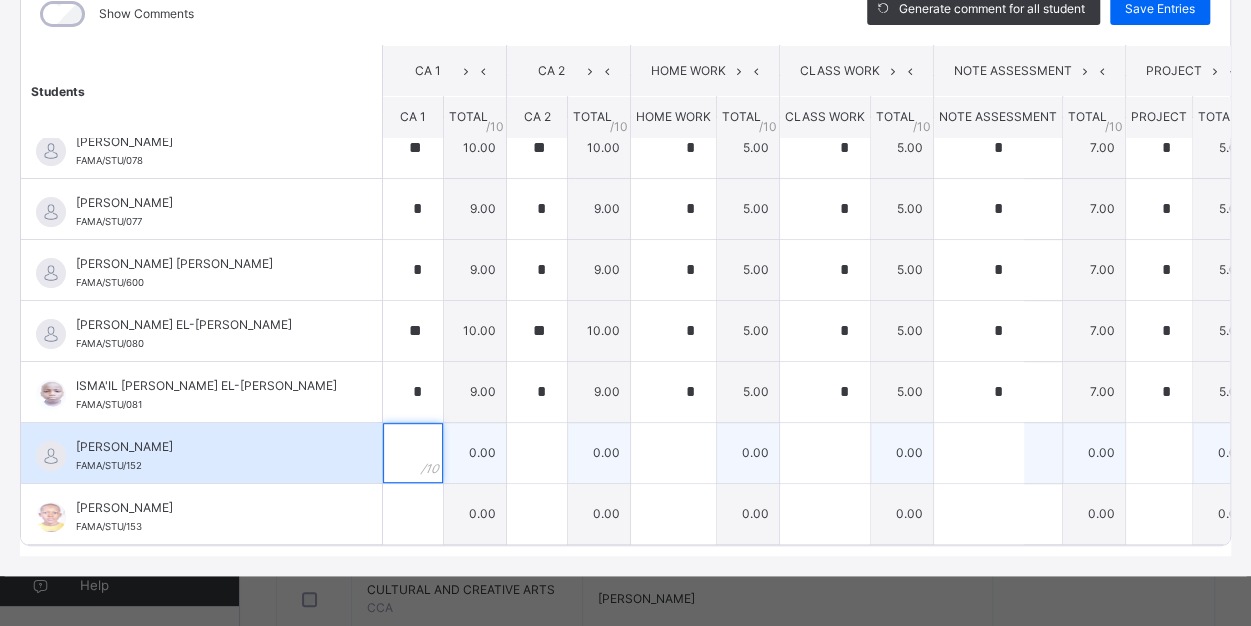 click at bounding box center [413, 453] 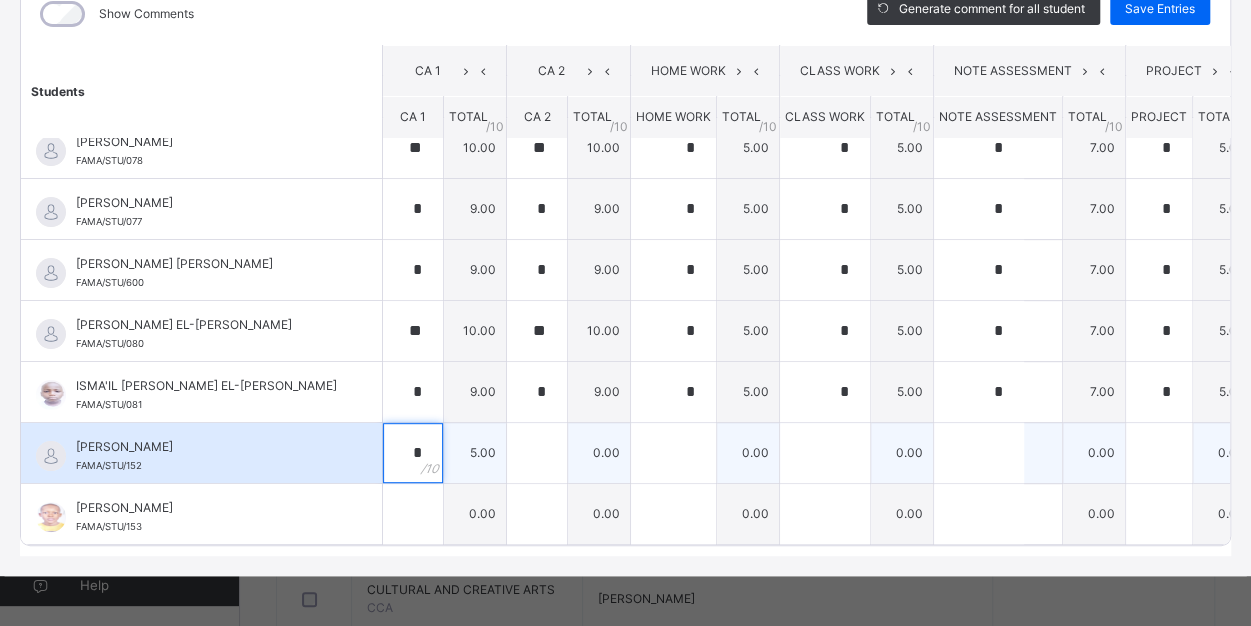 type on "*" 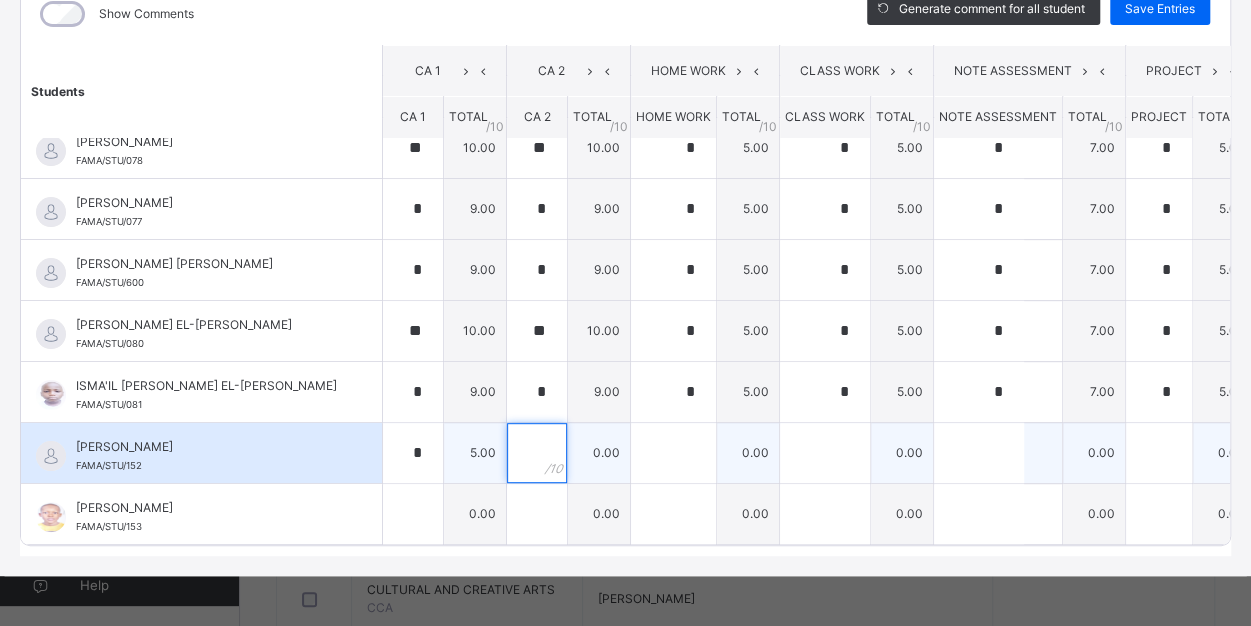 click at bounding box center [537, 453] 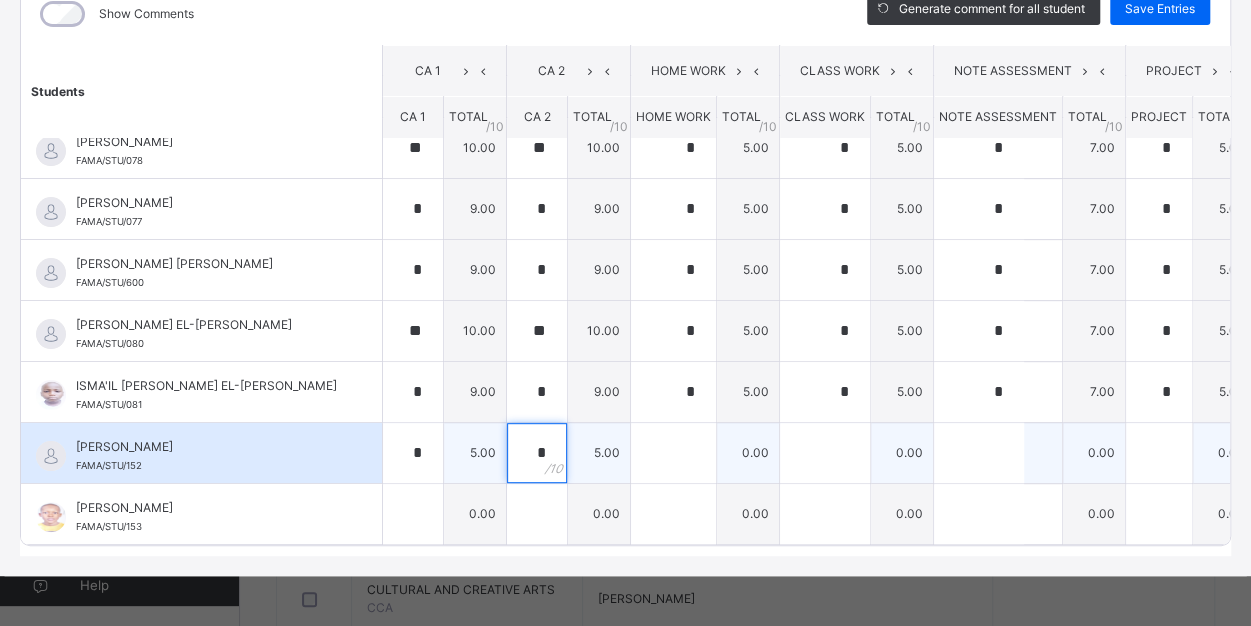 type on "*" 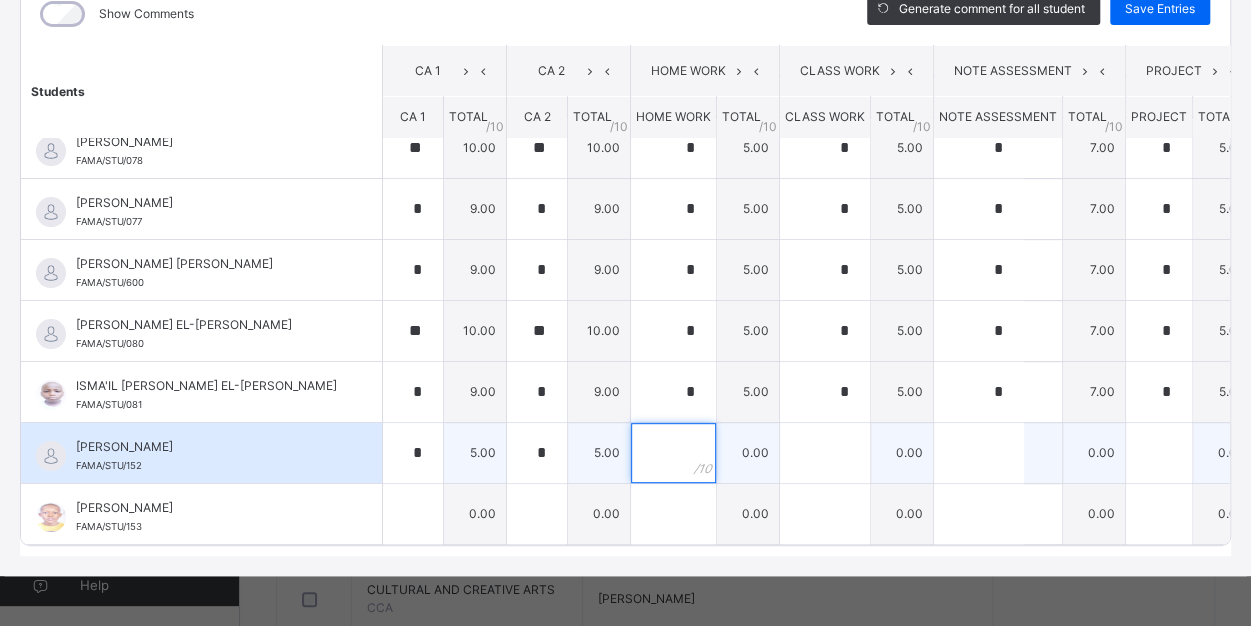 click at bounding box center [673, 453] 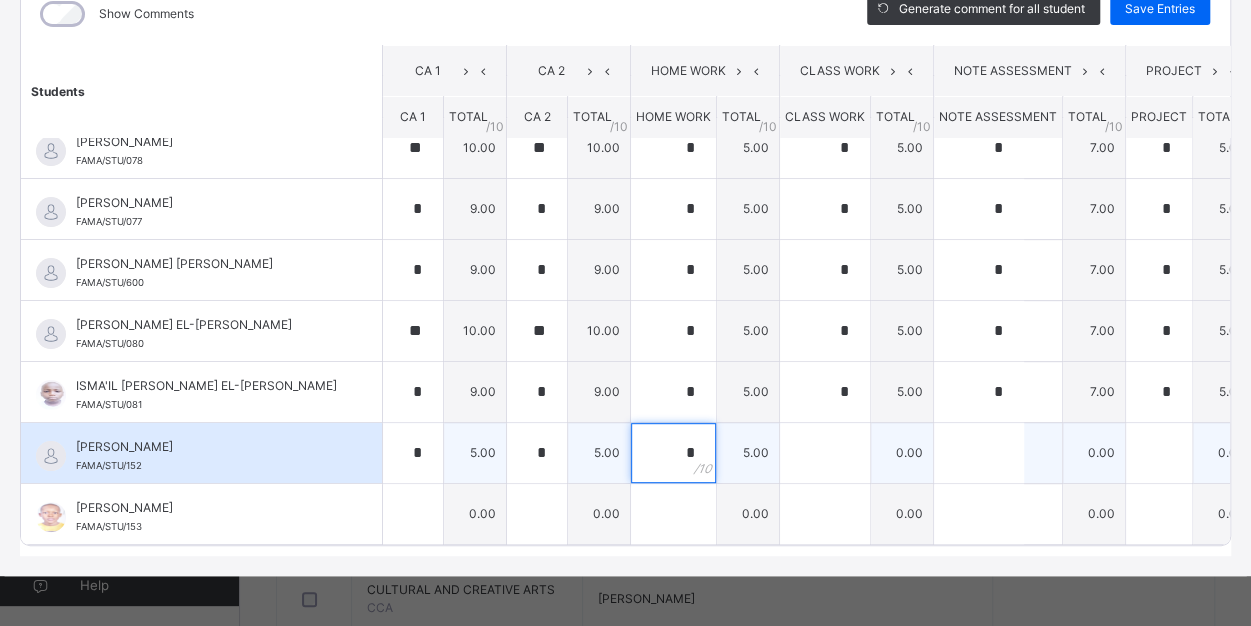 type on "*" 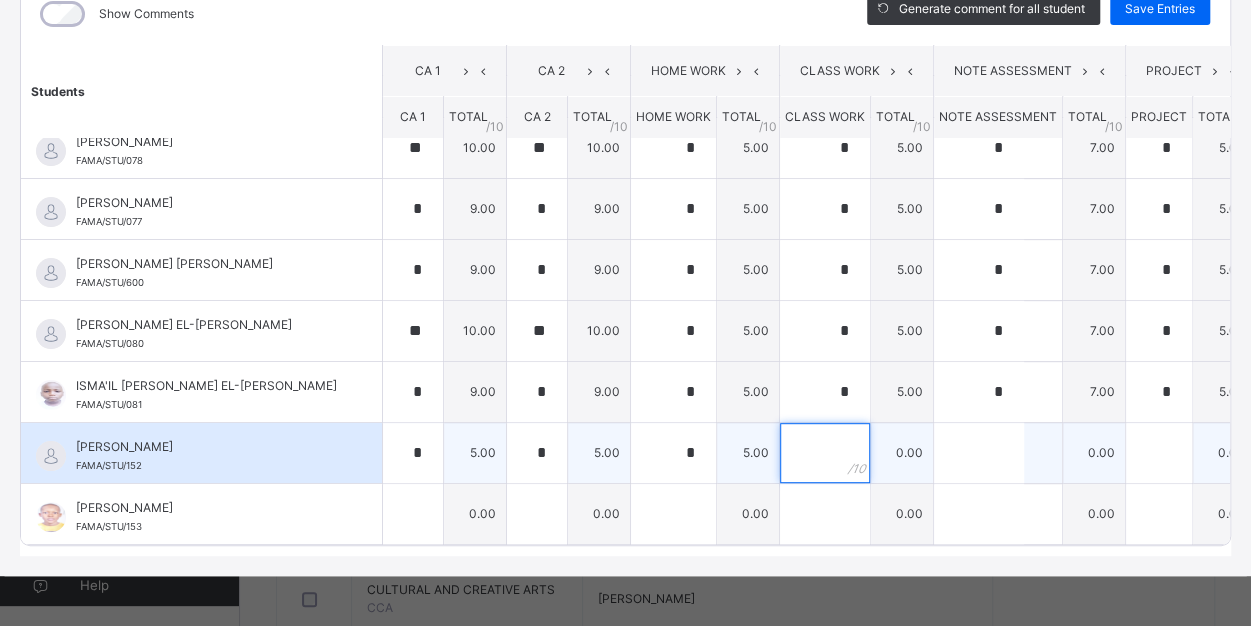 click at bounding box center [825, 453] 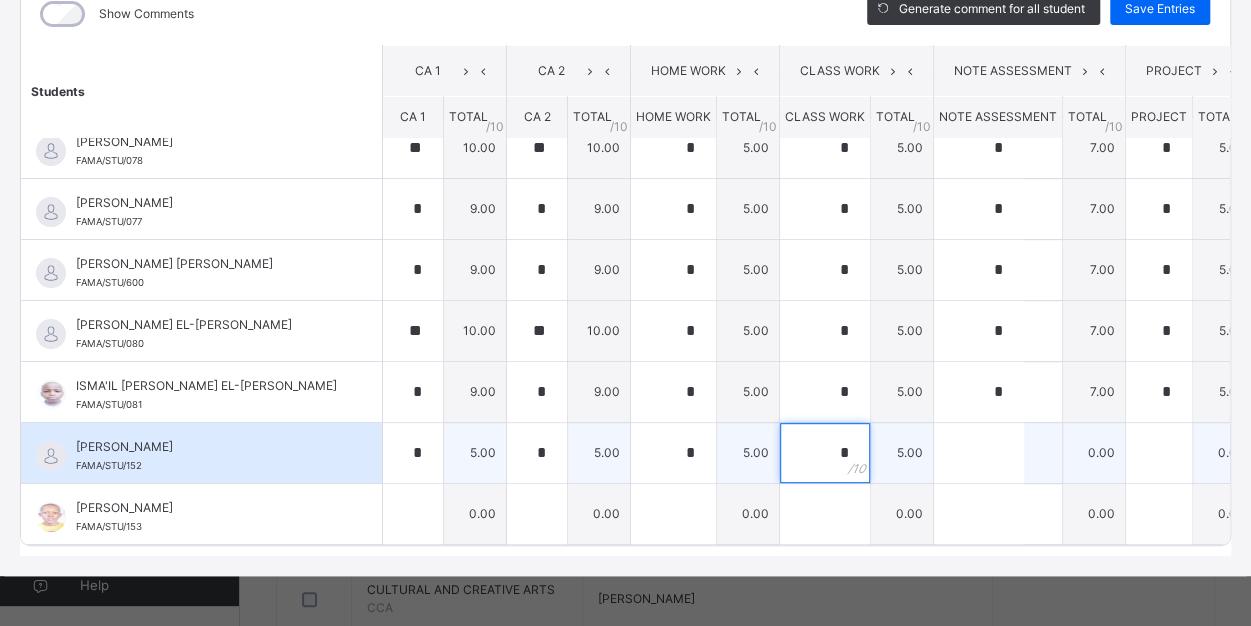 type on "*" 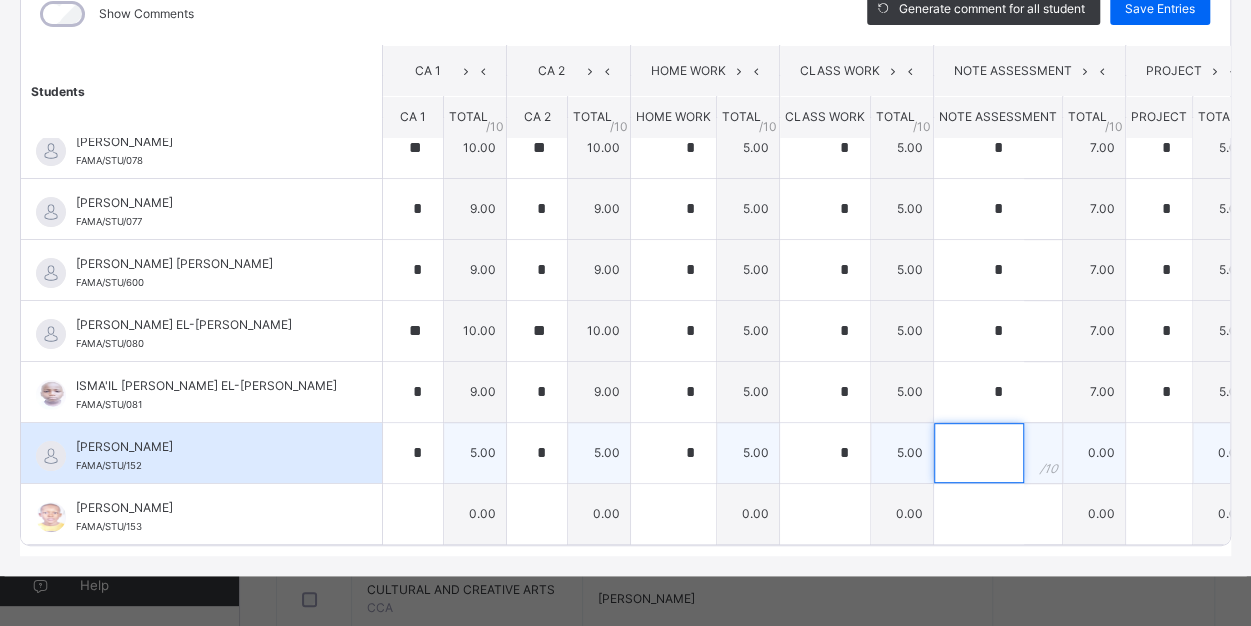 click at bounding box center (979, 453) 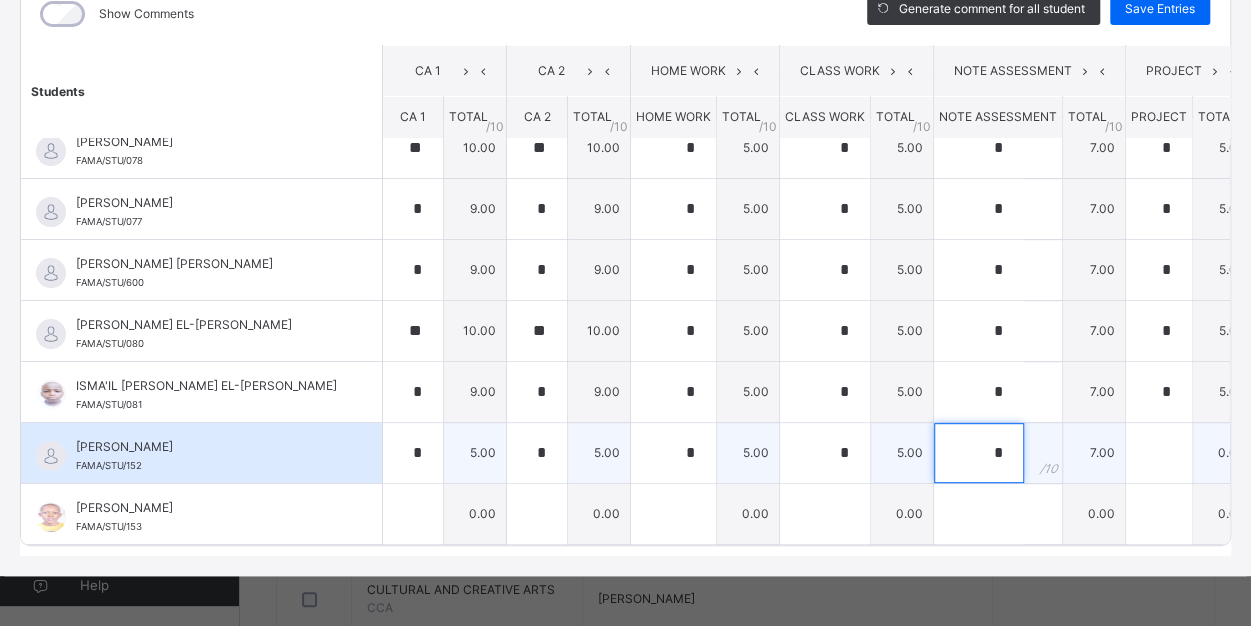 type on "*" 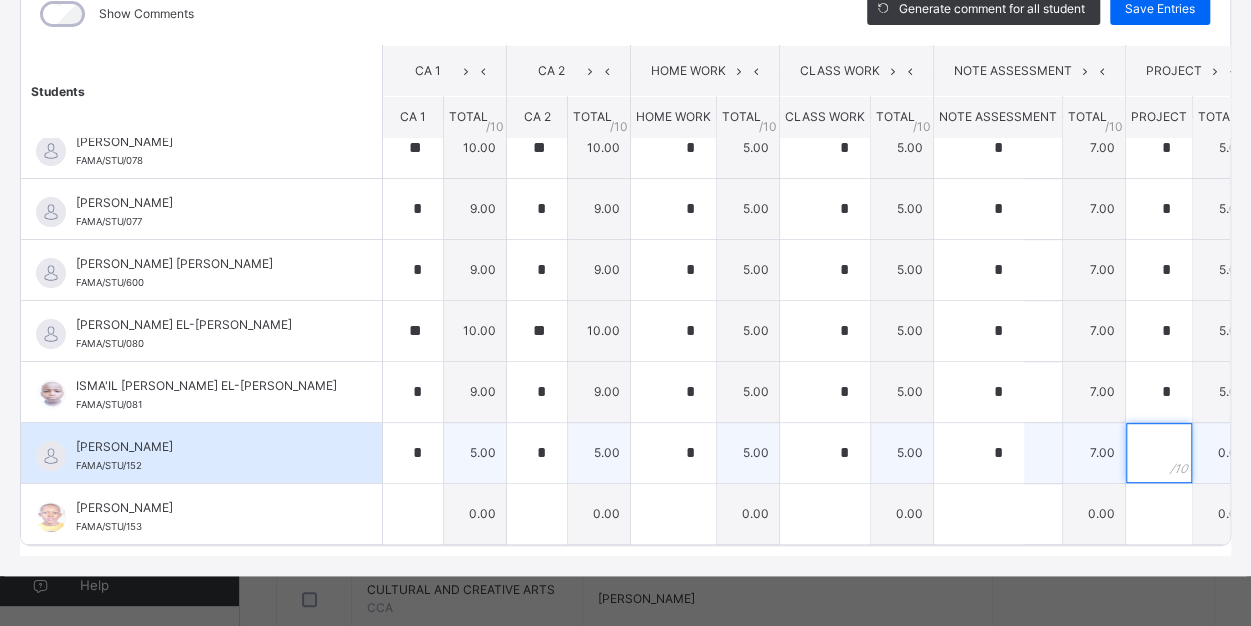 click at bounding box center (1159, 453) 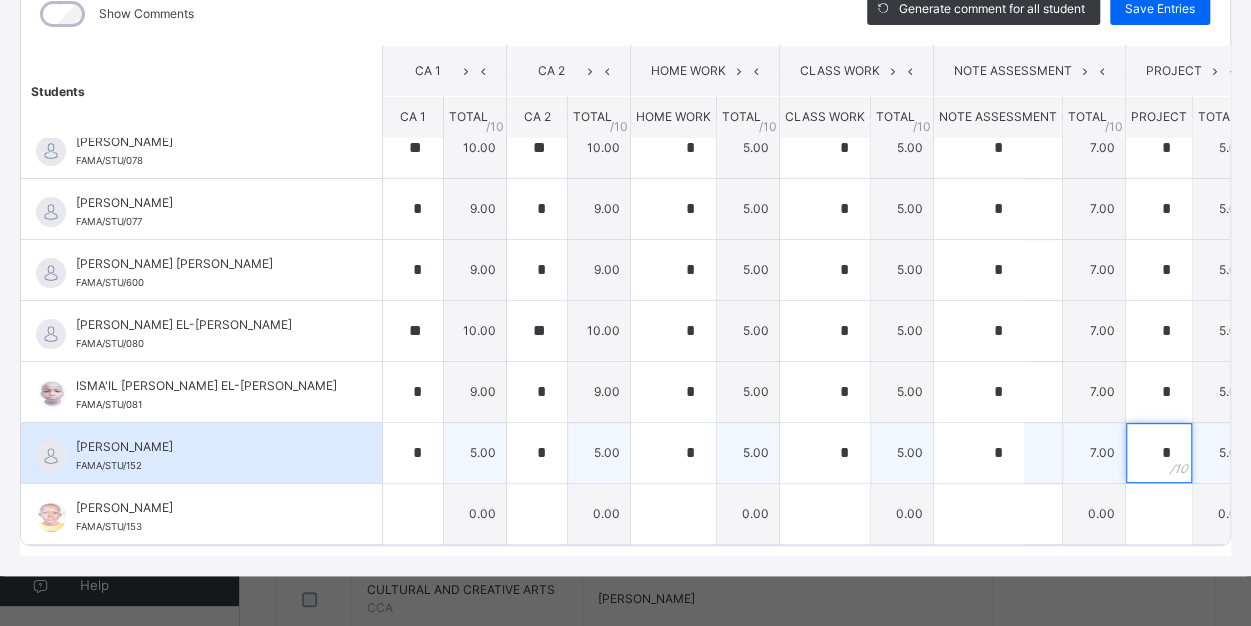 type on "*" 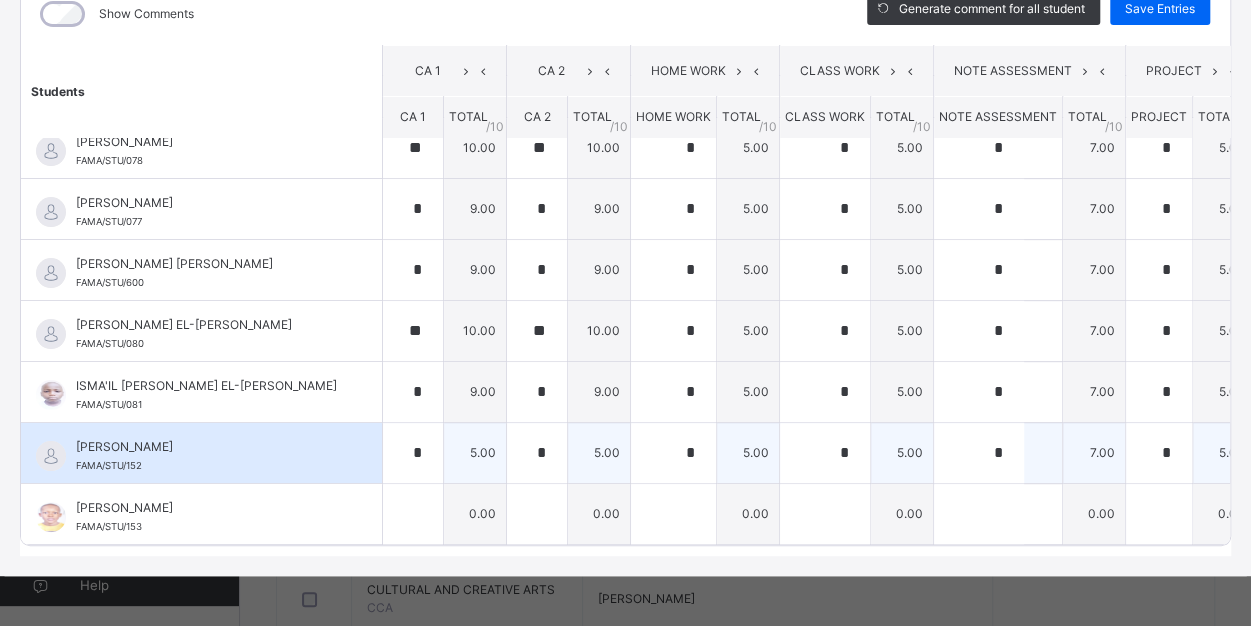 click at bounding box center [1286, 453] 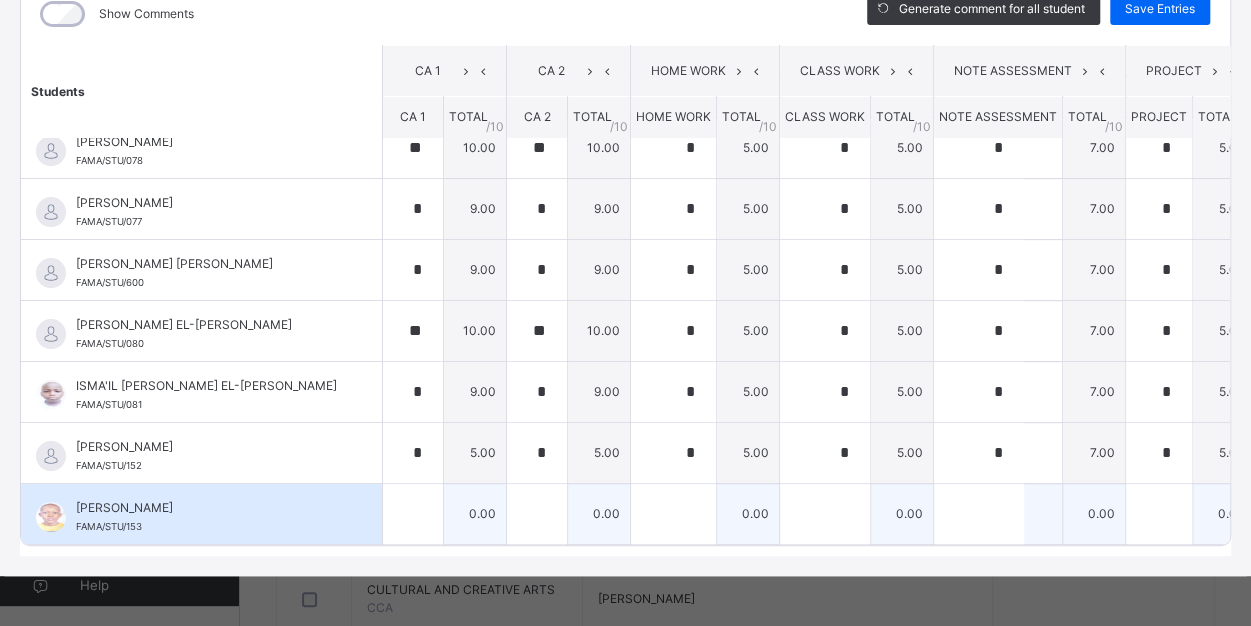 type on "**" 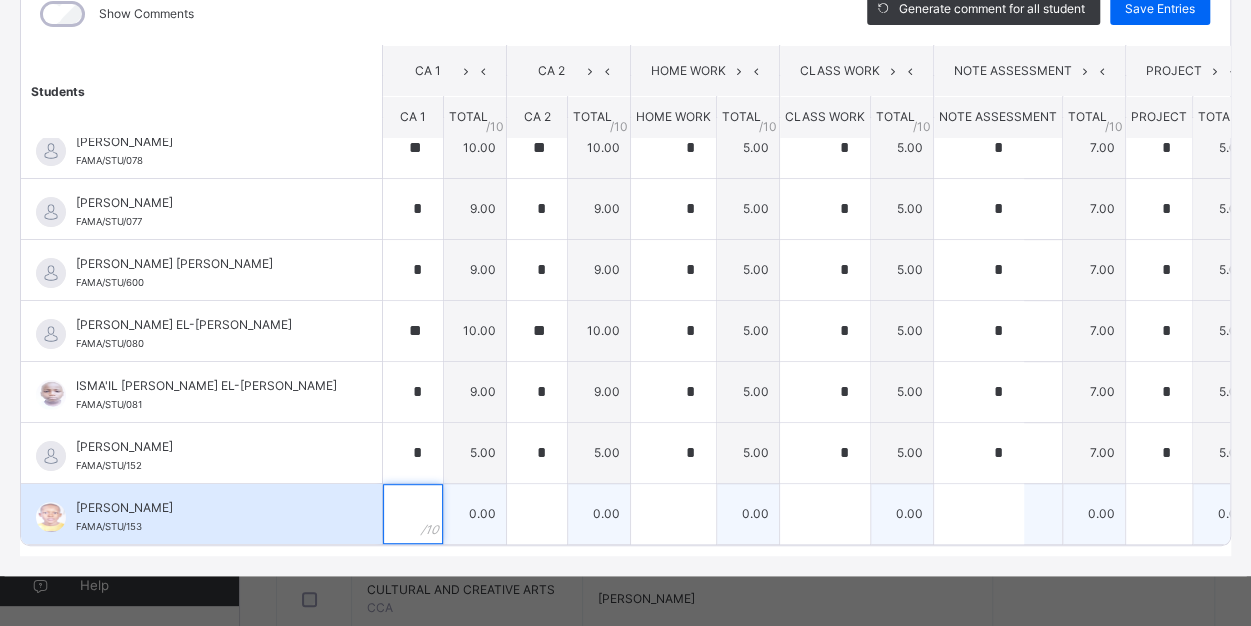 click at bounding box center [413, 514] 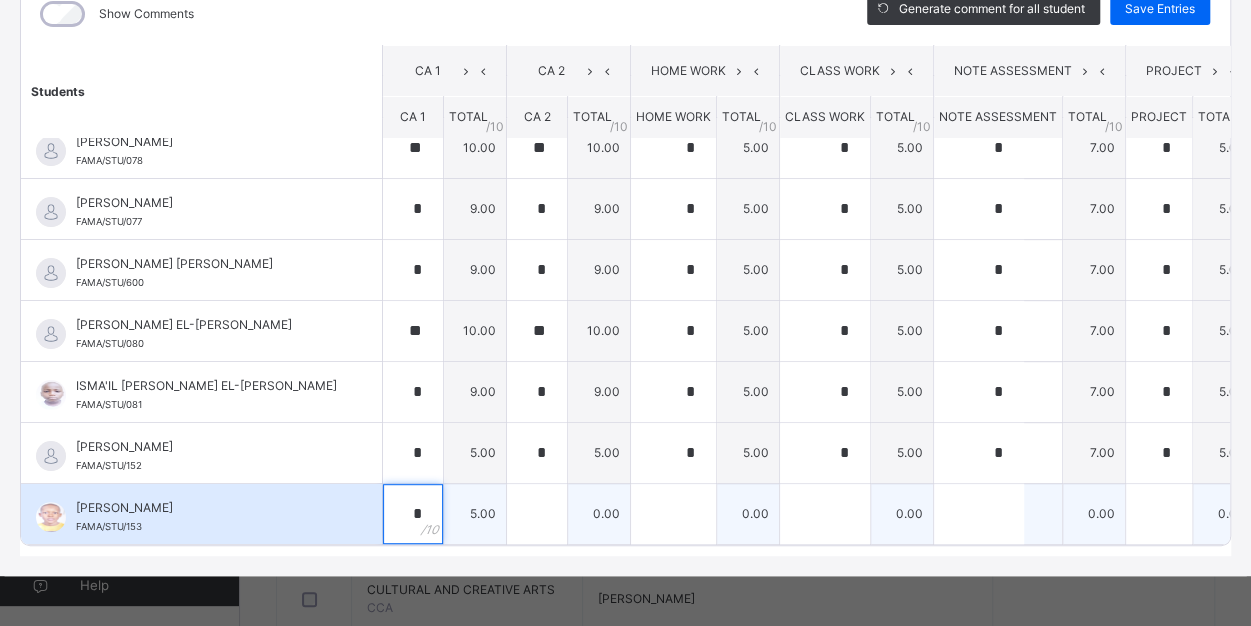 type on "*" 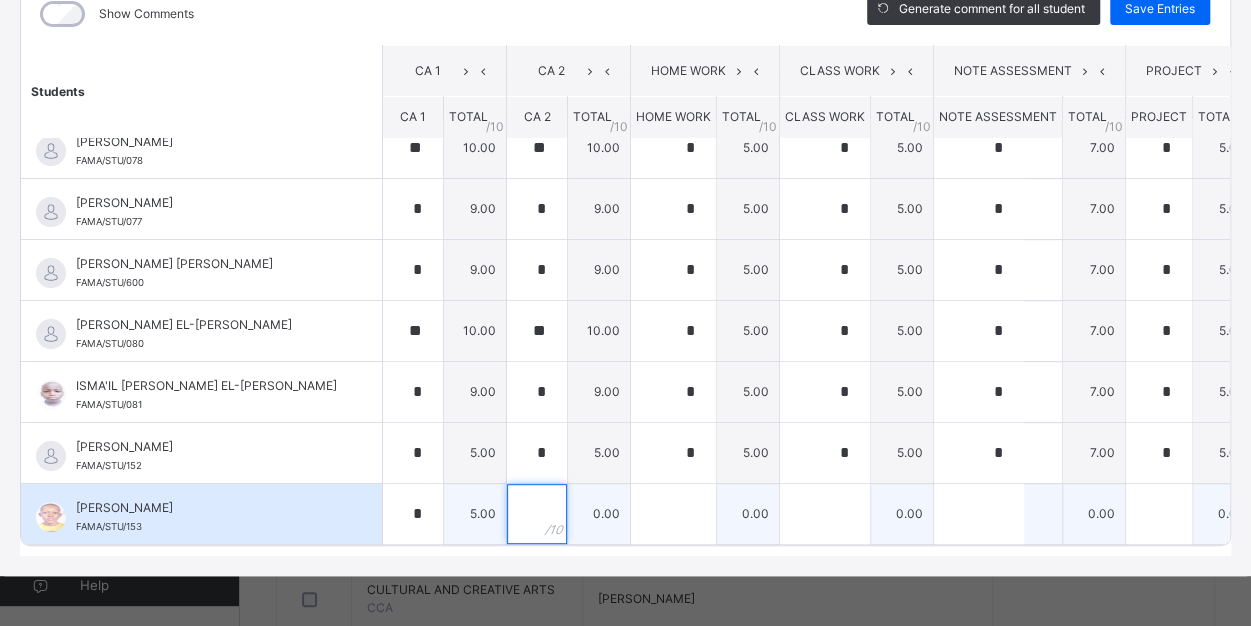 click at bounding box center (537, 514) 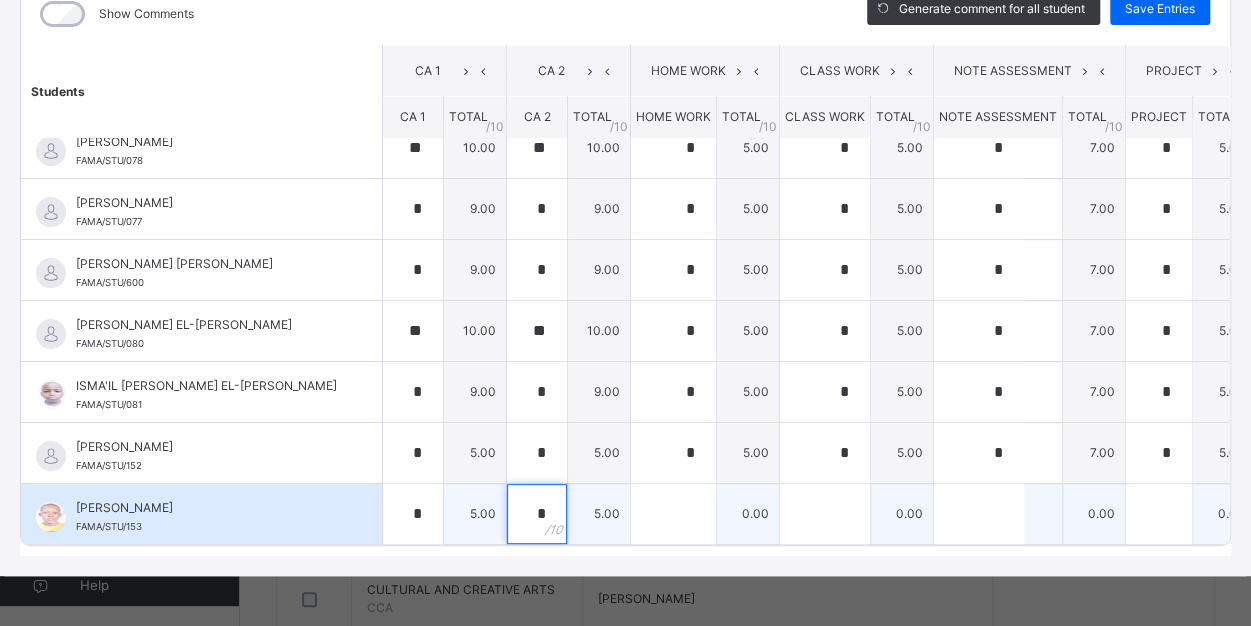 type on "*" 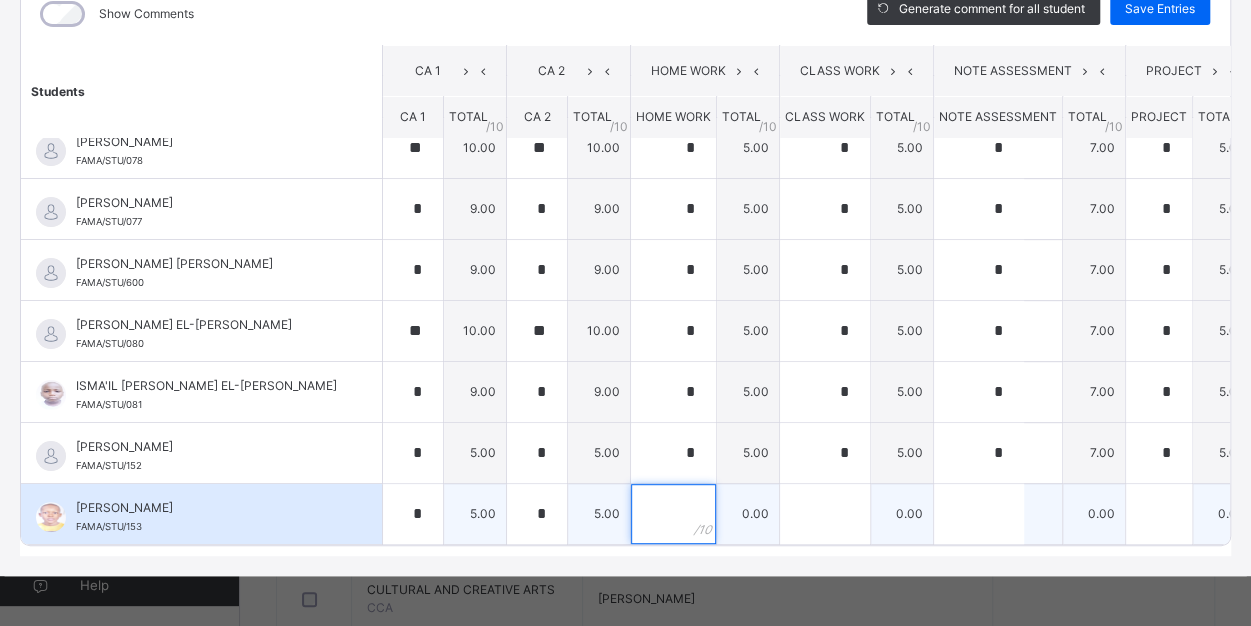 click at bounding box center (673, 514) 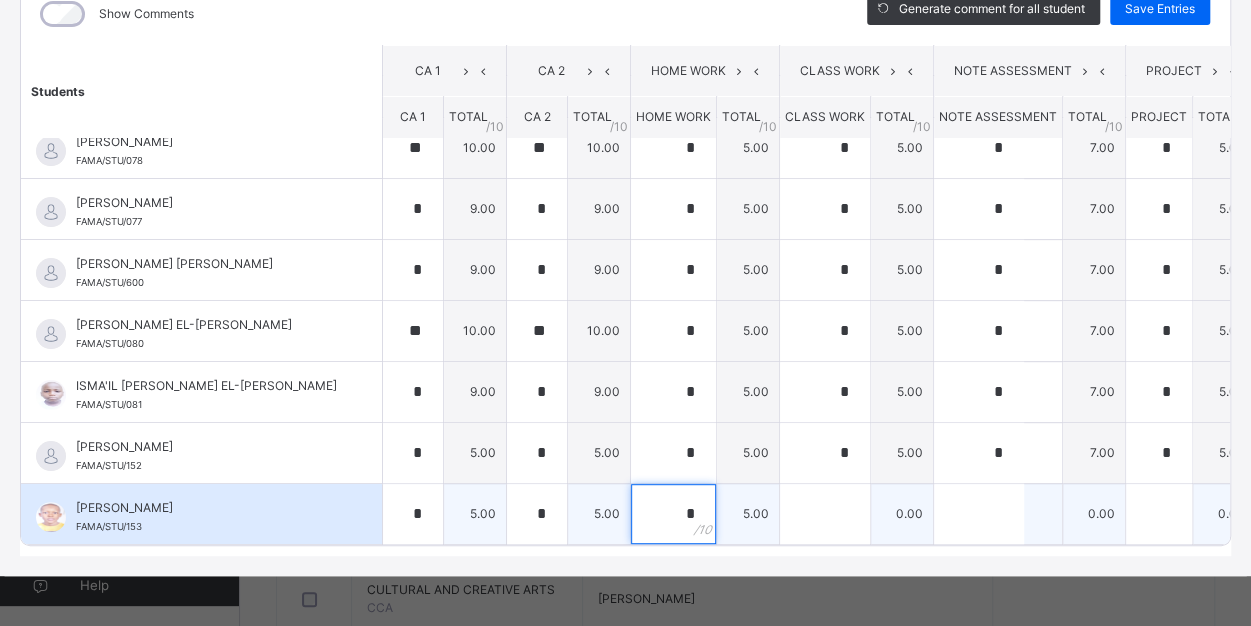 type on "*" 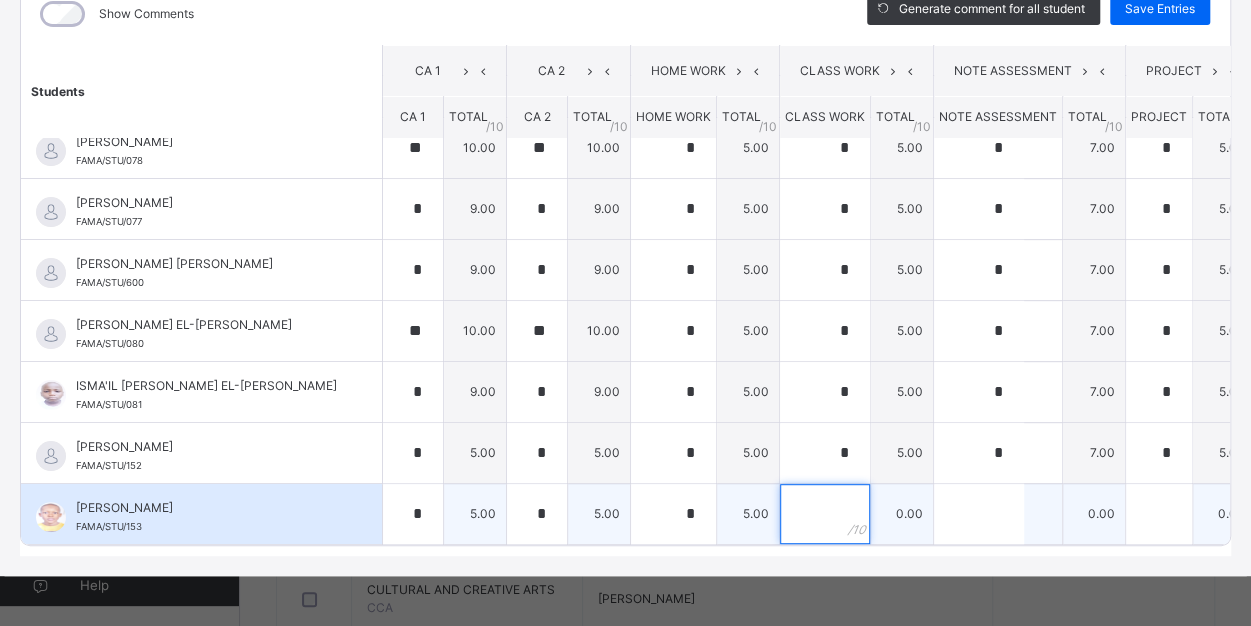 click at bounding box center (825, 514) 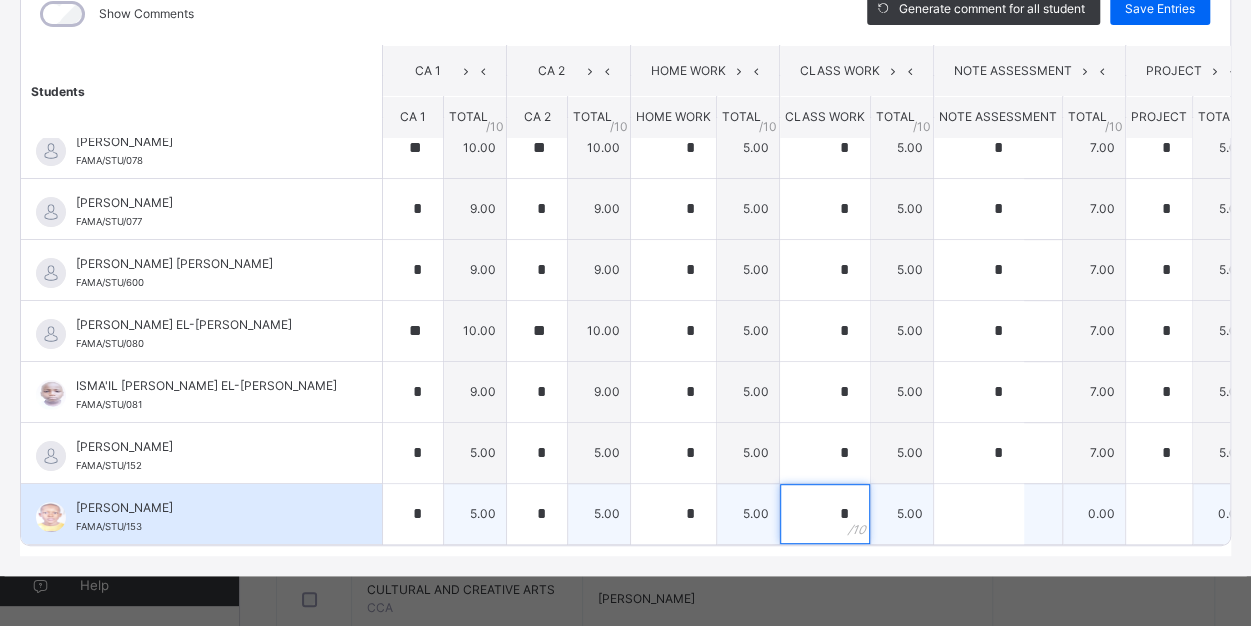 type on "*" 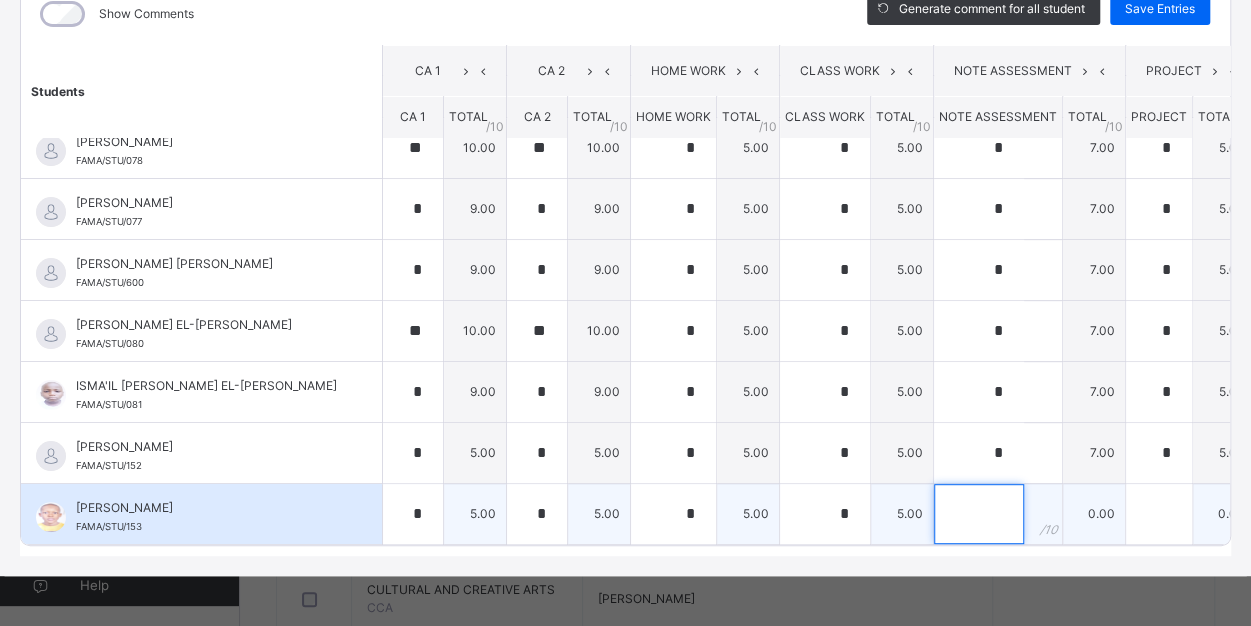 click at bounding box center (979, 514) 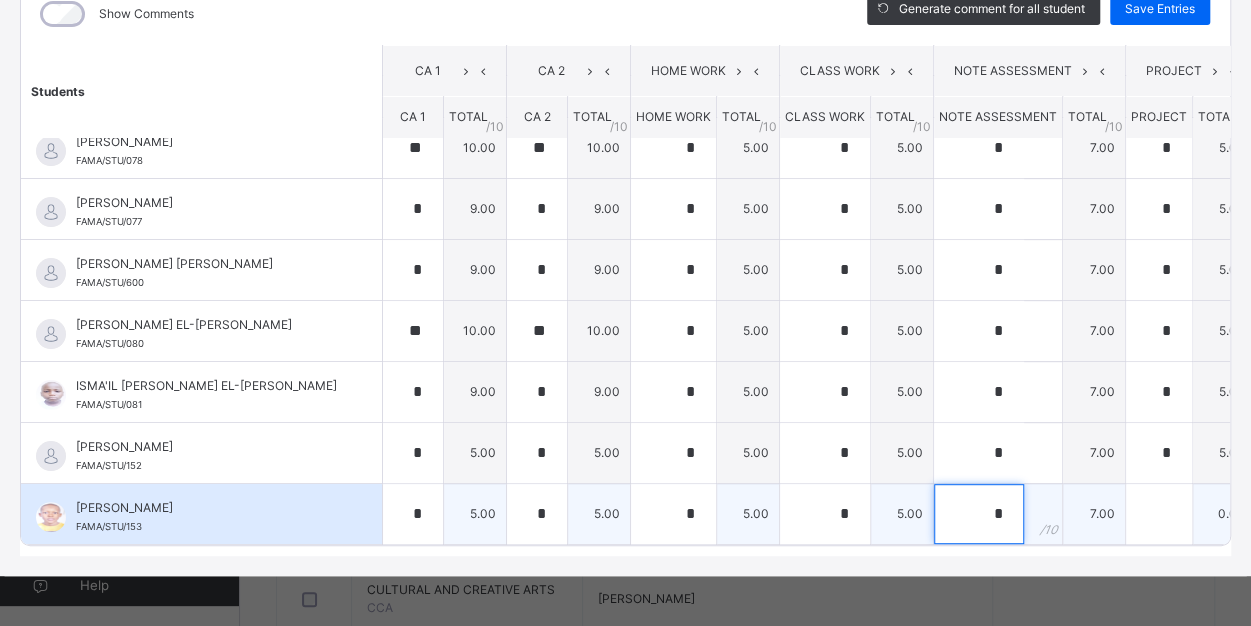 type on "*" 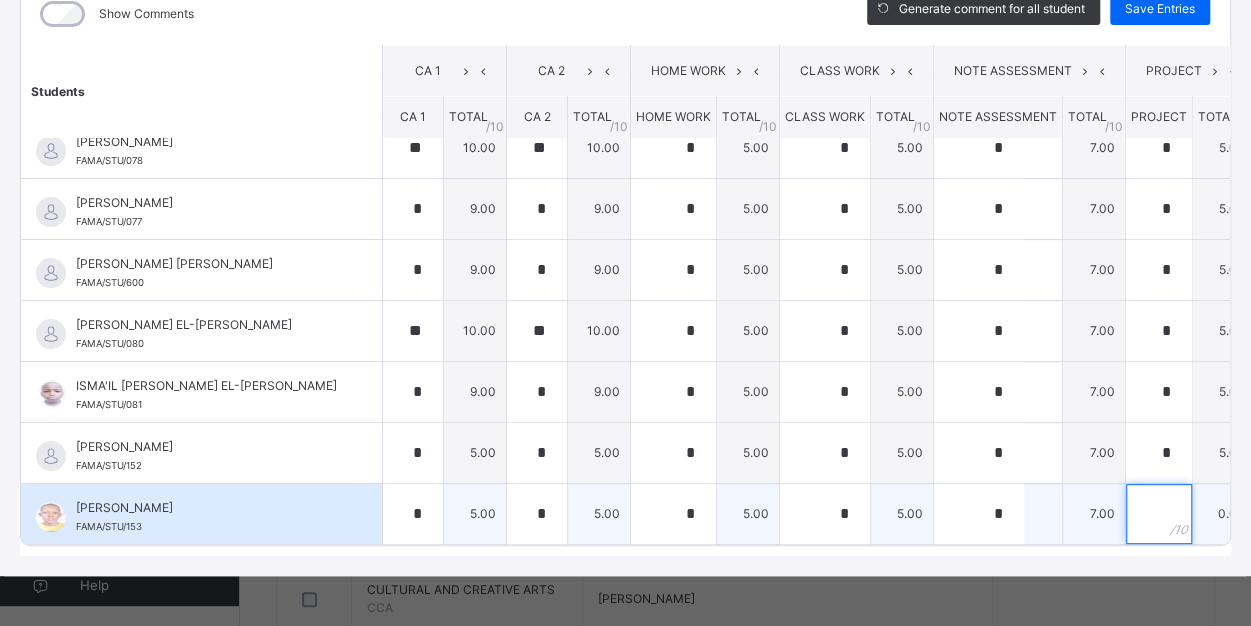 click at bounding box center [1159, 514] 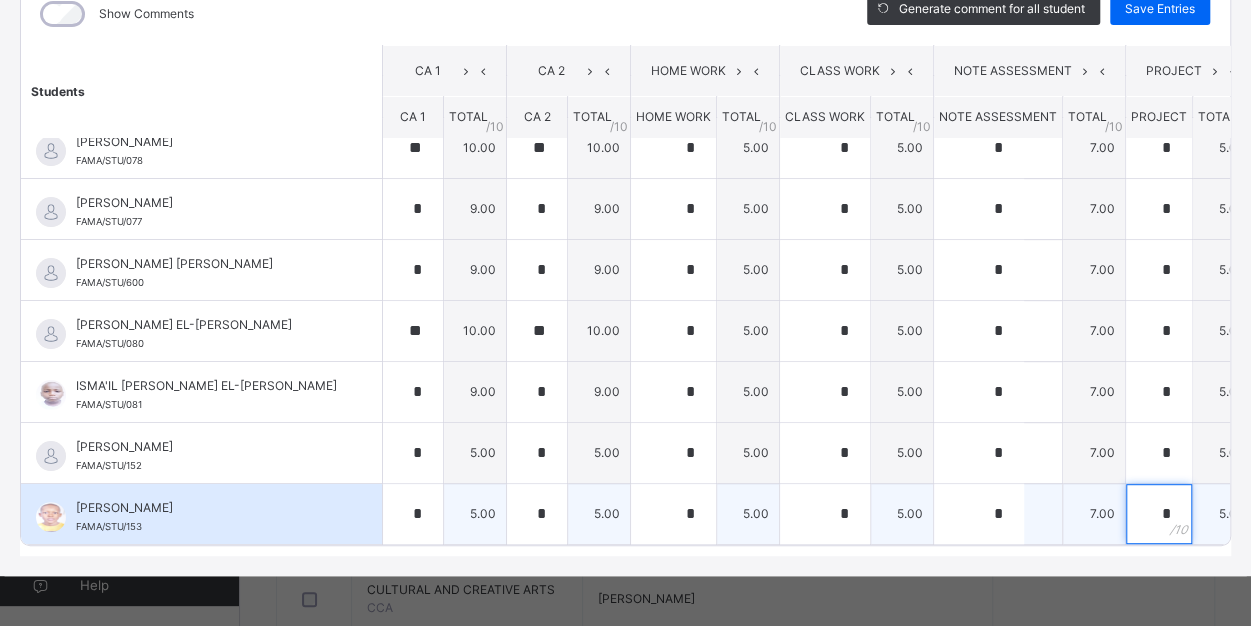 type on "*" 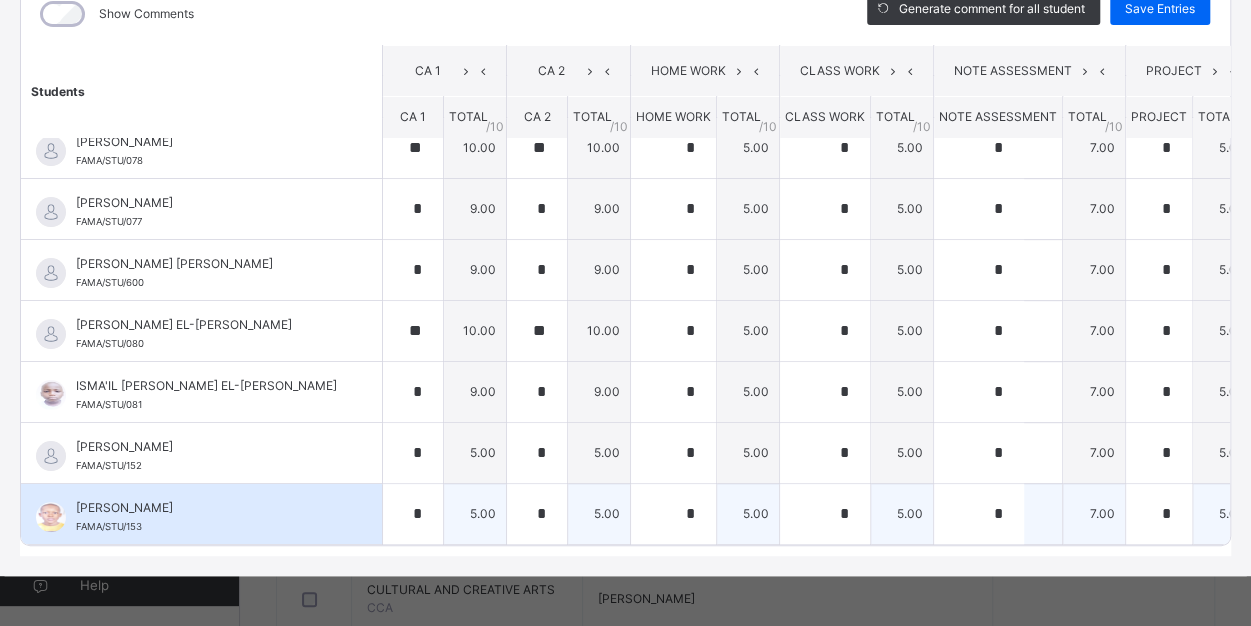 click at bounding box center (1286, 514) 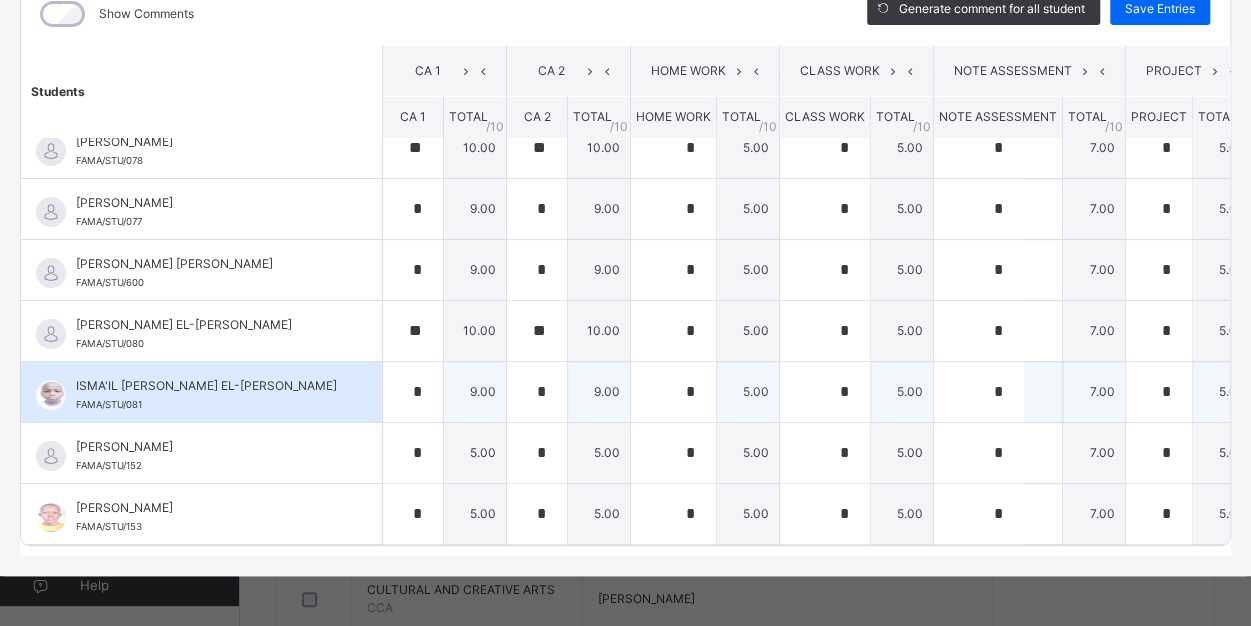 type on "**" 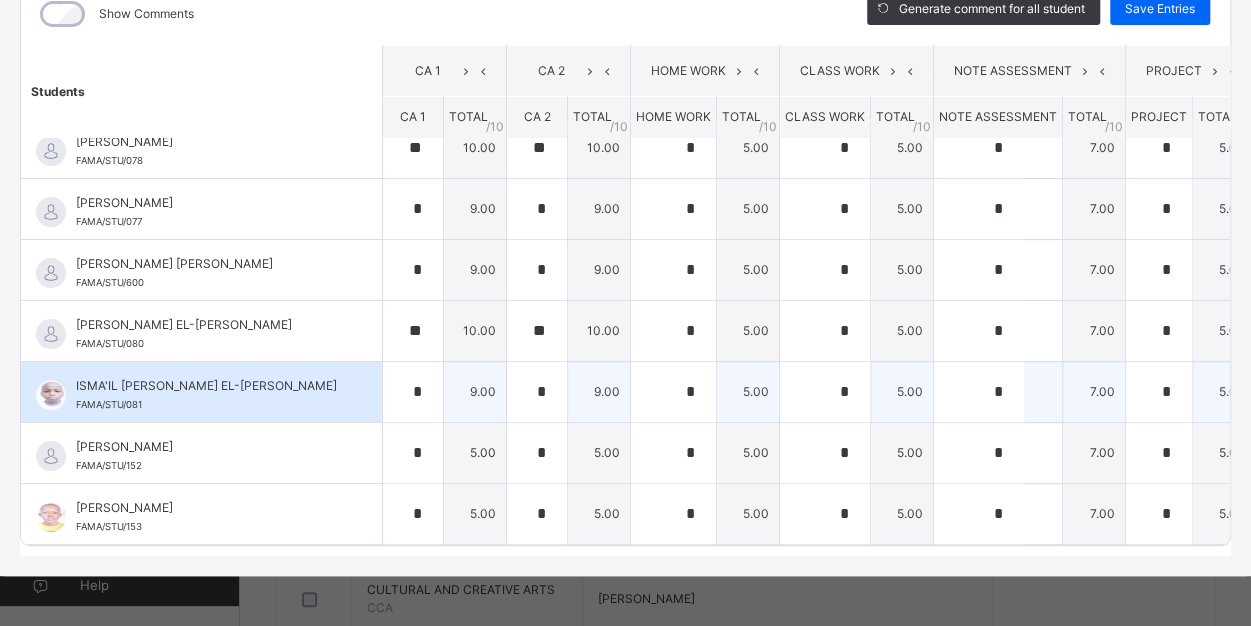 click on "**" at bounding box center [1286, 392] 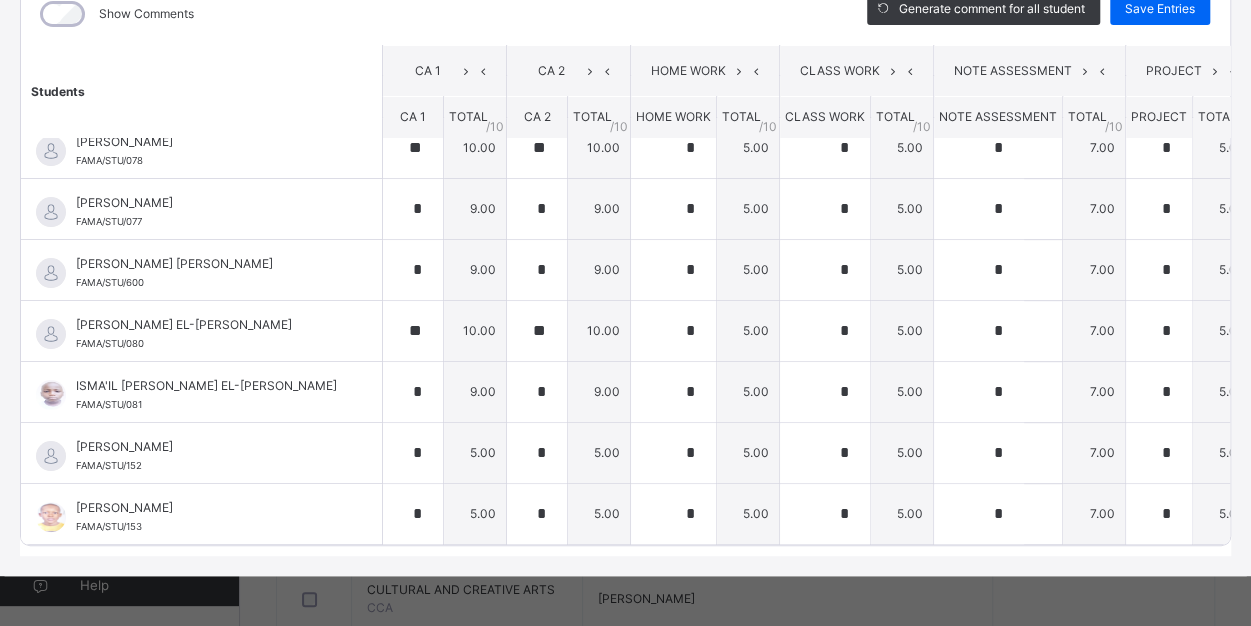 scroll, scrollTop: 0, scrollLeft: 0, axis: both 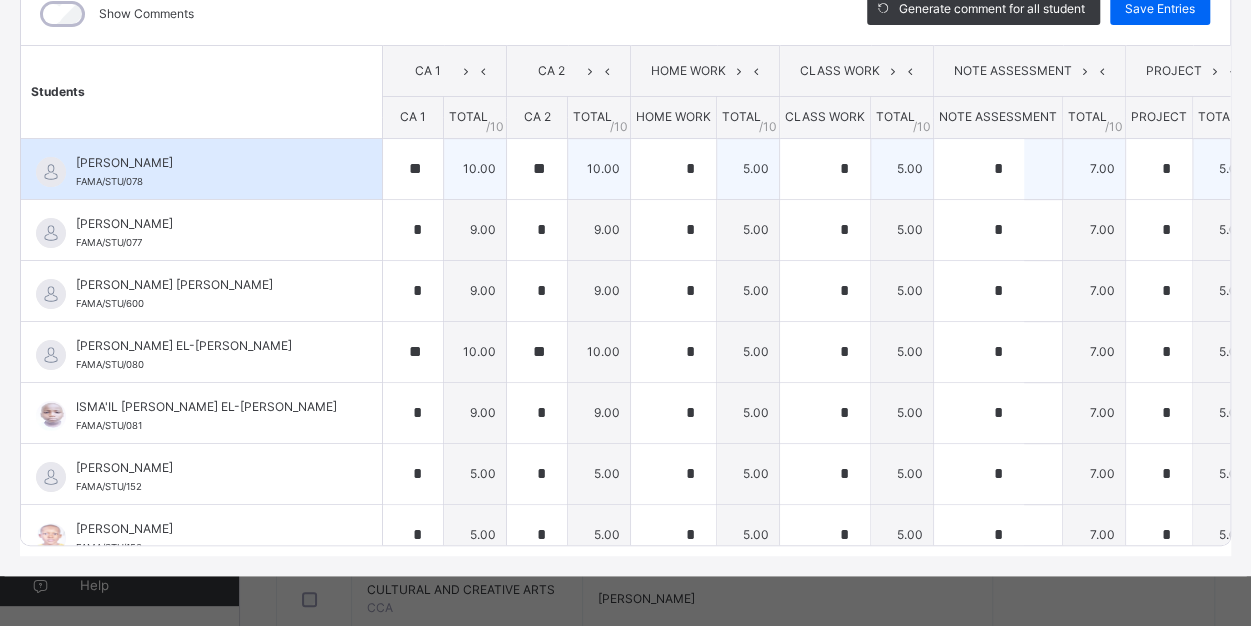 click on "**" at bounding box center [1286, 169] 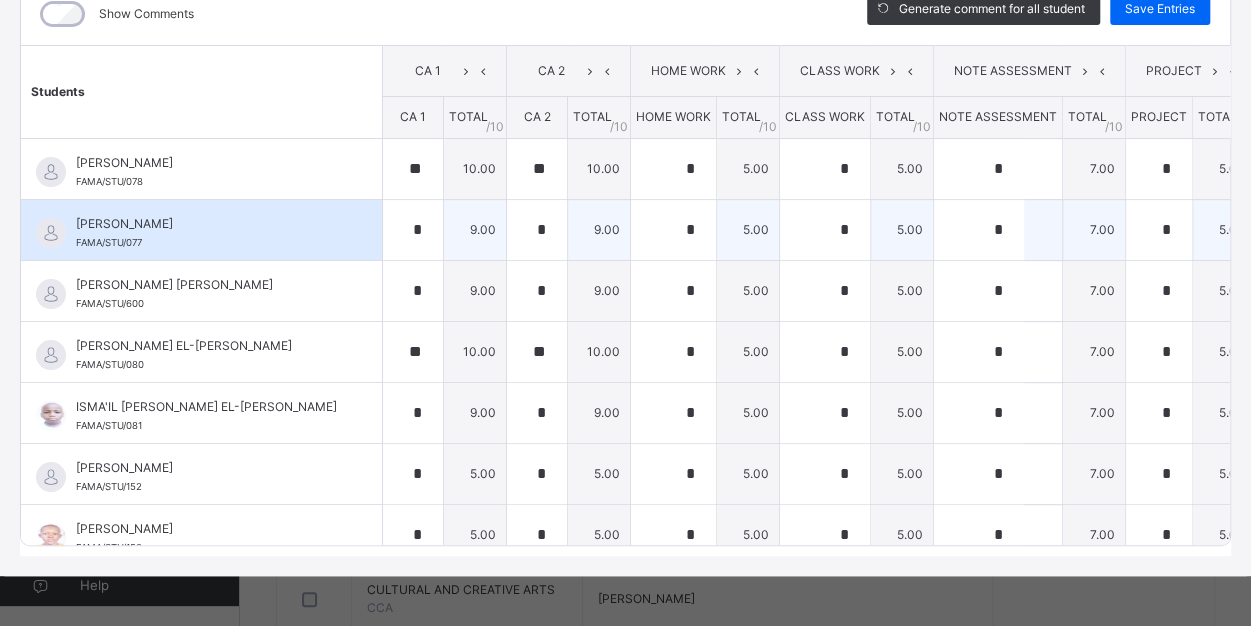 click on "7.00" at bounding box center (1094, 229) 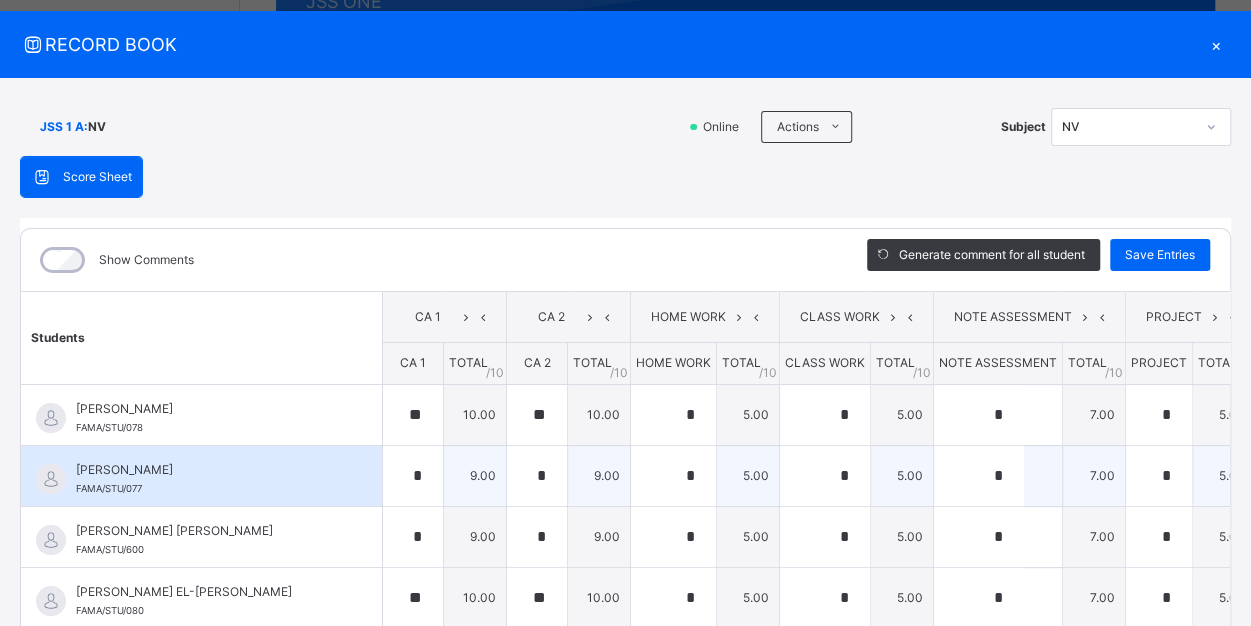 scroll, scrollTop: 19, scrollLeft: 0, axis: vertical 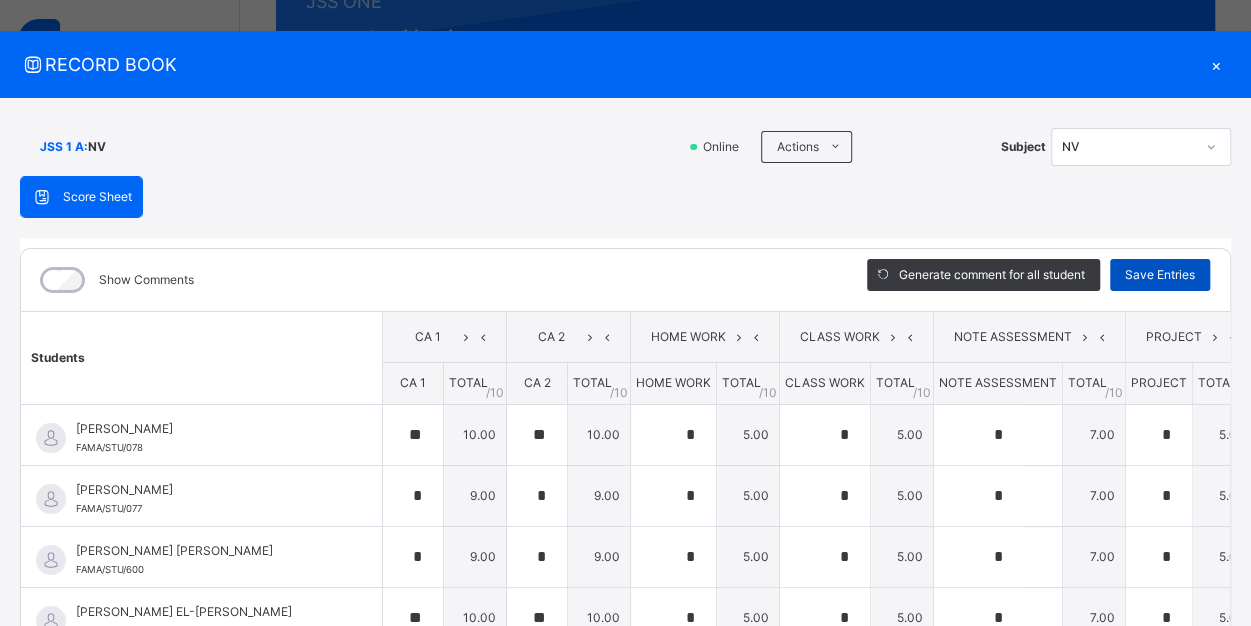 click on "Save Entries" at bounding box center (1160, 275) 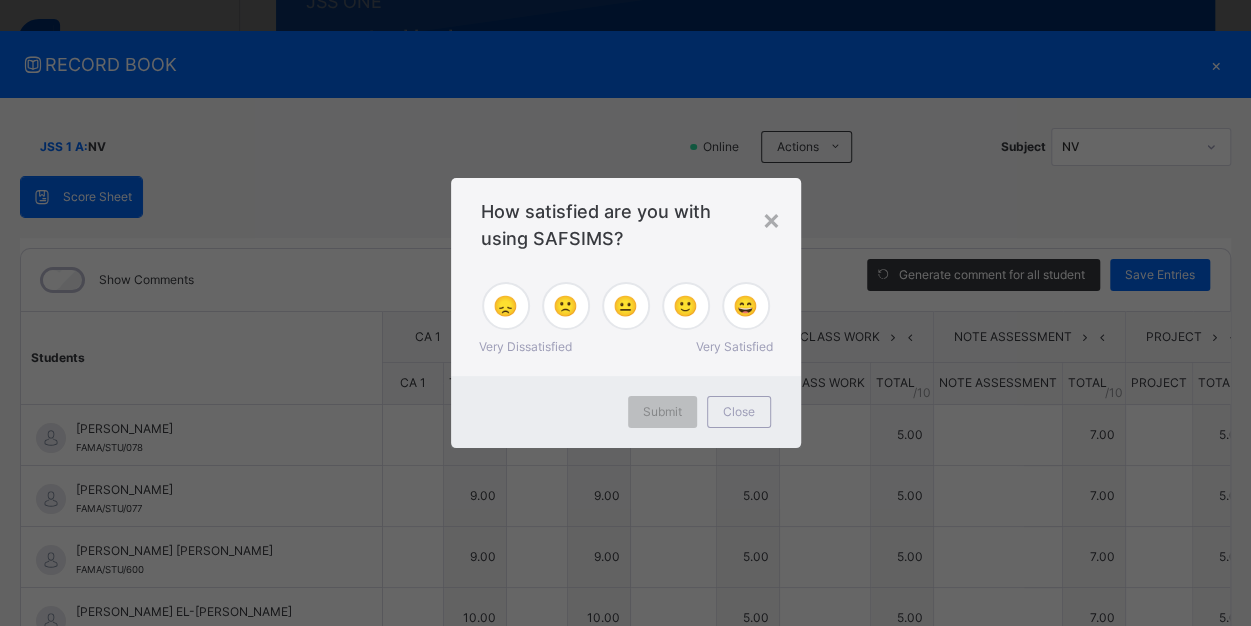 type on "**" 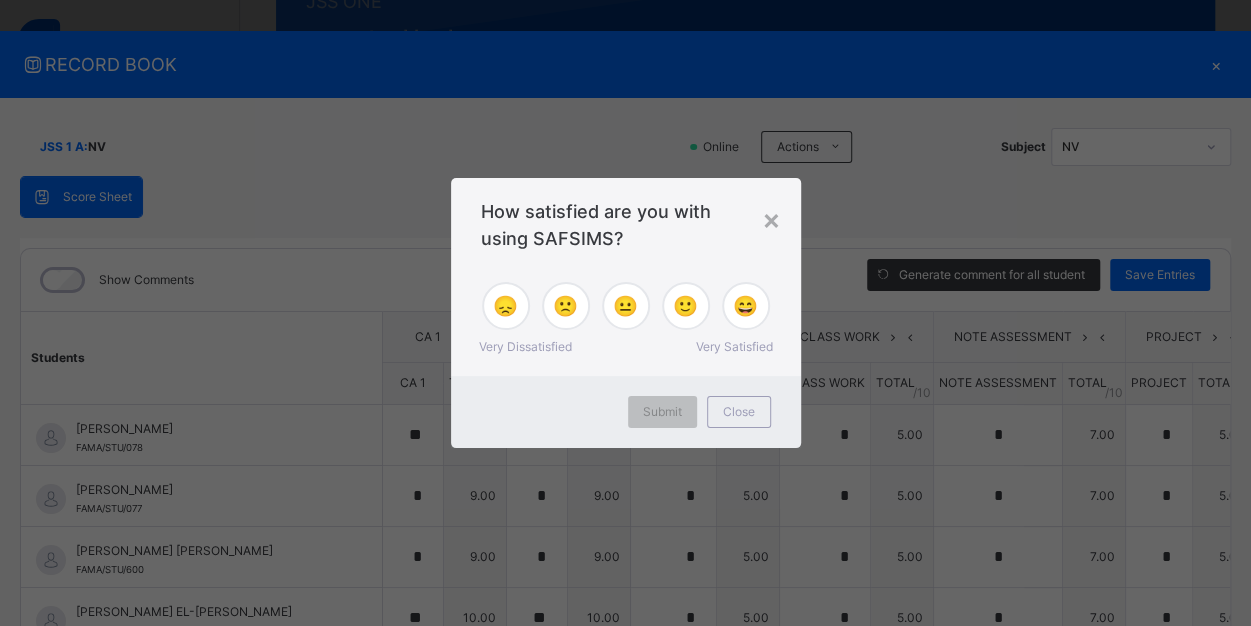 type on "**" 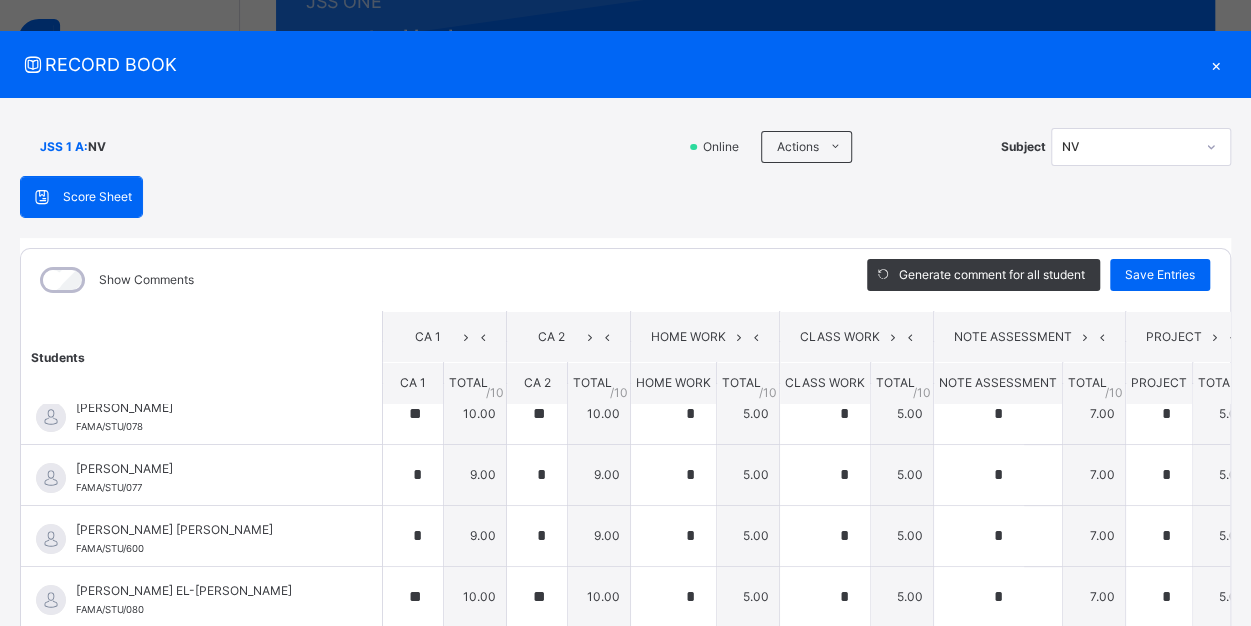 scroll, scrollTop: 0, scrollLeft: 0, axis: both 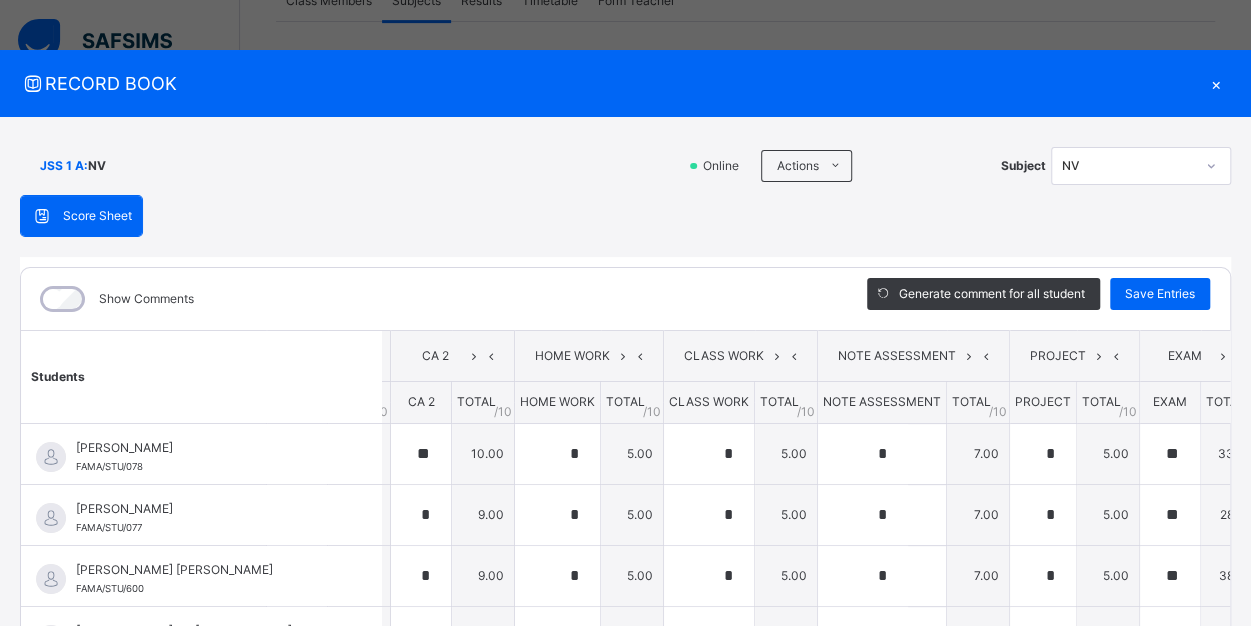 click on "×" at bounding box center (1216, 83) 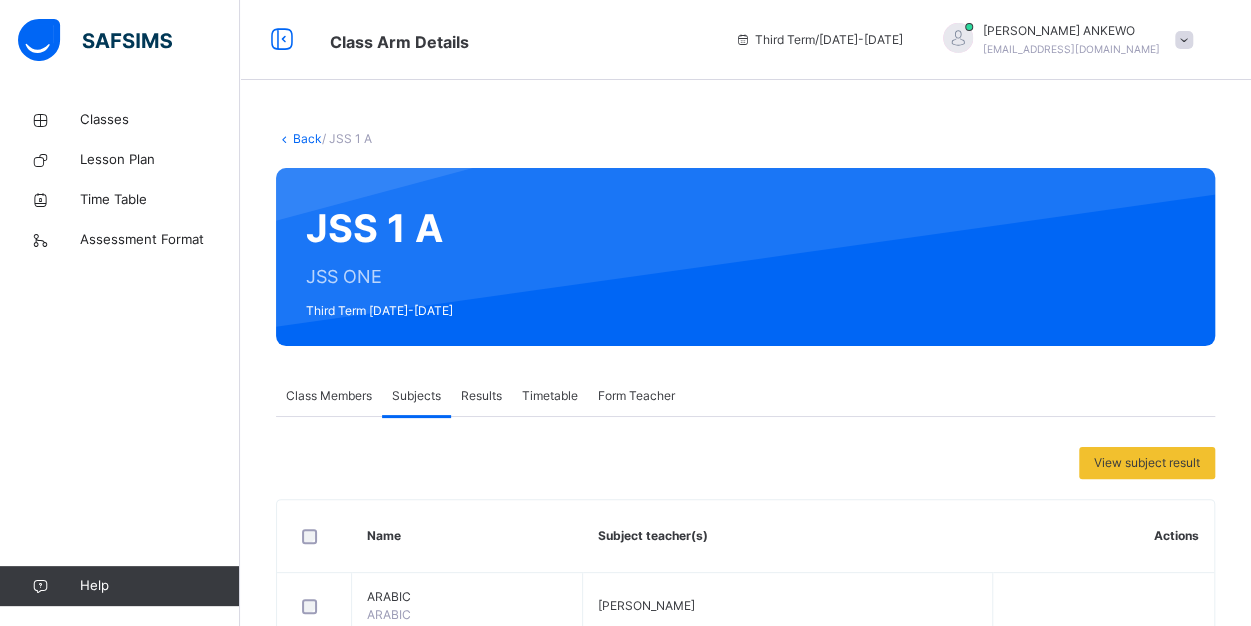 click on "Back" at bounding box center (307, 138) 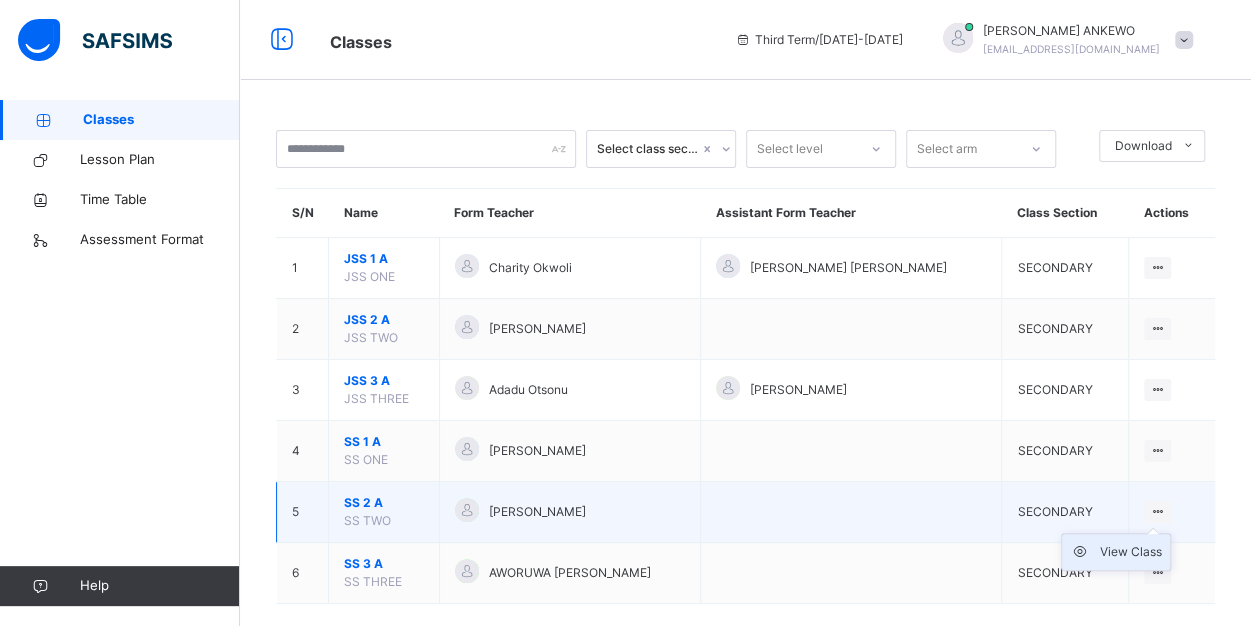 click on "View Class" at bounding box center (1131, 552) 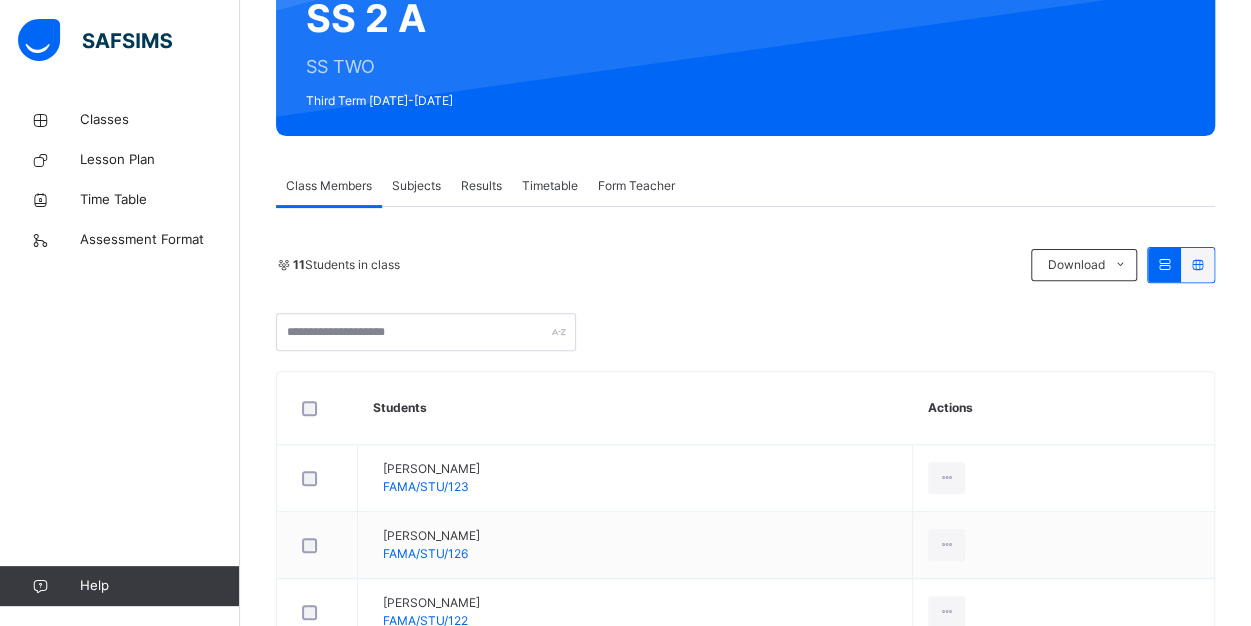 scroll, scrollTop: 0, scrollLeft: 0, axis: both 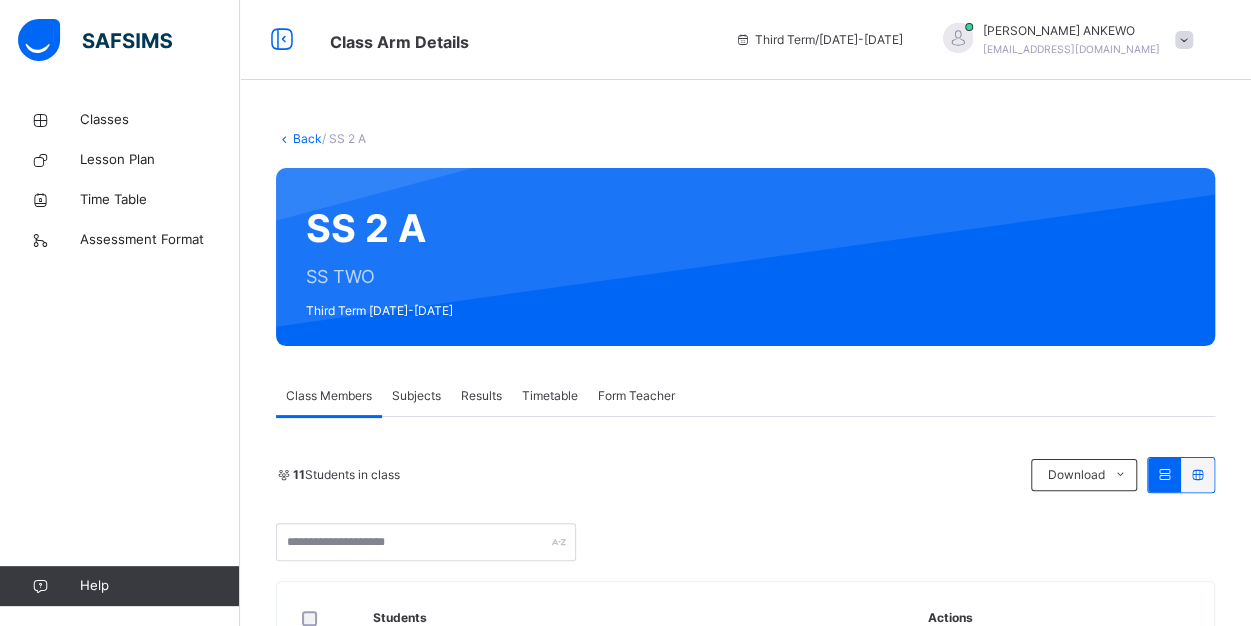 click on "Subjects" at bounding box center (416, 396) 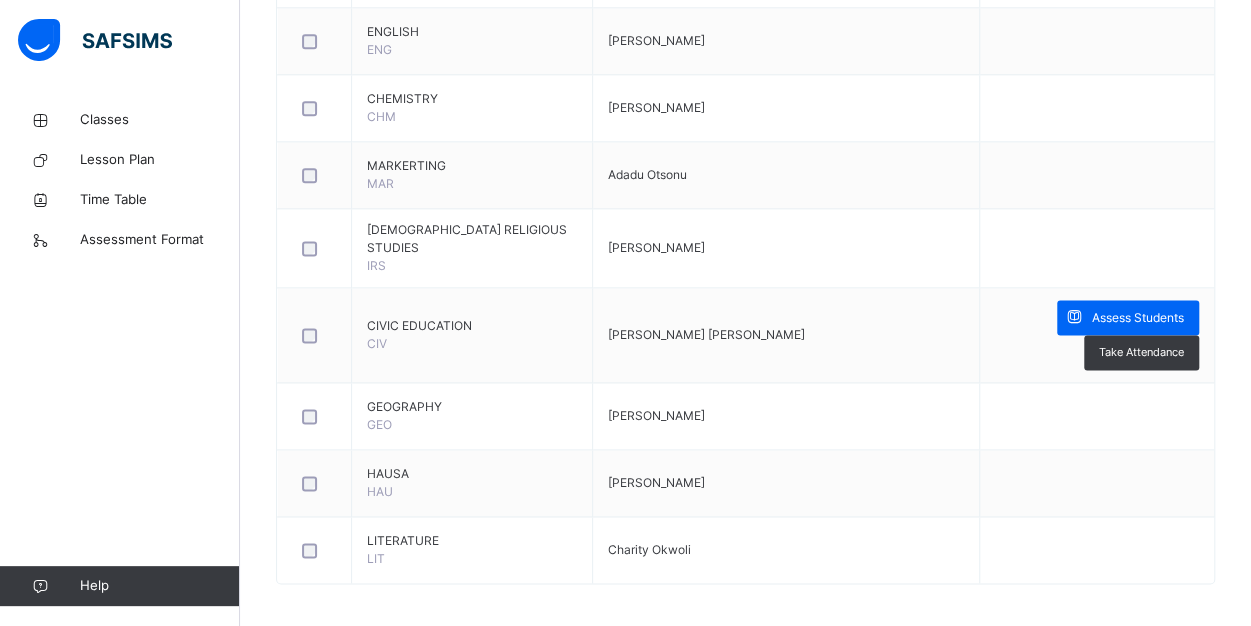 scroll, scrollTop: 1181, scrollLeft: 0, axis: vertical 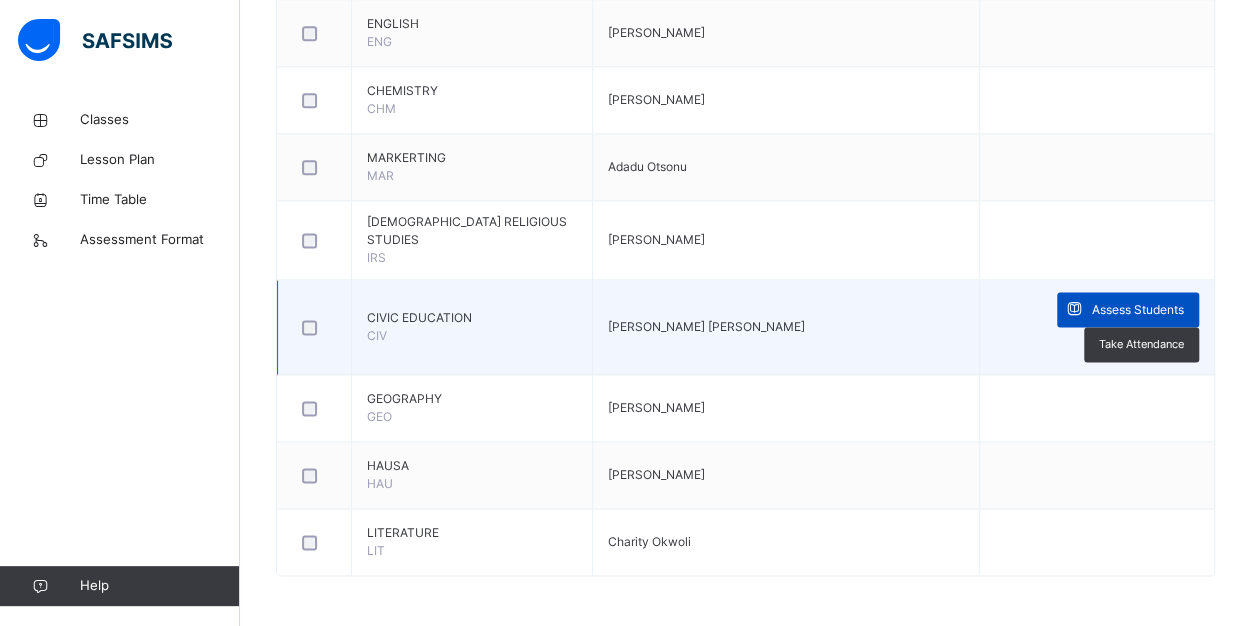 click on "Assess Students" at bounding box center (1138, 310) 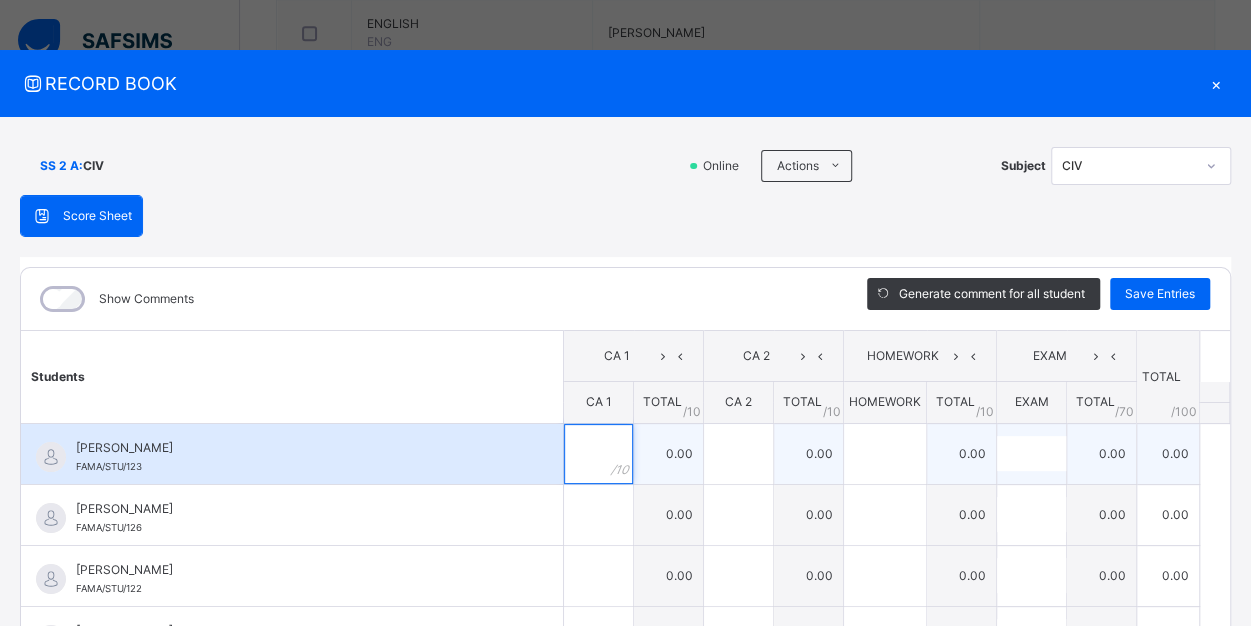 click at bounding box center [598, 454] 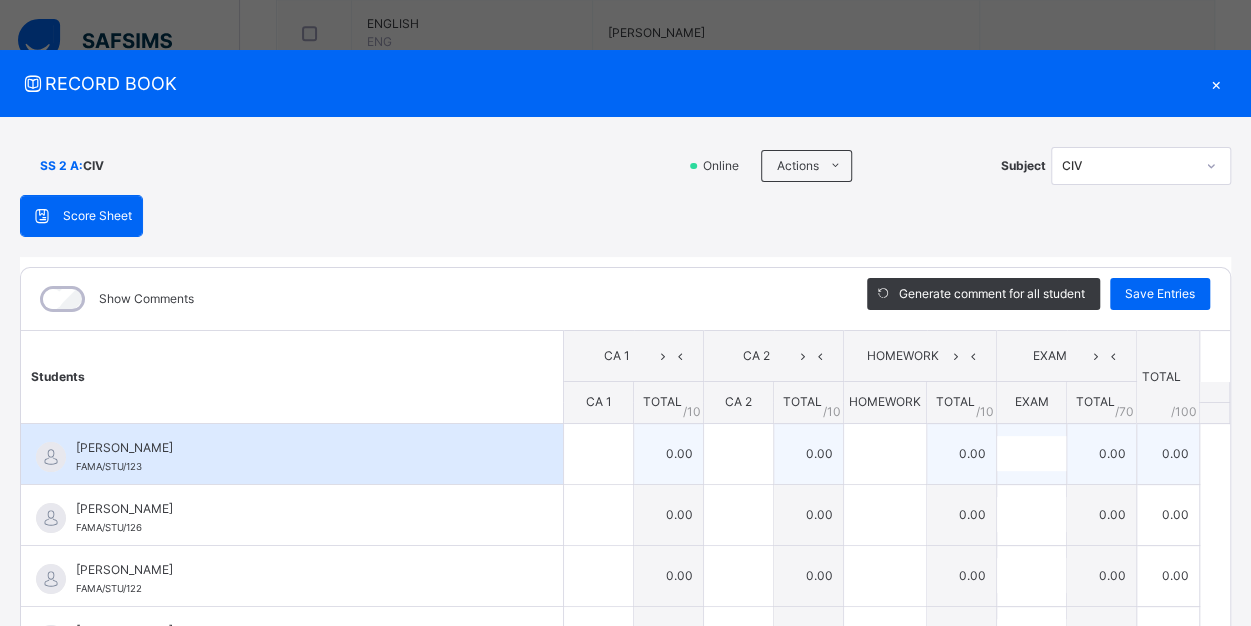 click at bounding box center [598, 454] 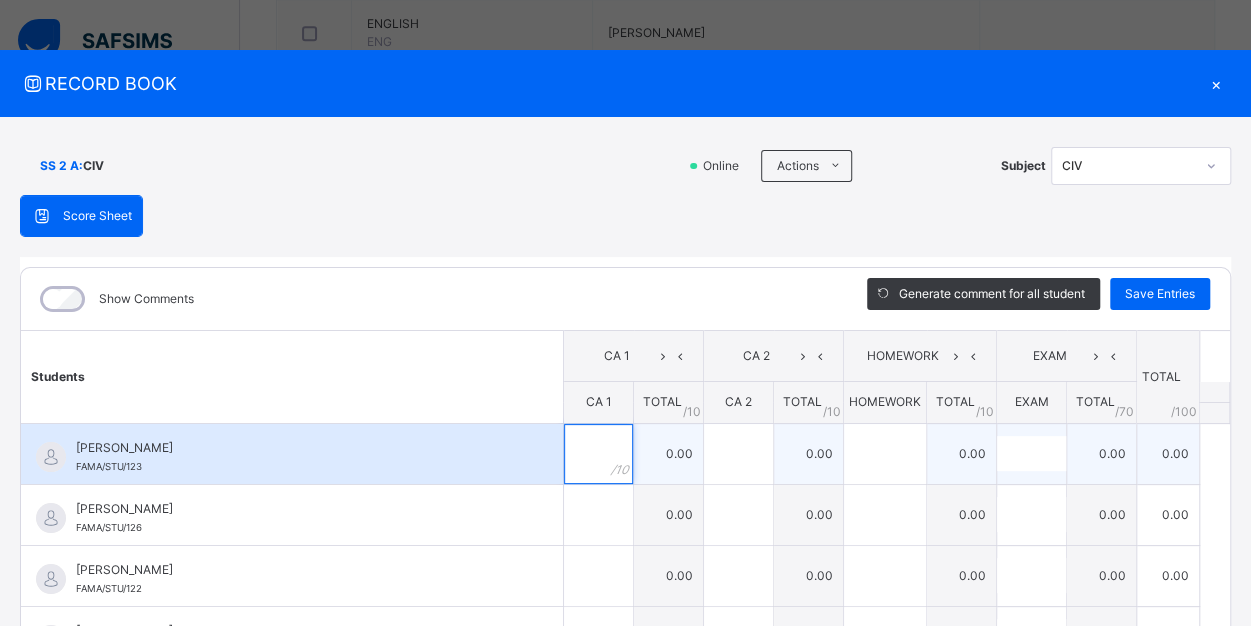 click at bounding box center [598, 454] 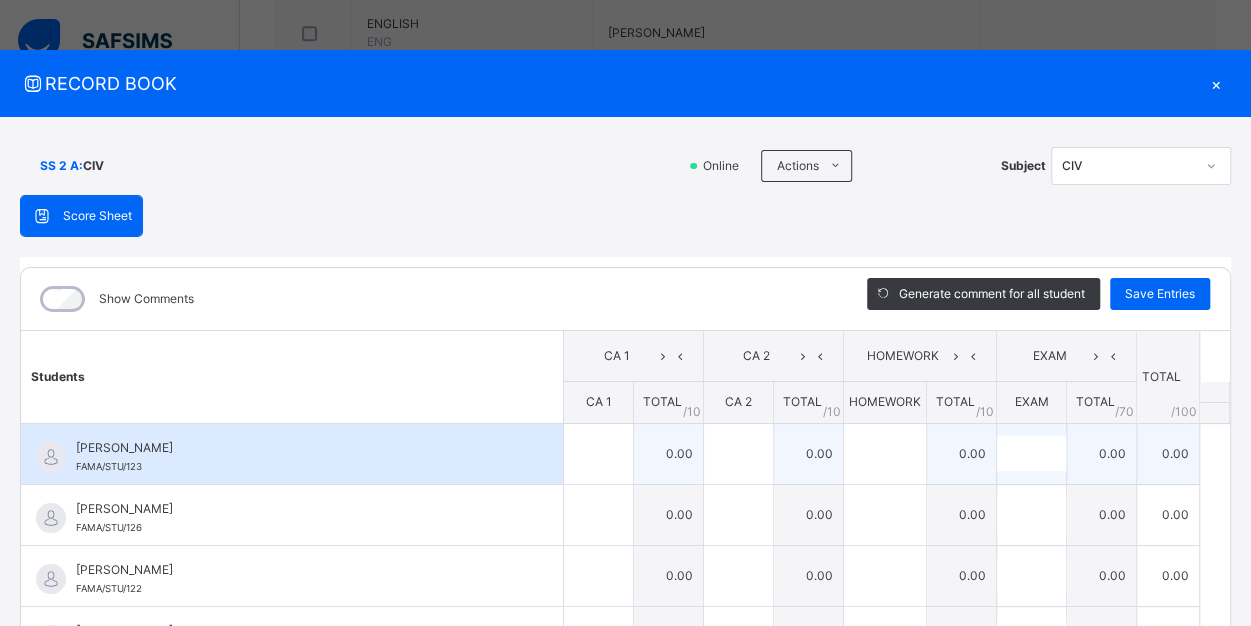 click at bounding box center (598, 454) 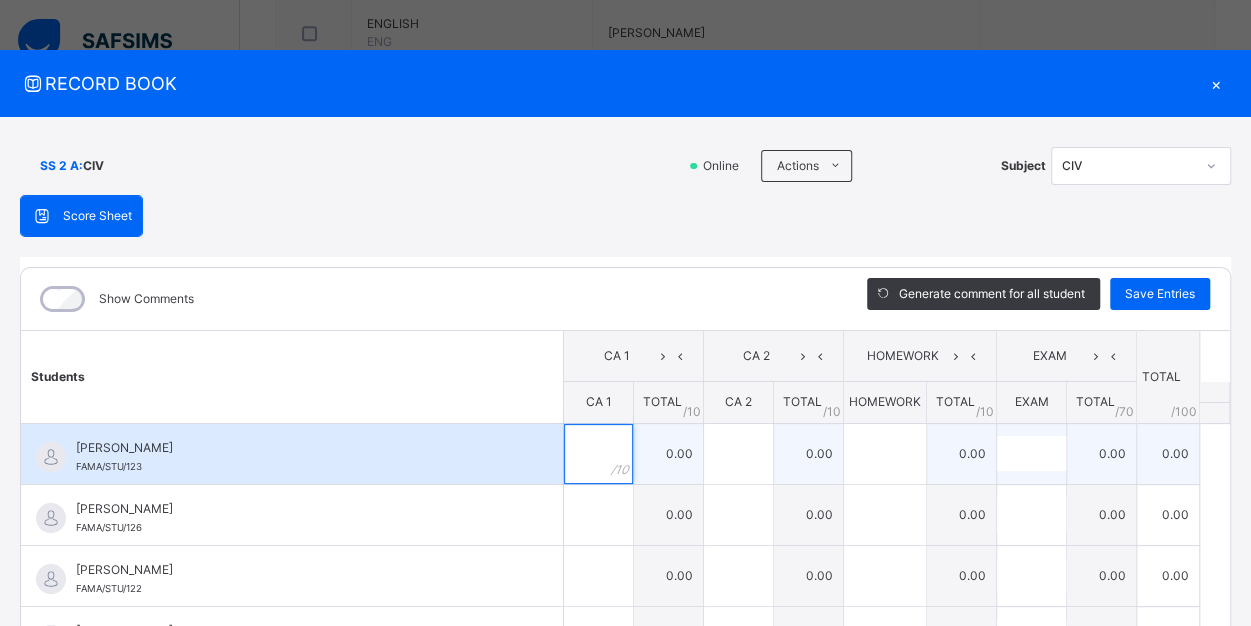 click at bounding box center (598, 454) 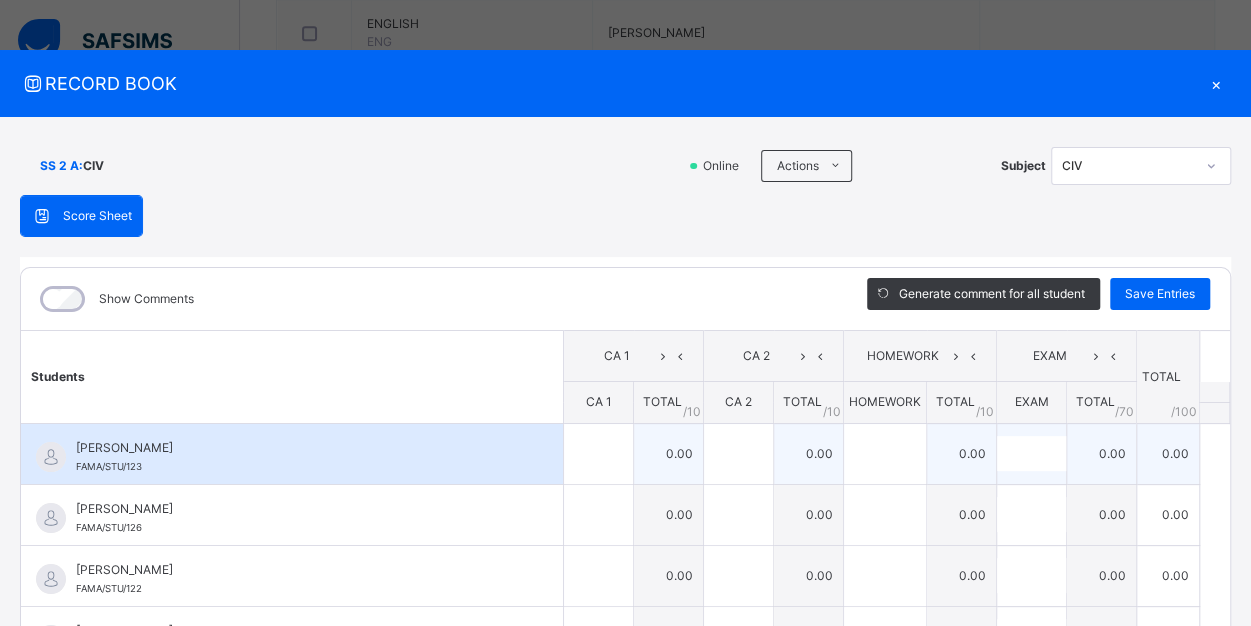 click at bounding box center [598, 454] 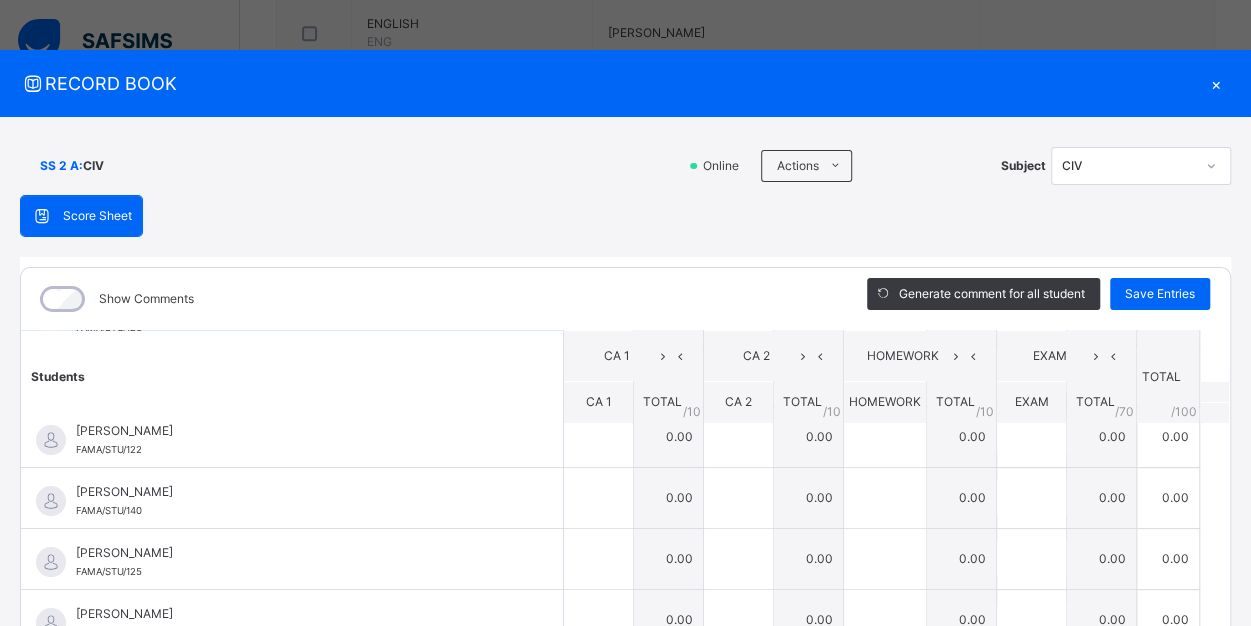scroll, scrollTop: 72, scrollLeft: 0, axis: vertical 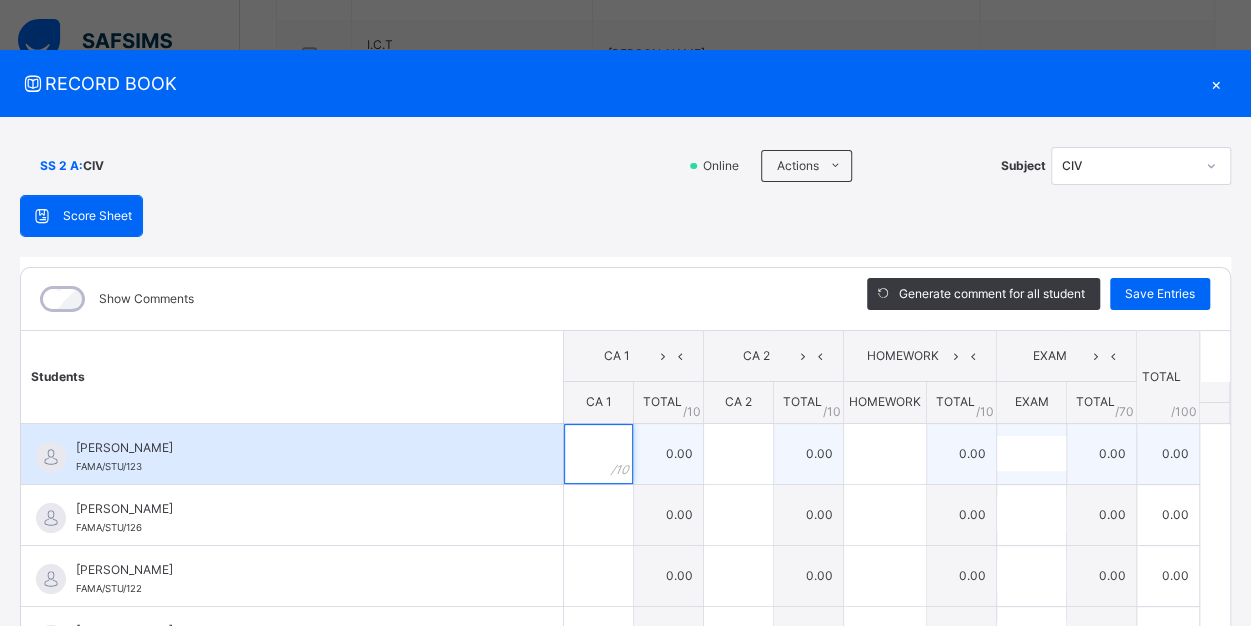click at bounding box center [598, 454] 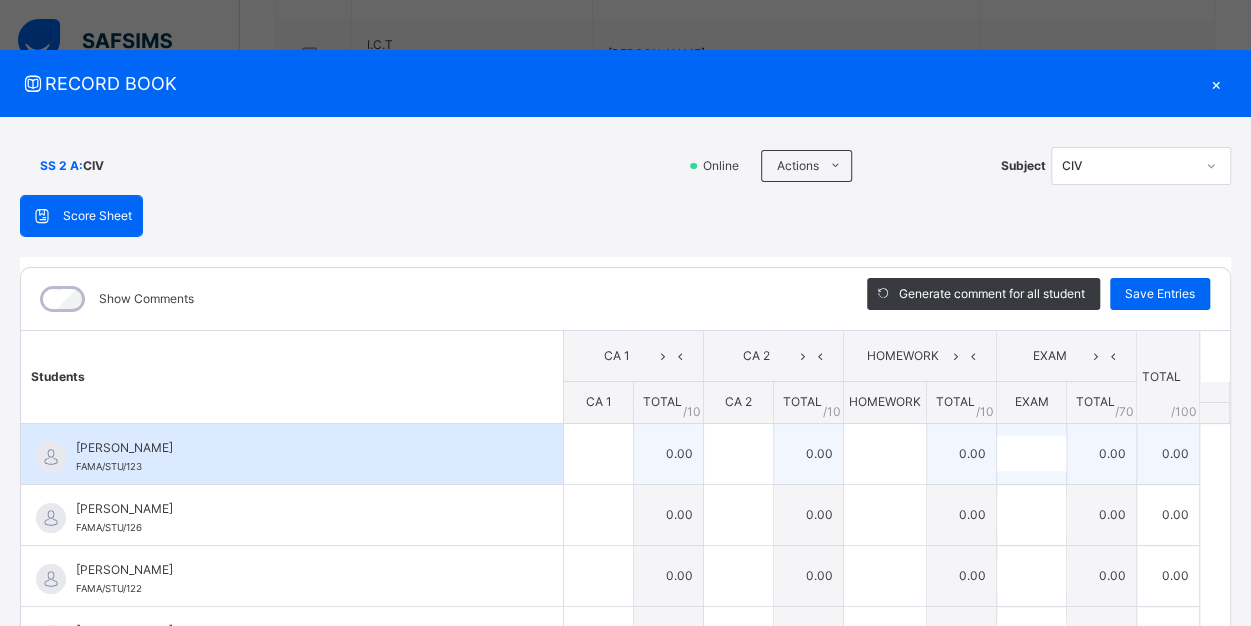 click at bounding box center (598, 454) 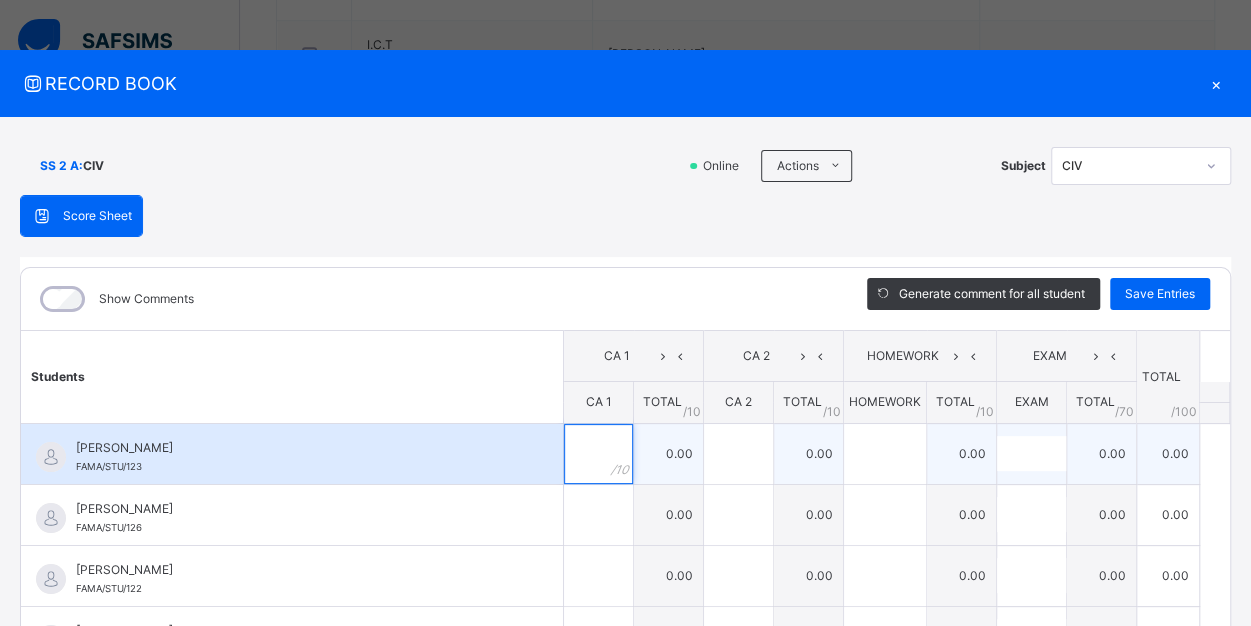 click at bounding box center (598, 454) 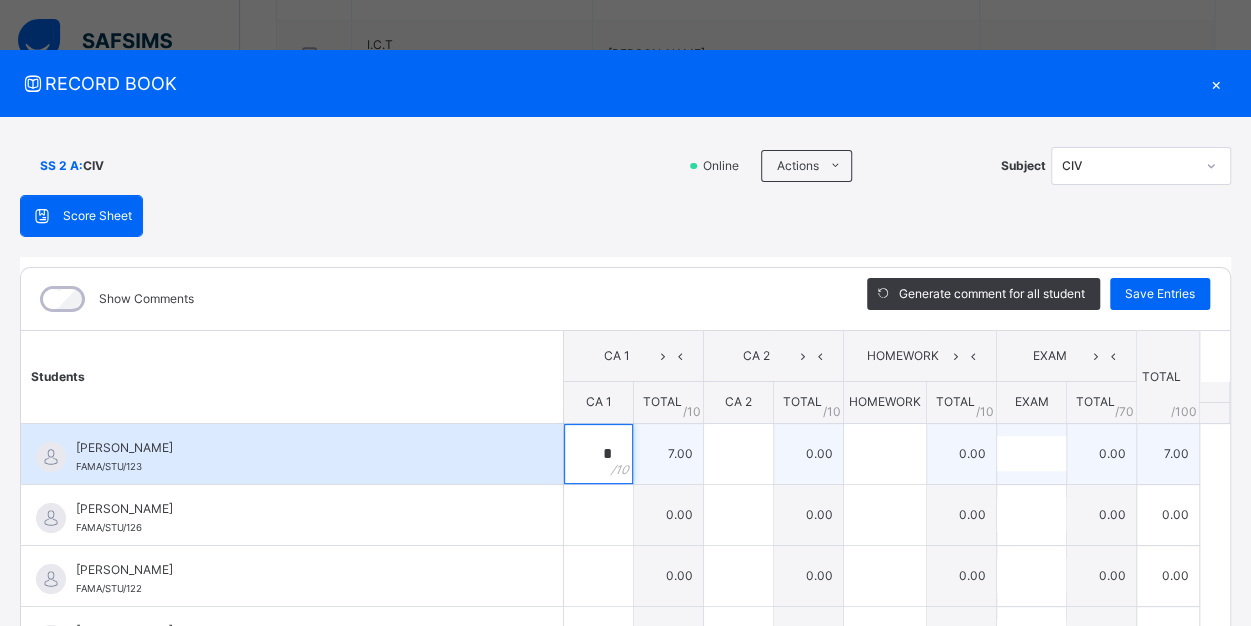 type on "*" 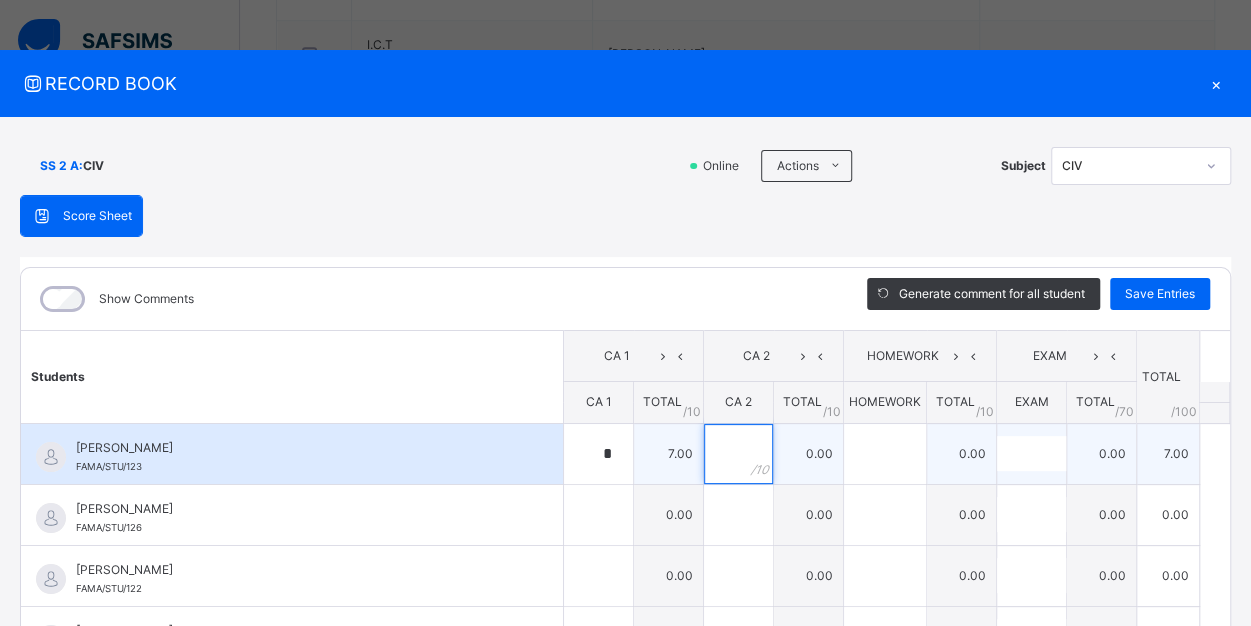 click at bounding box center [738, 454] 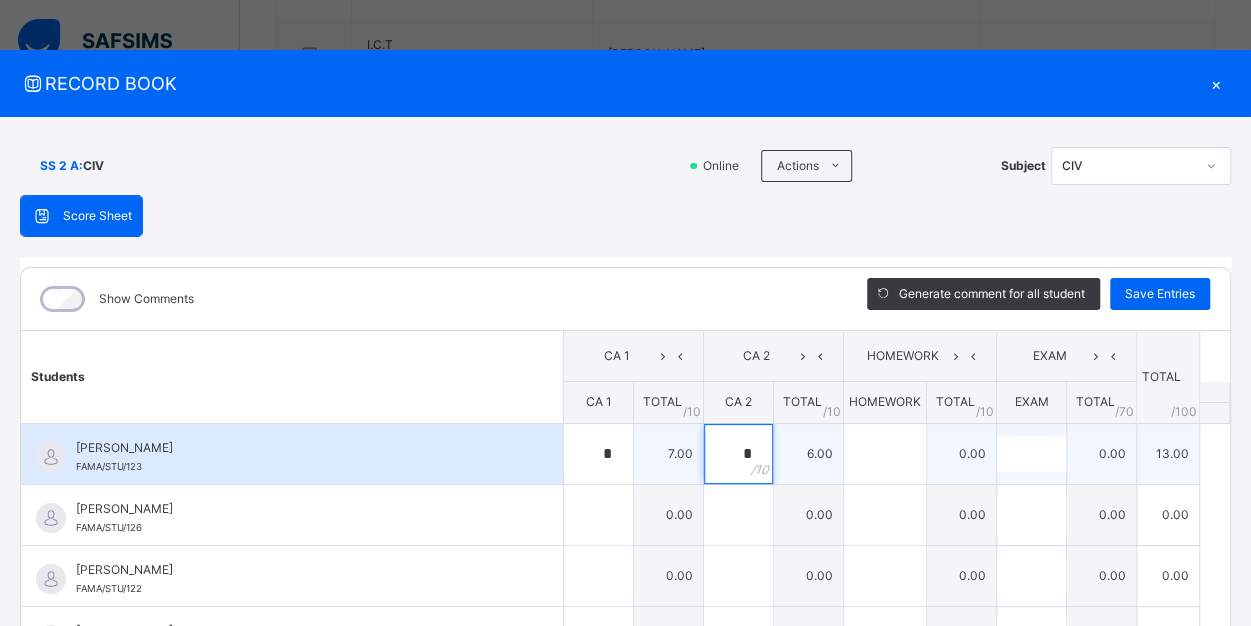 type on "*" 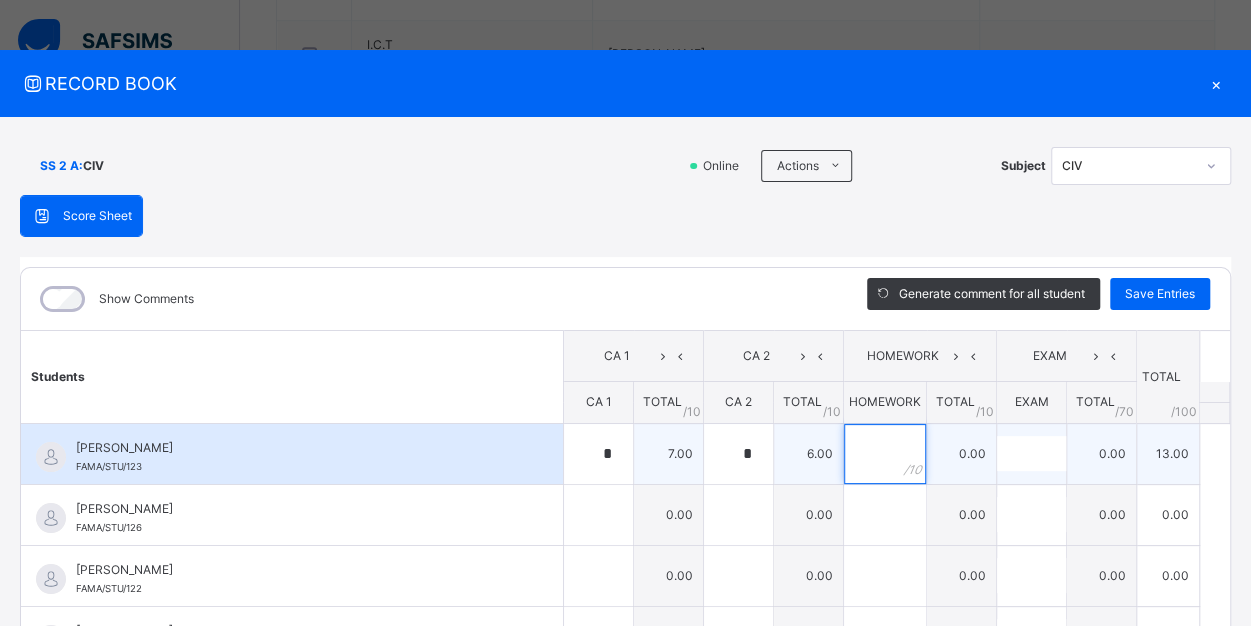 click at bounding box center [885, 454] 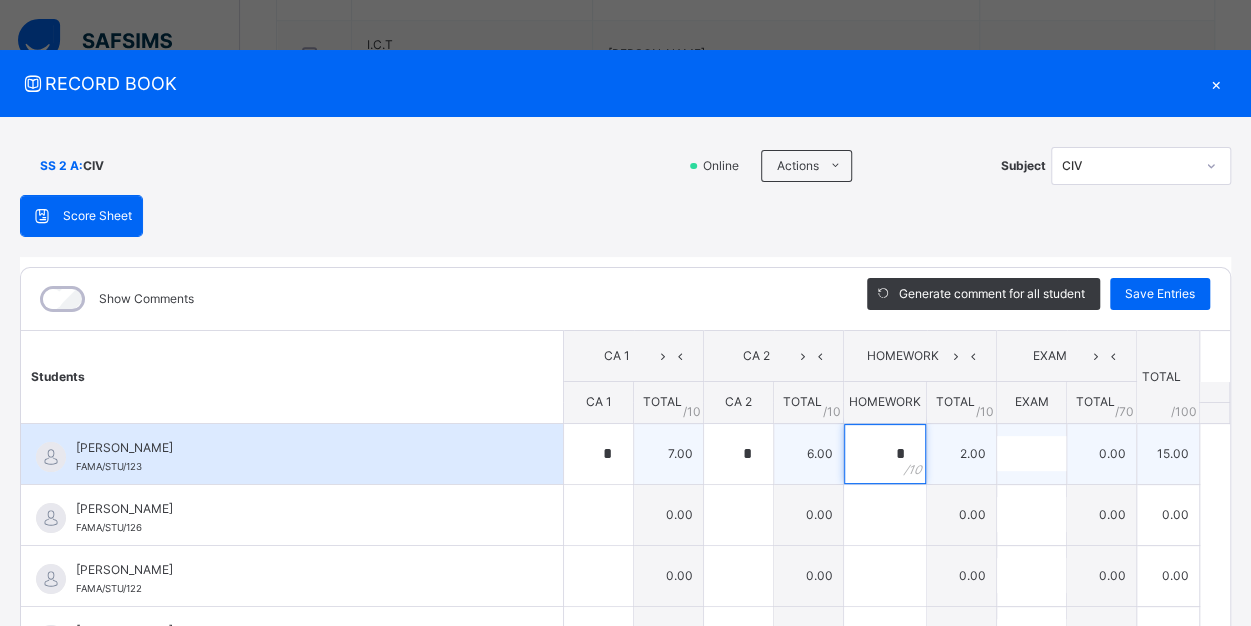 type on "*" 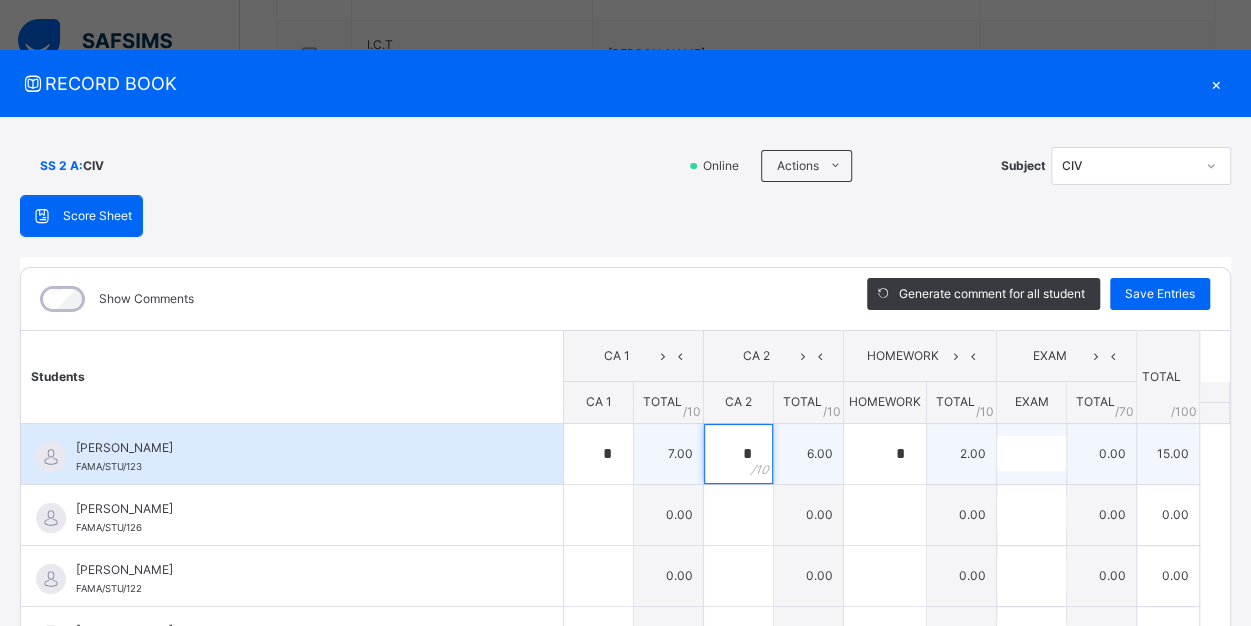 click on "*" at bounding box center [738, 454] 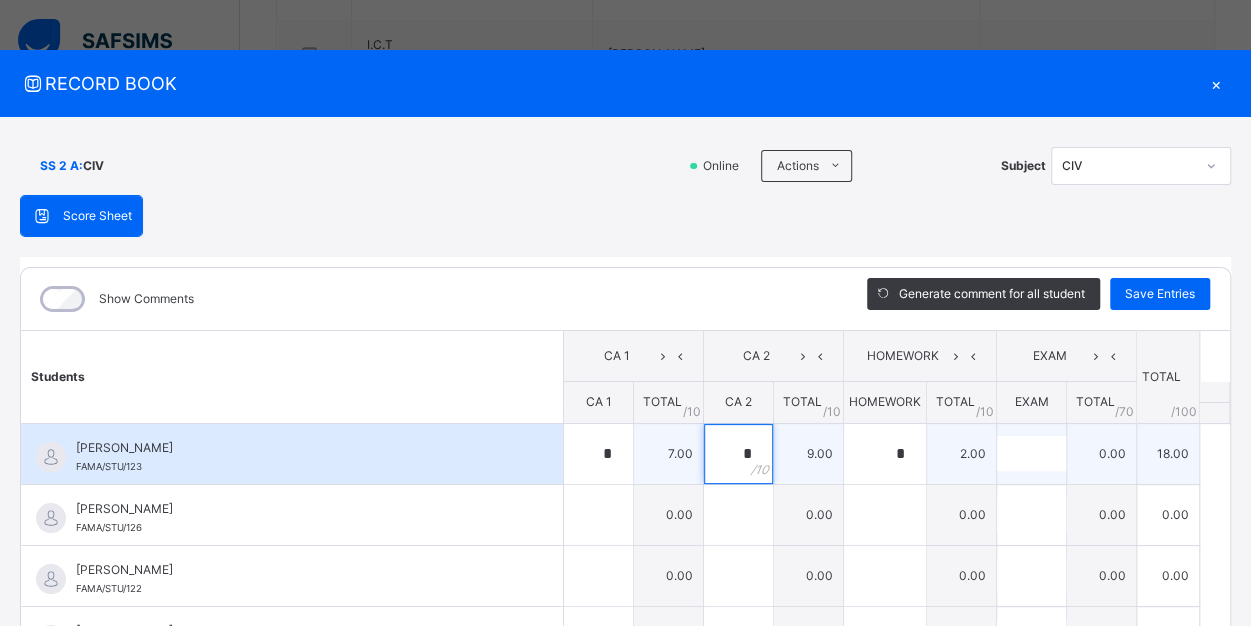 type on "*" 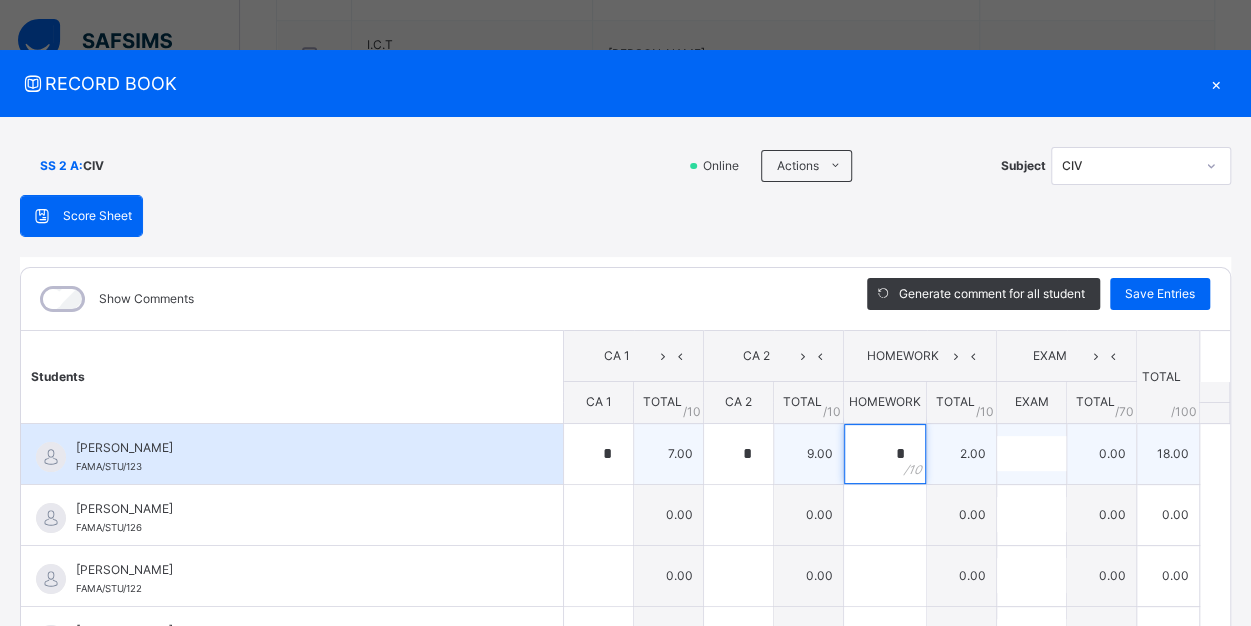 click on "*" at bounding box center (885, 454) 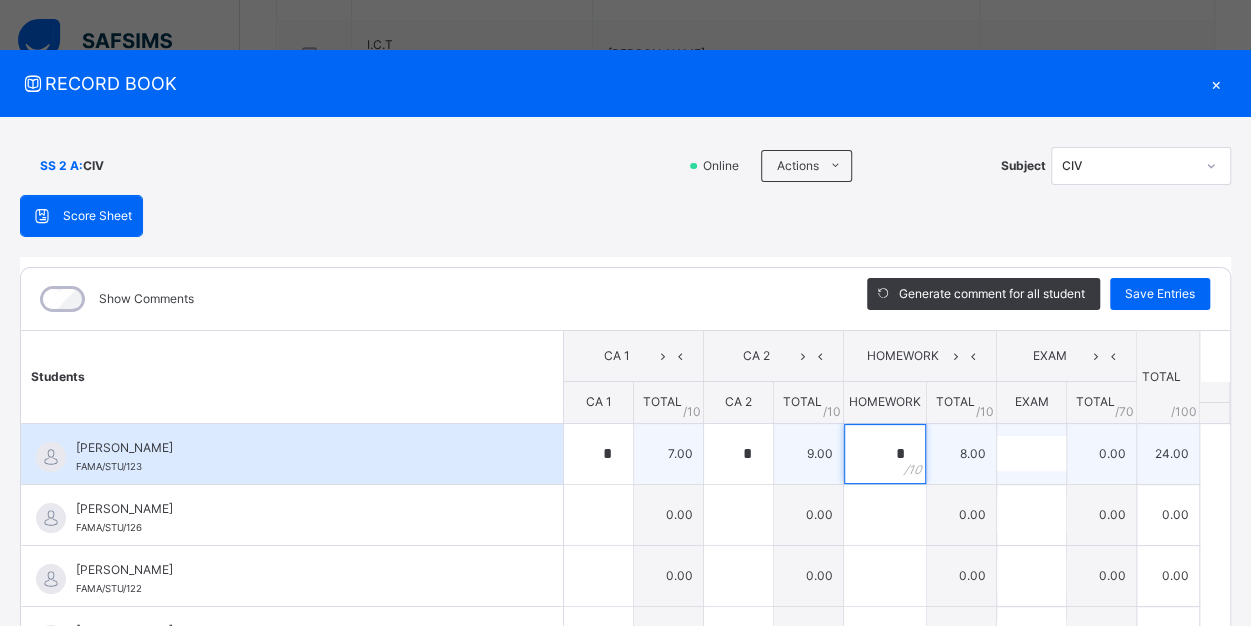 type on "*" 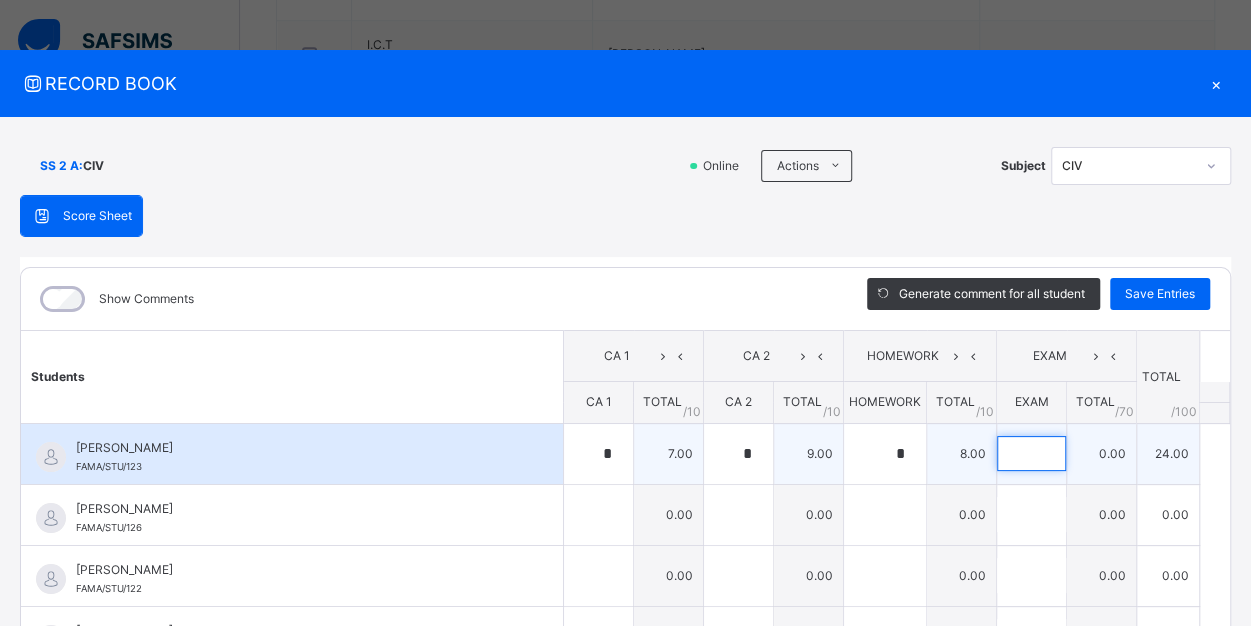 click at bounding box center (1031, 453) 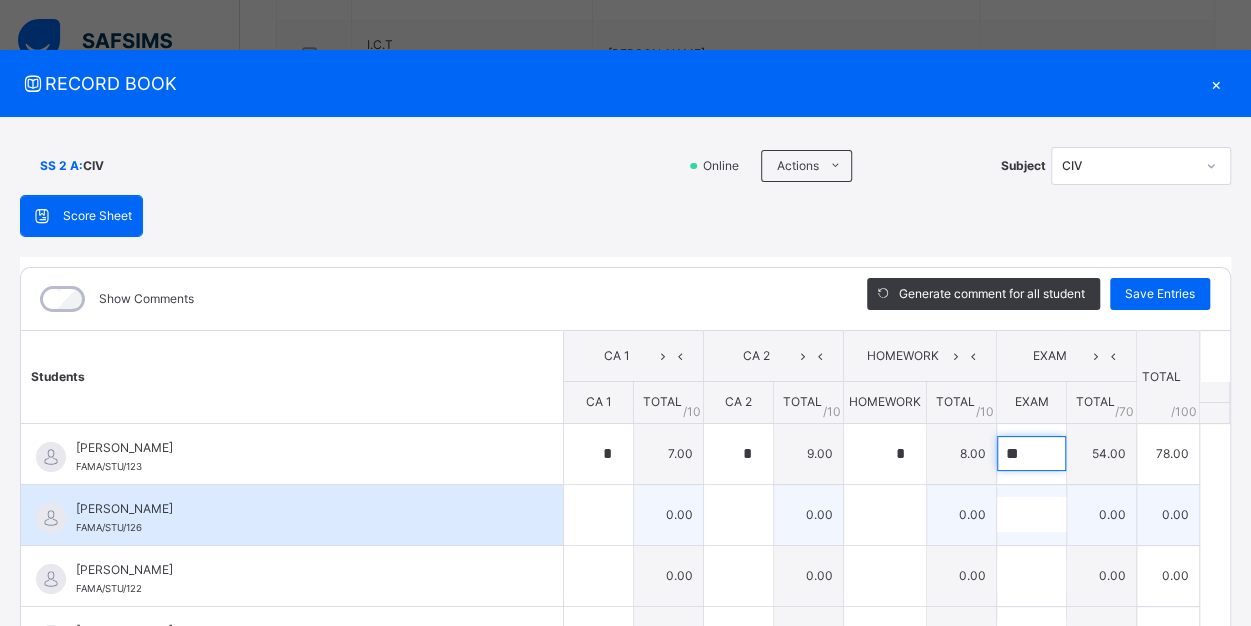 type on "**" 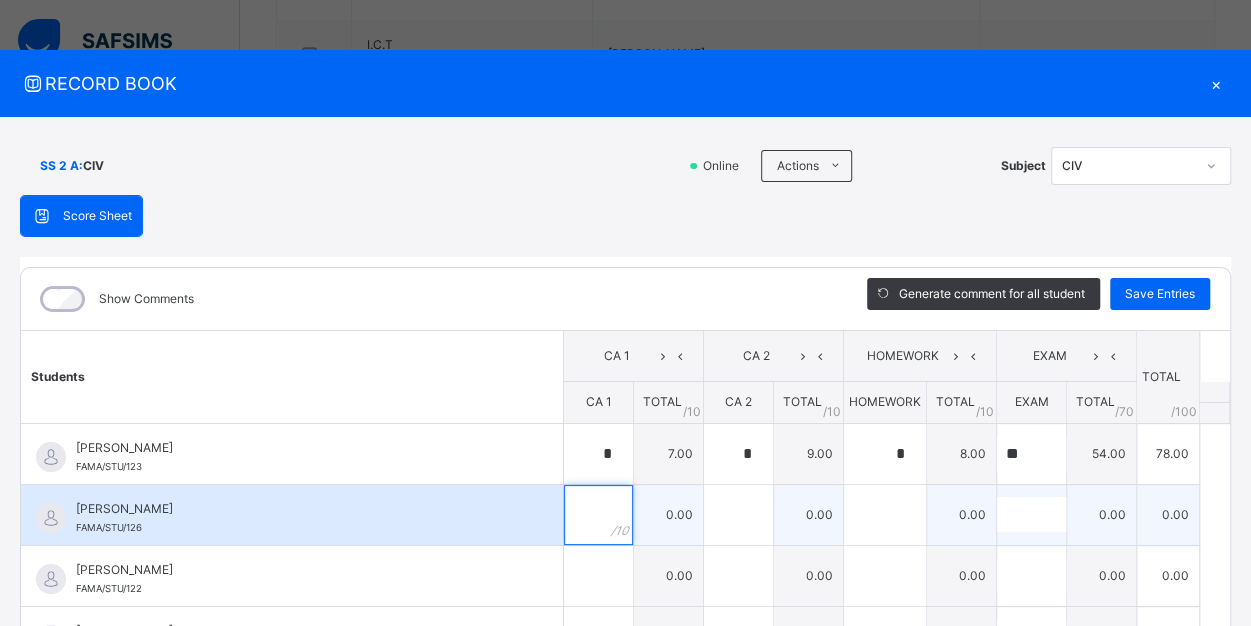 click at bounding box center [598, 515] 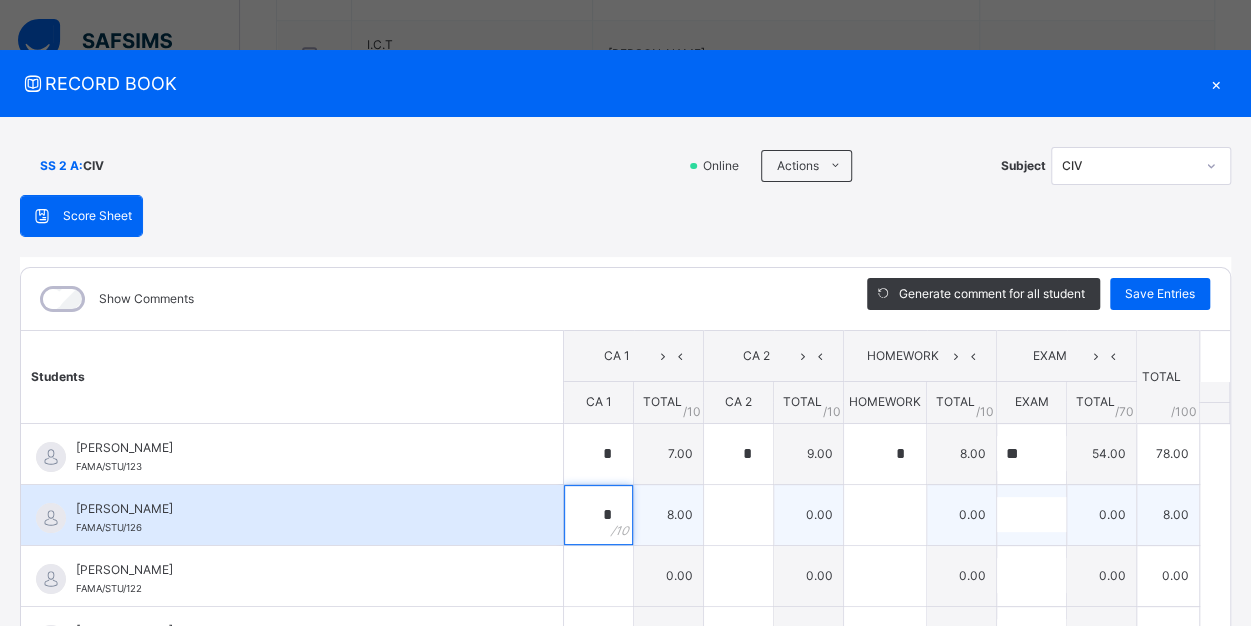 type on "*" 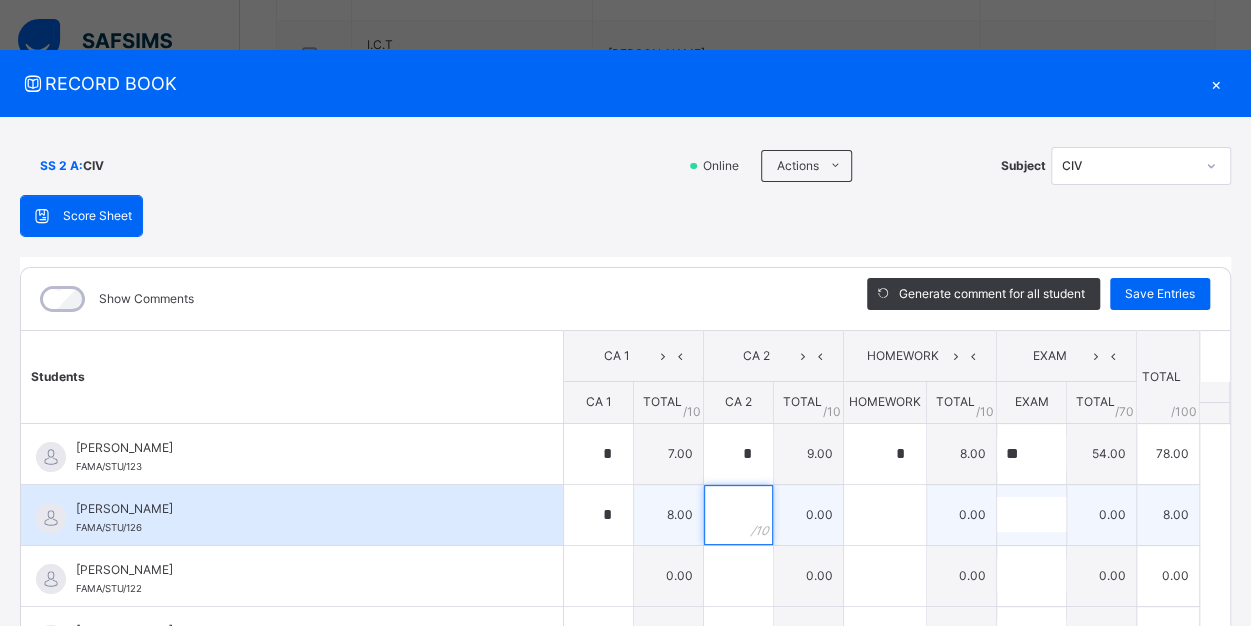 click at bounding box center (738, 515) 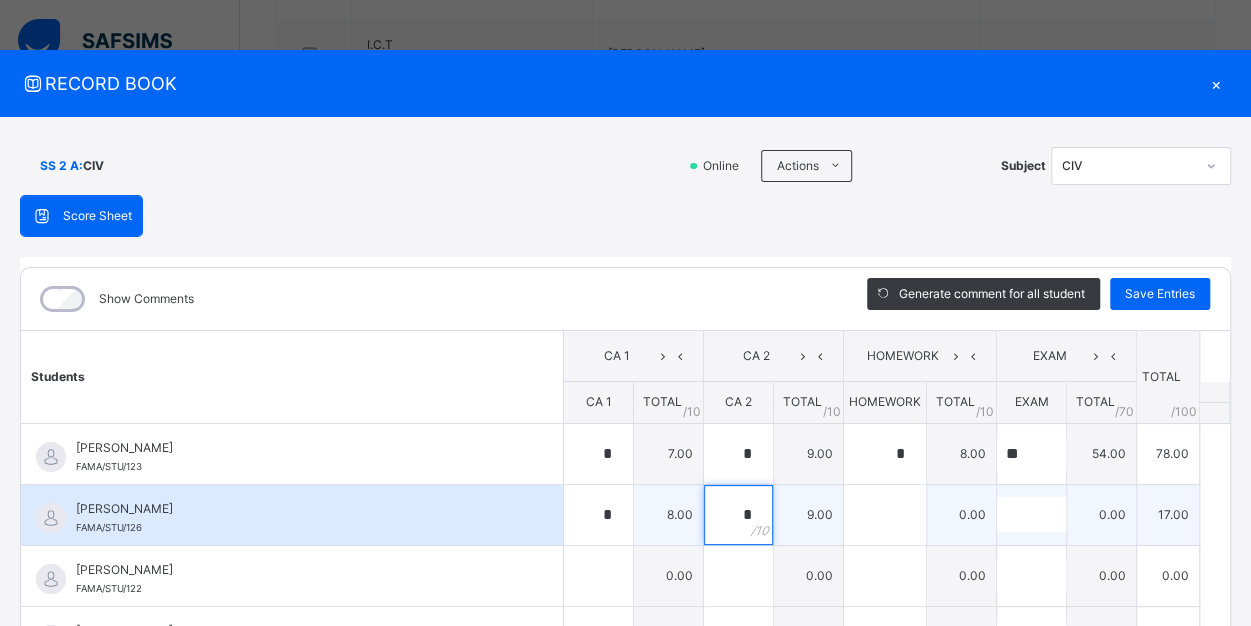type on "*" 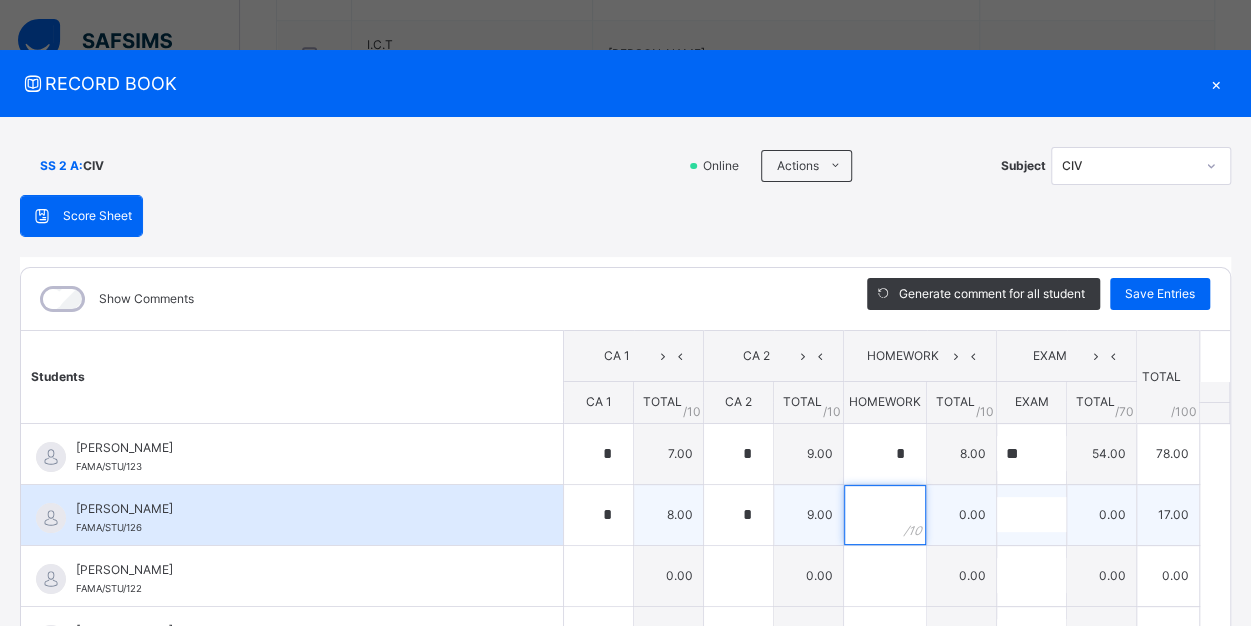 click at bounding box center [885, 515] 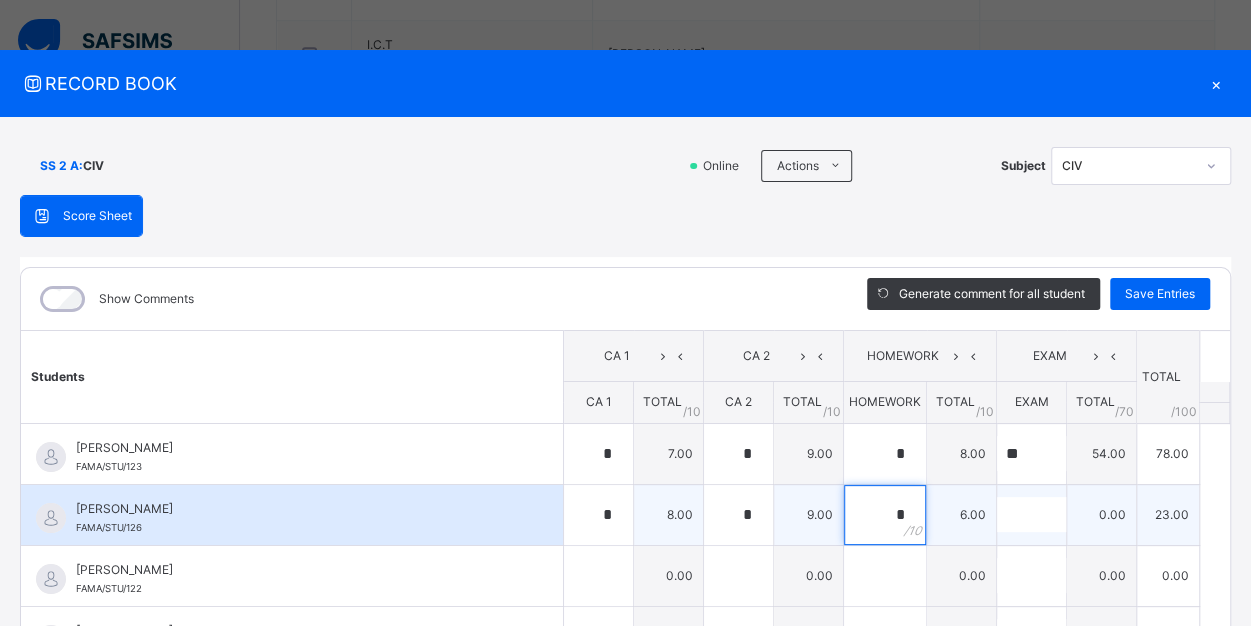 type on "*" 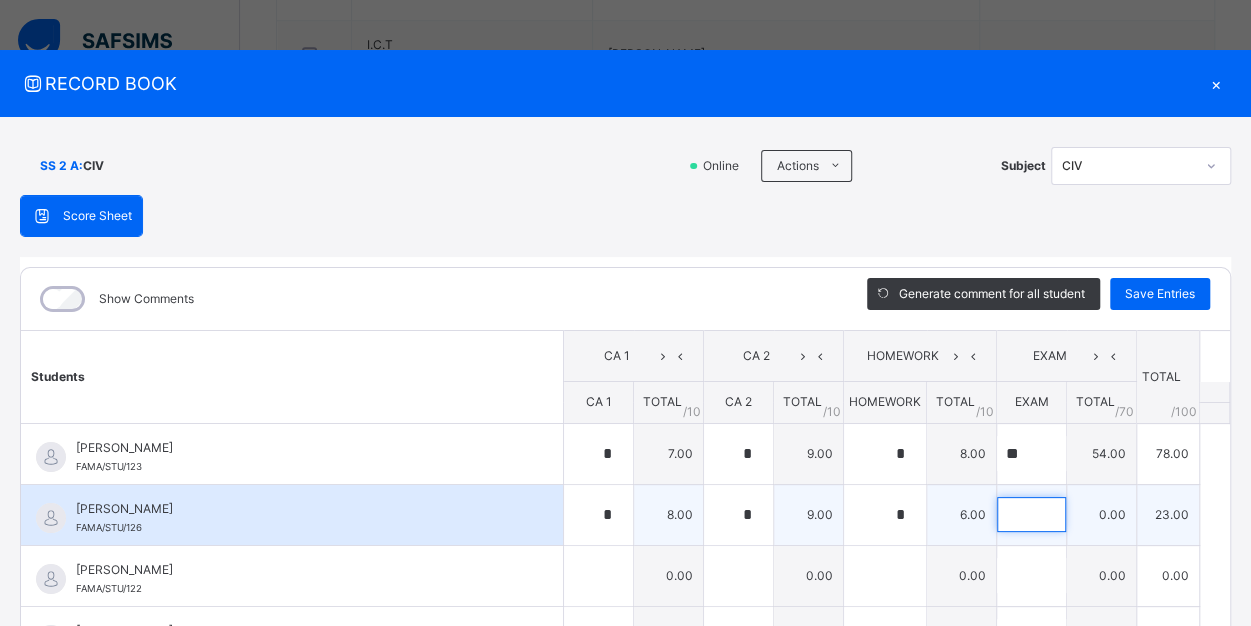 click at bounding box center [1031, 514] 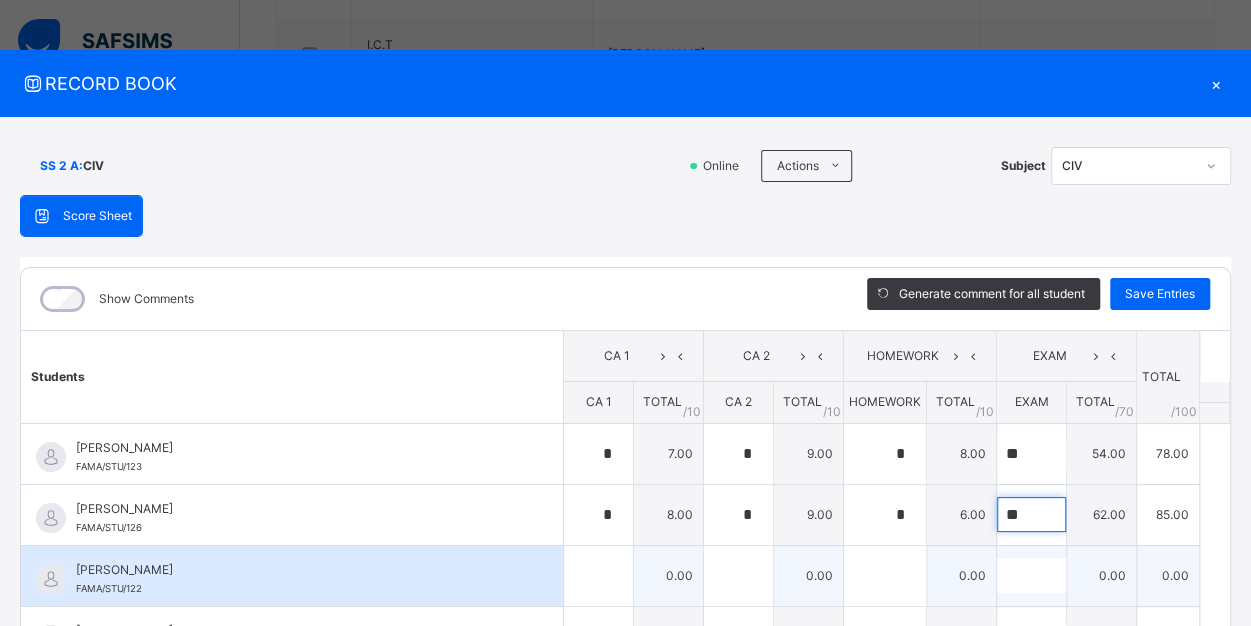 type on "**" 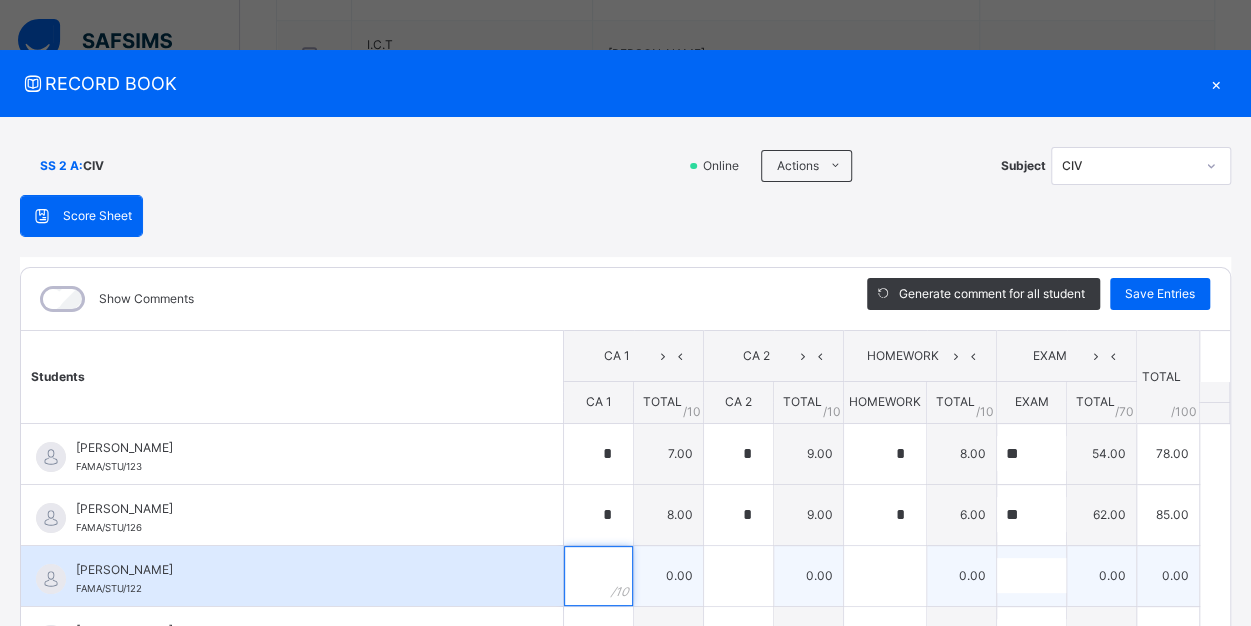 click at bounding box center (598, 576) 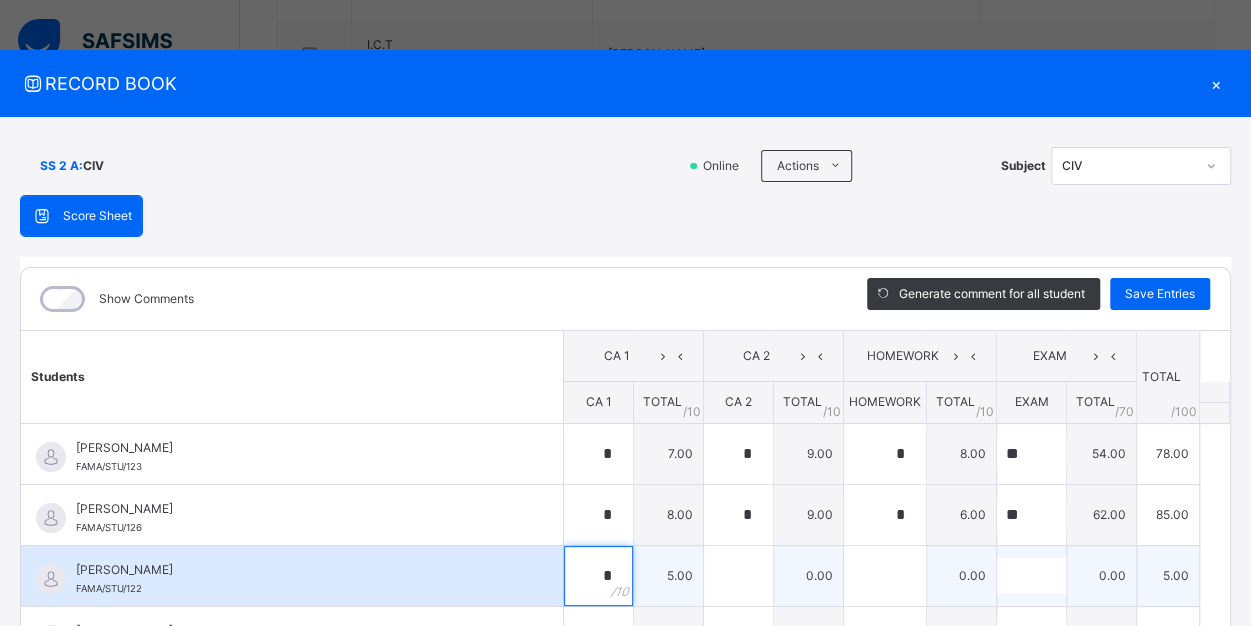 type on "*" 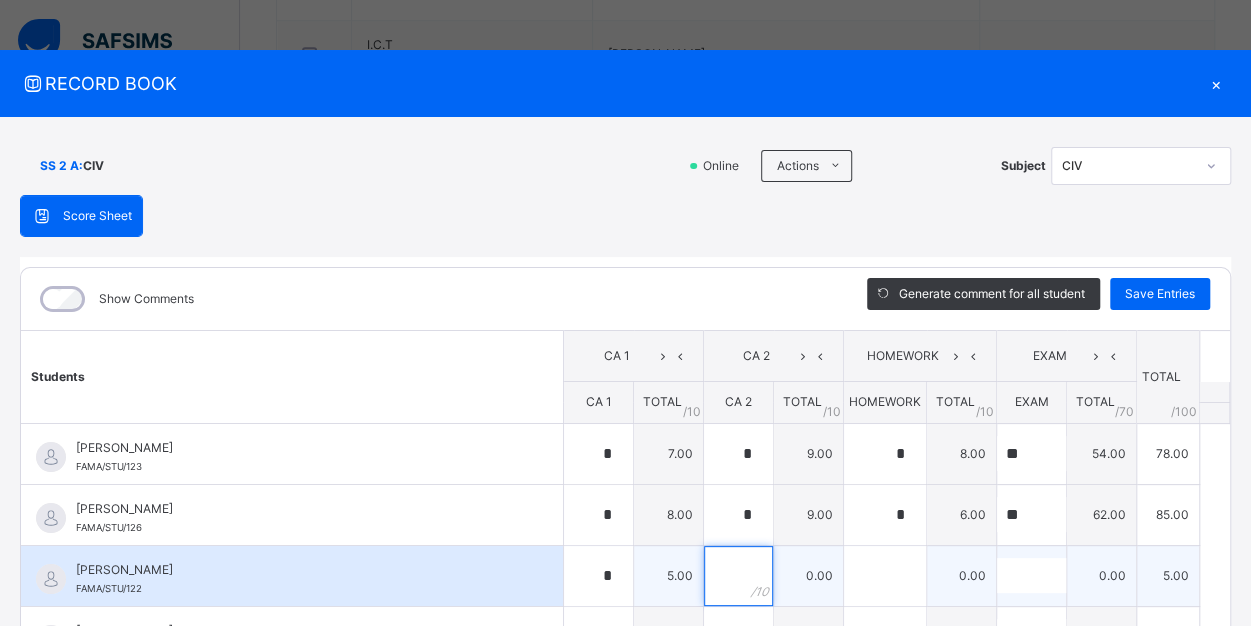 click at bounding box center (738, 576) 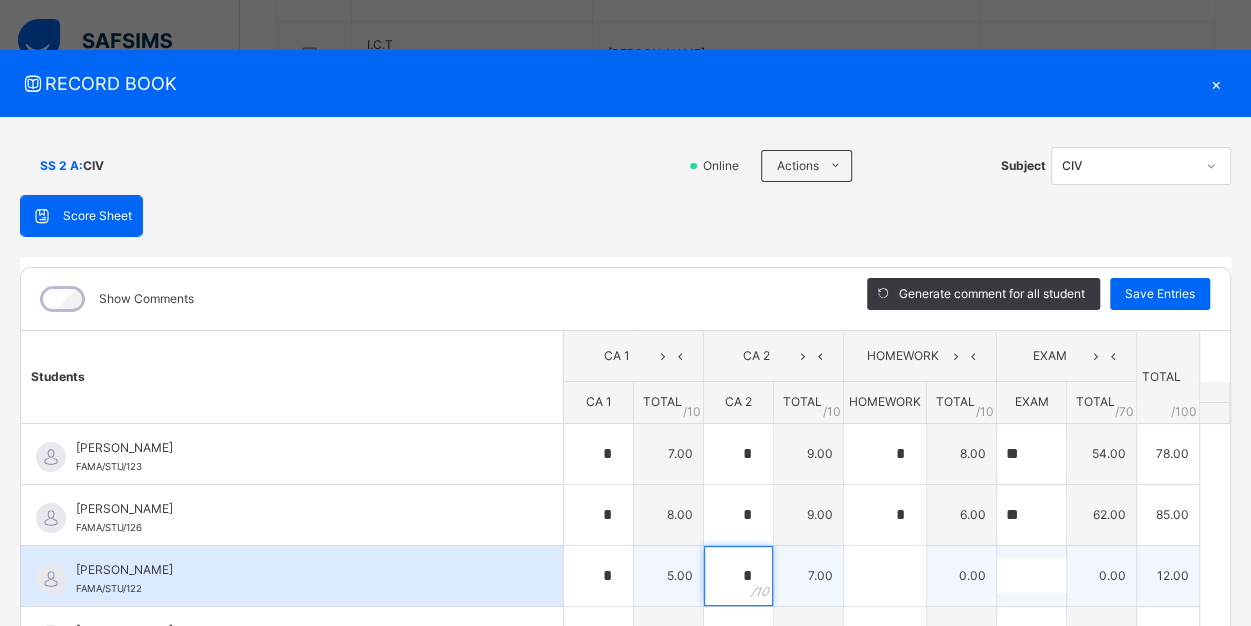 type on "*" 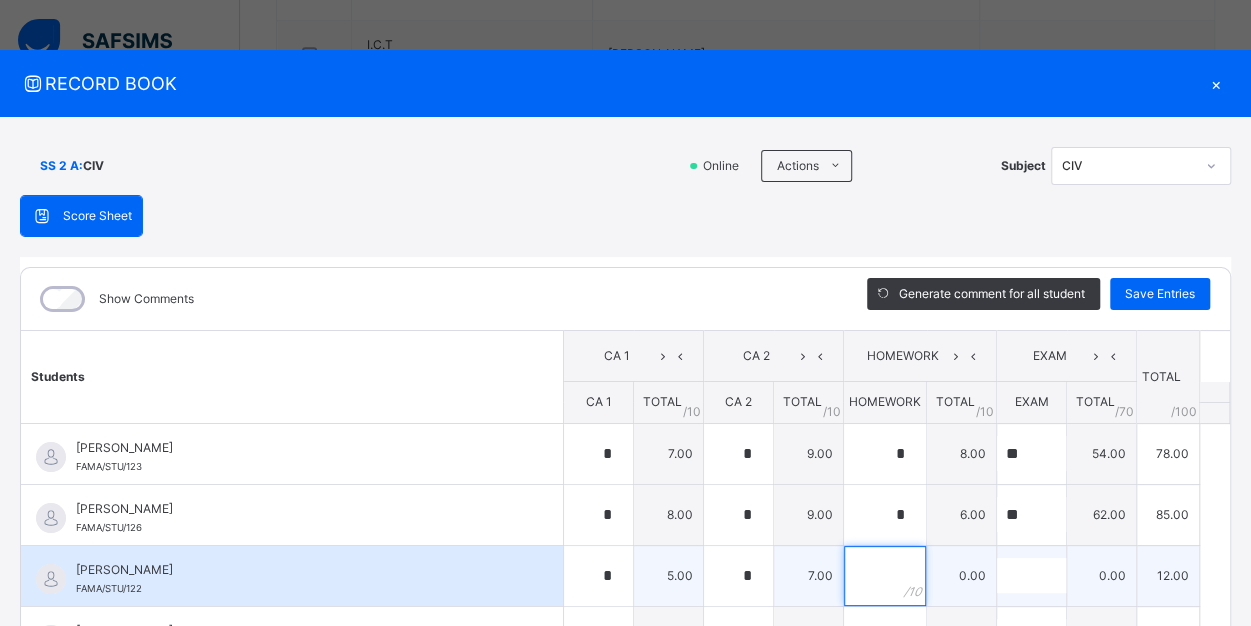 click at bounding box center [885, 576] 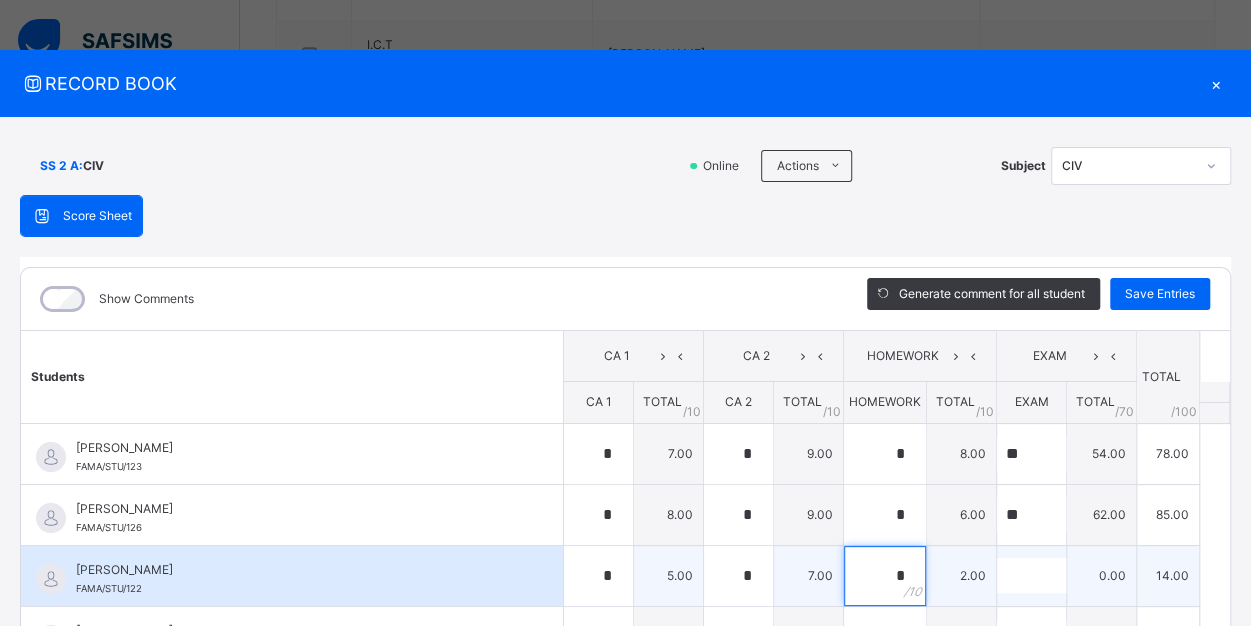 type on "*" 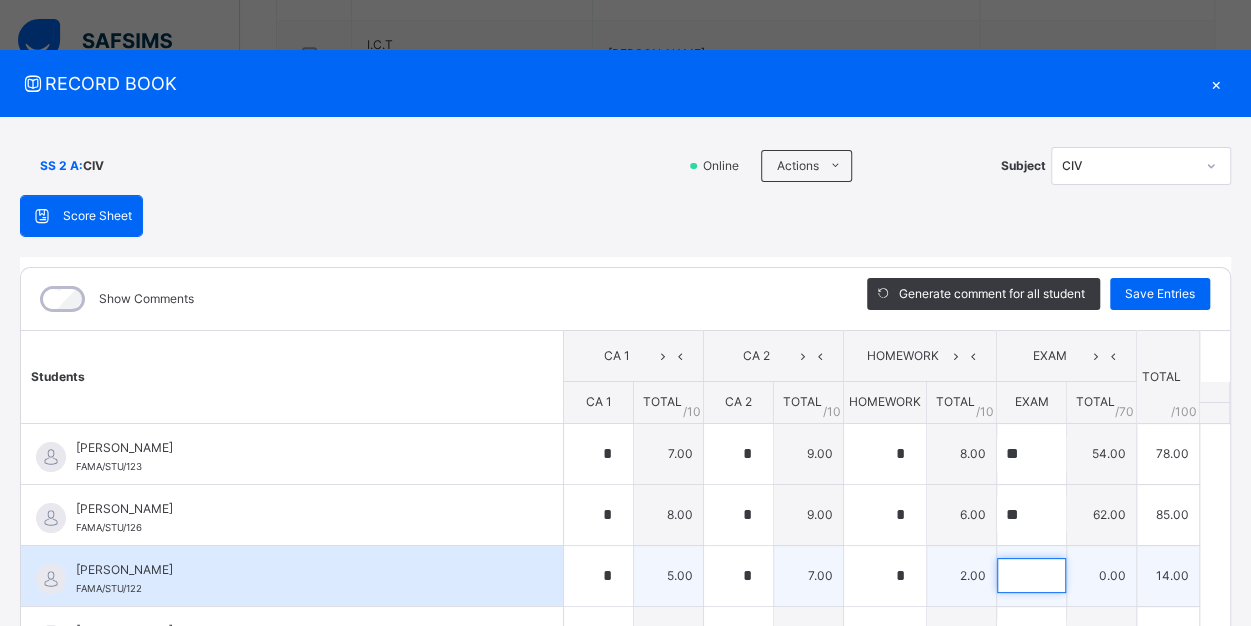 click at bounding box center (1031, 575) 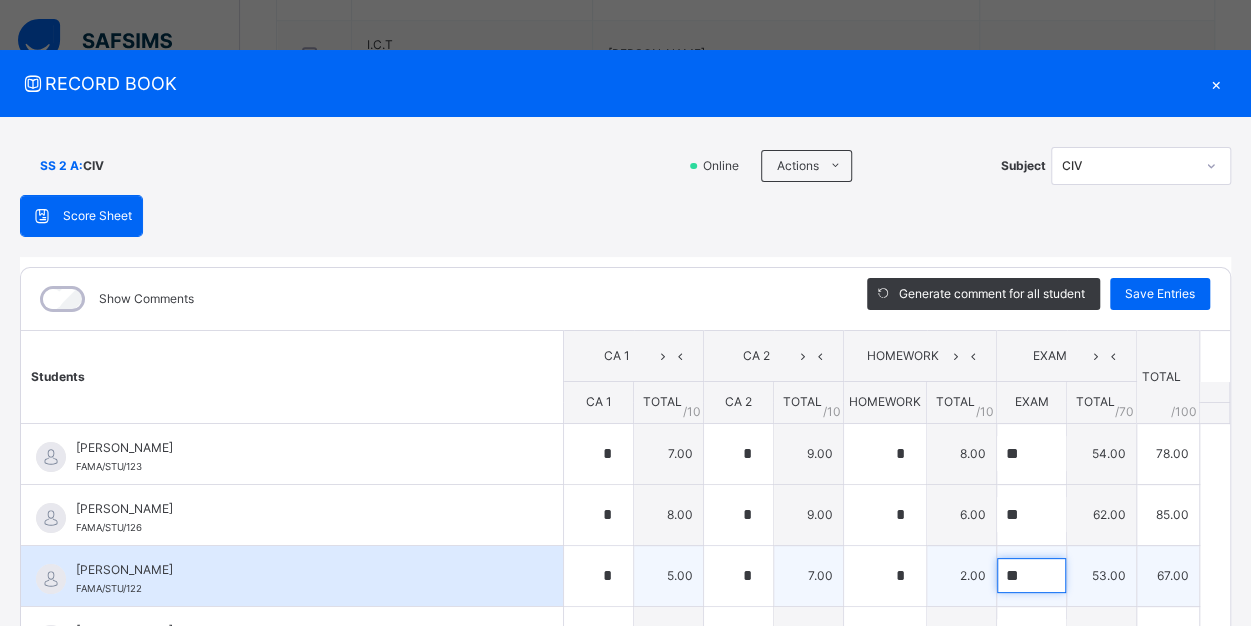 type on "**" 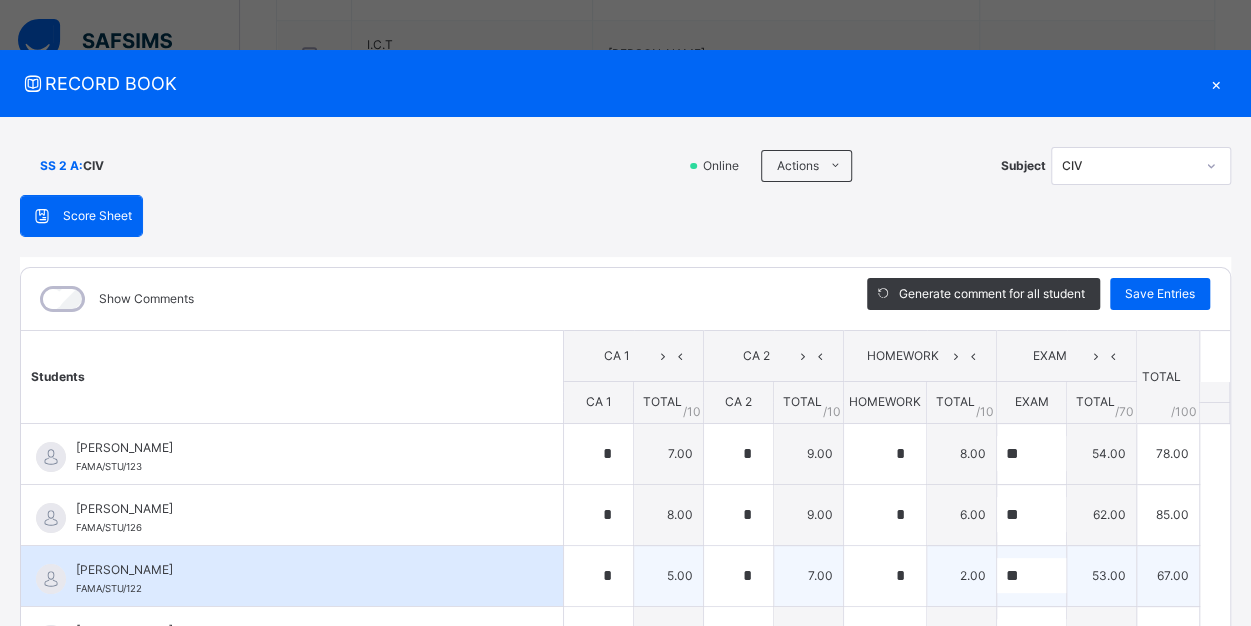 click on "53.00" at bounding box center [1102, 575] 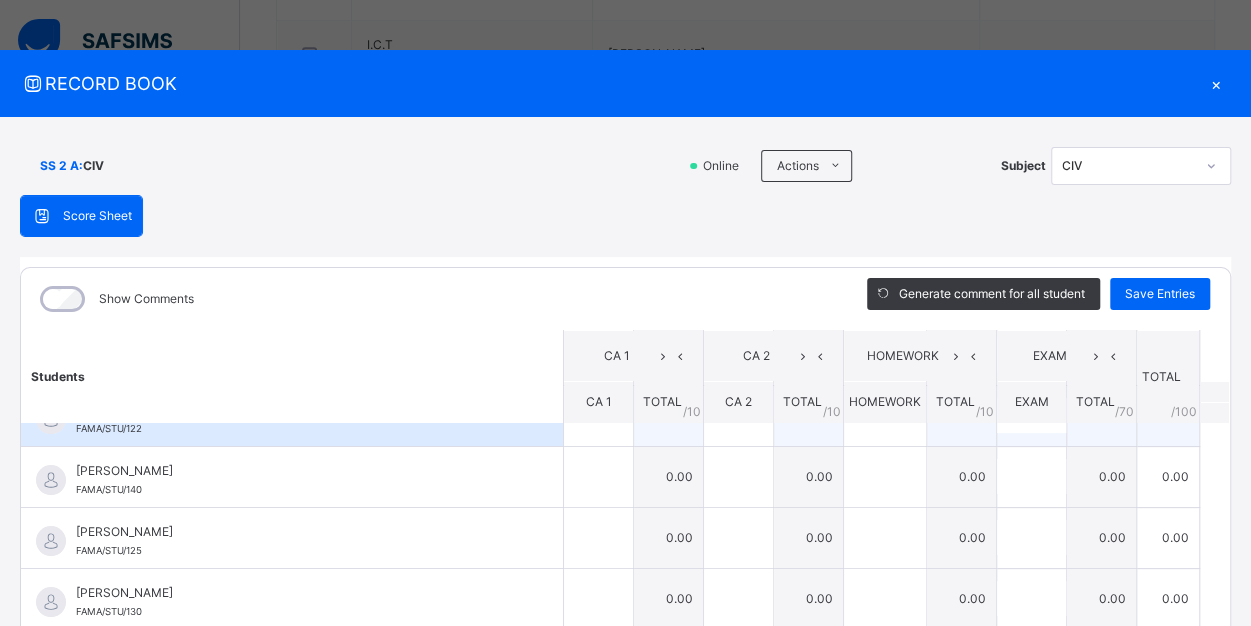 scroll, scrollTop: 120, scrollLeft: 0, axis: vertical 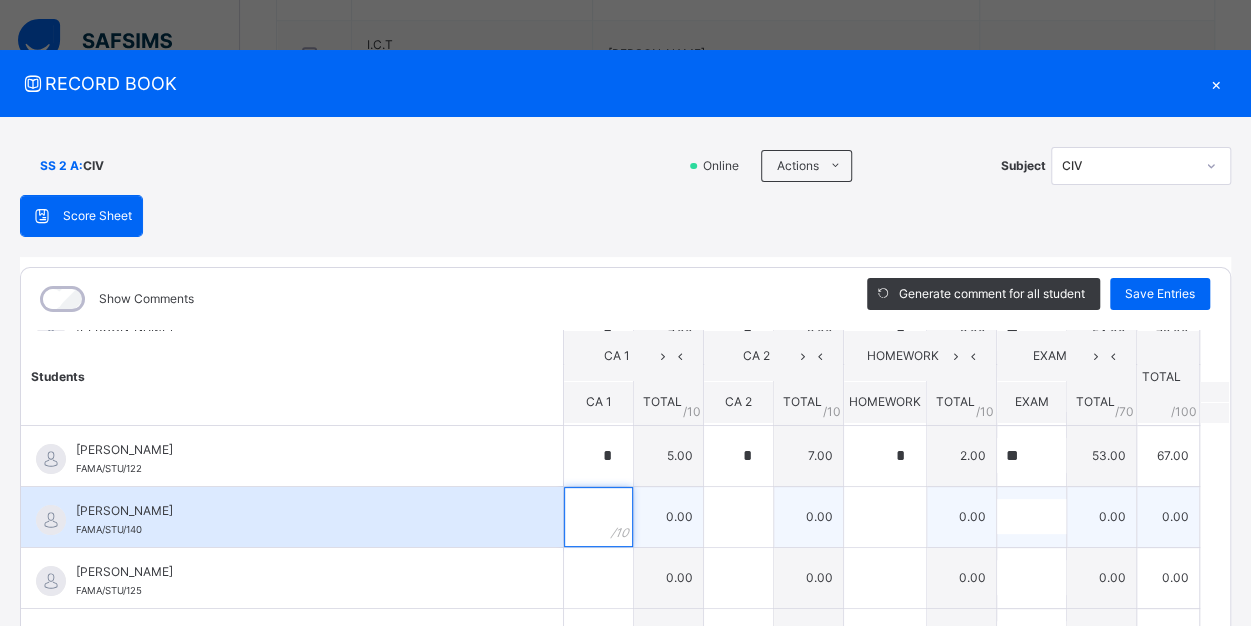 click at bounding box center [598, 517] 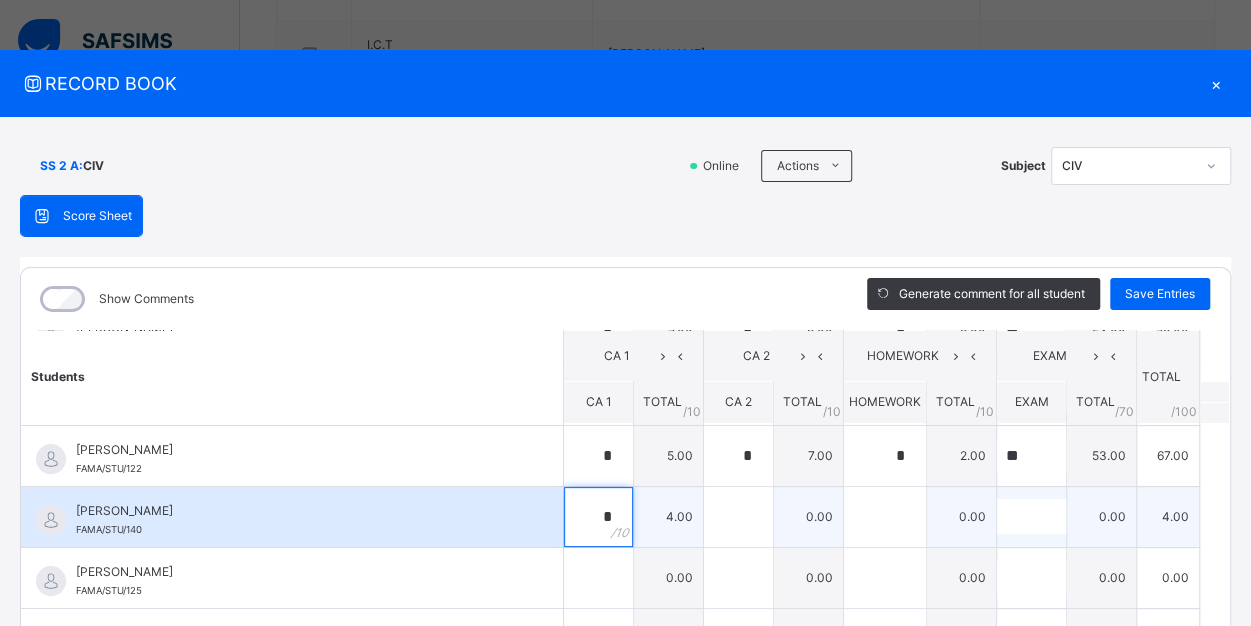 type on "*" 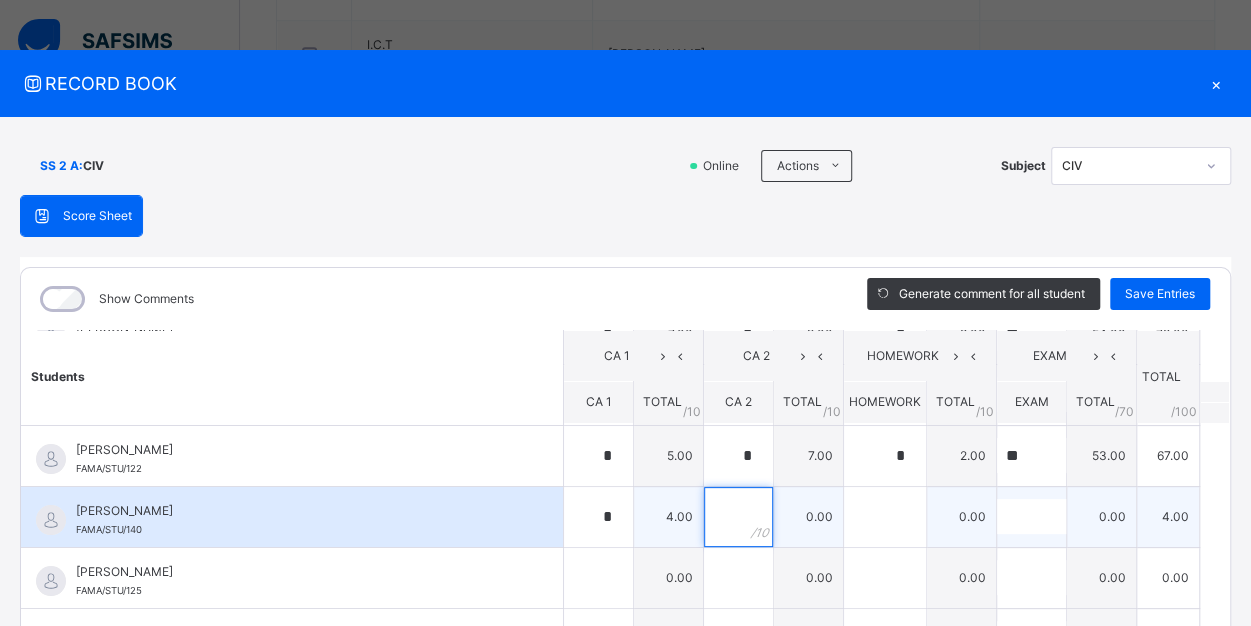 click at bounding box center (738, 517) 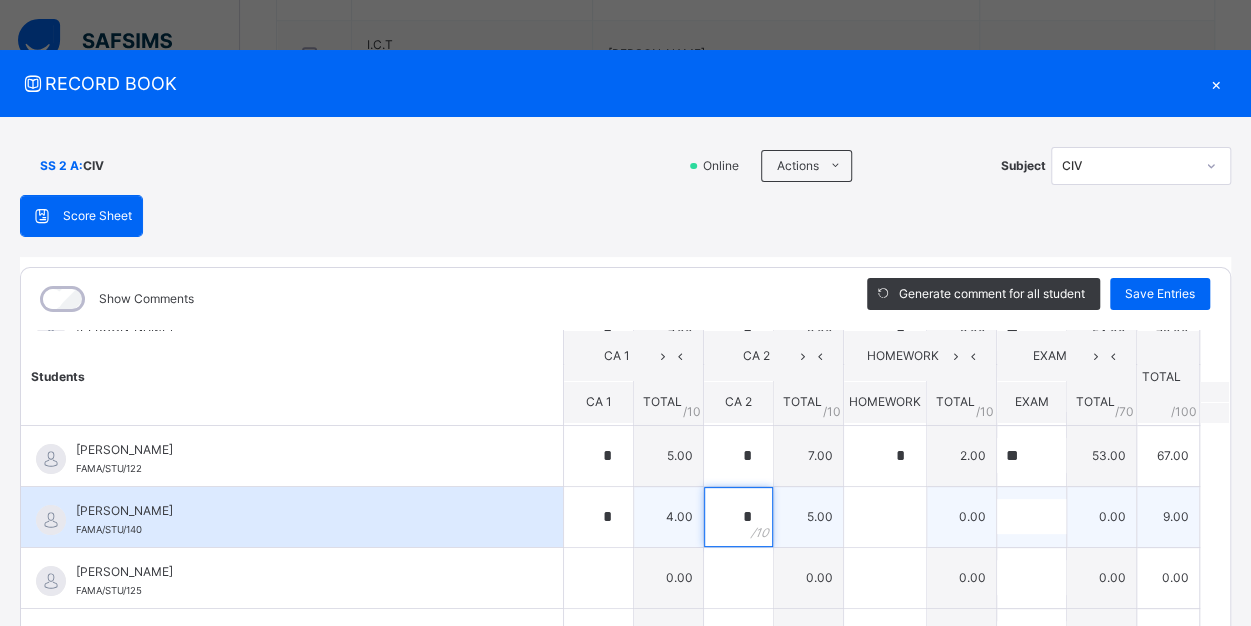 type on "*" 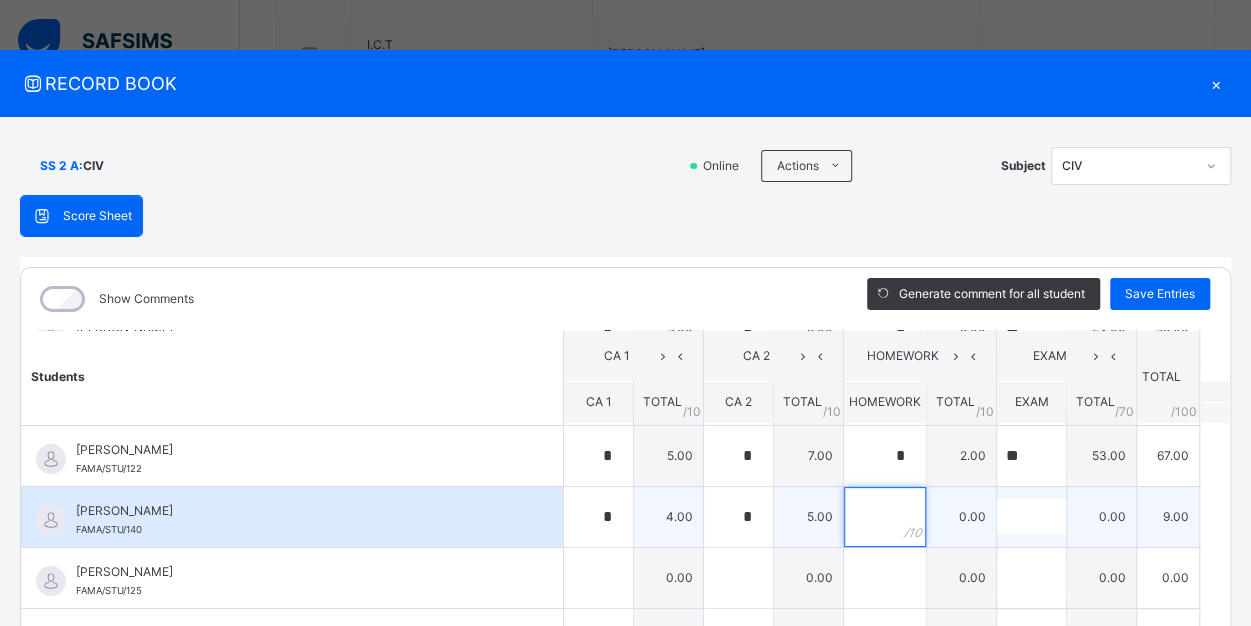 click at bounding box center (885, 517) 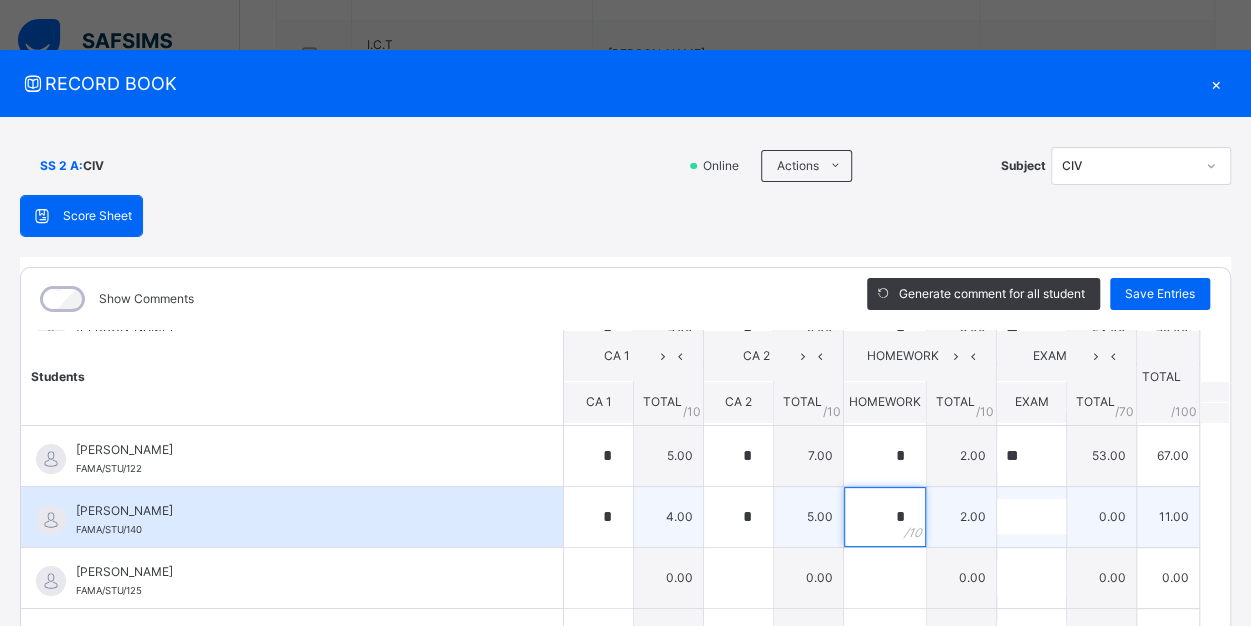 type on "*" 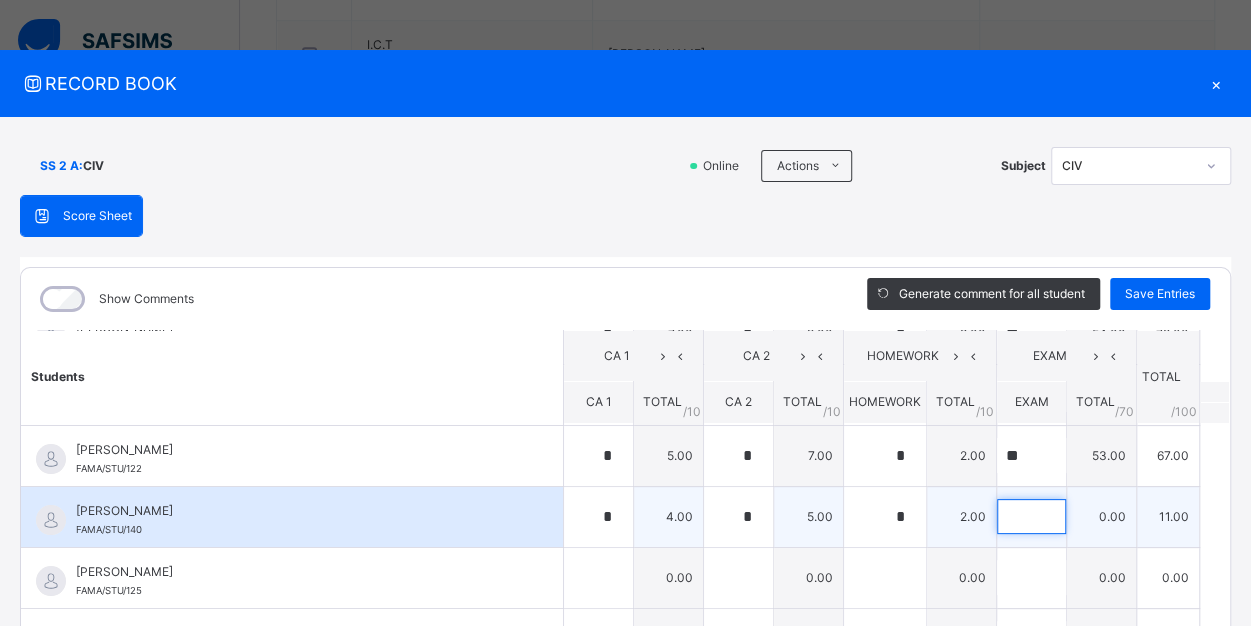 click at bounding box center (1031, 516) 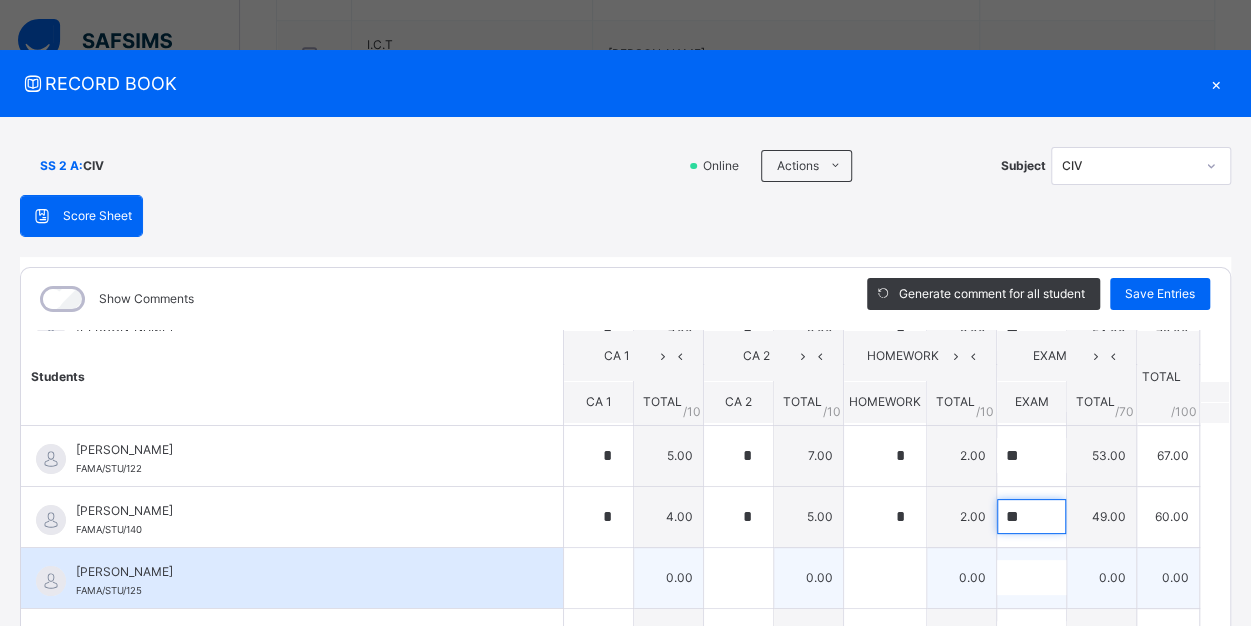 type on "**" 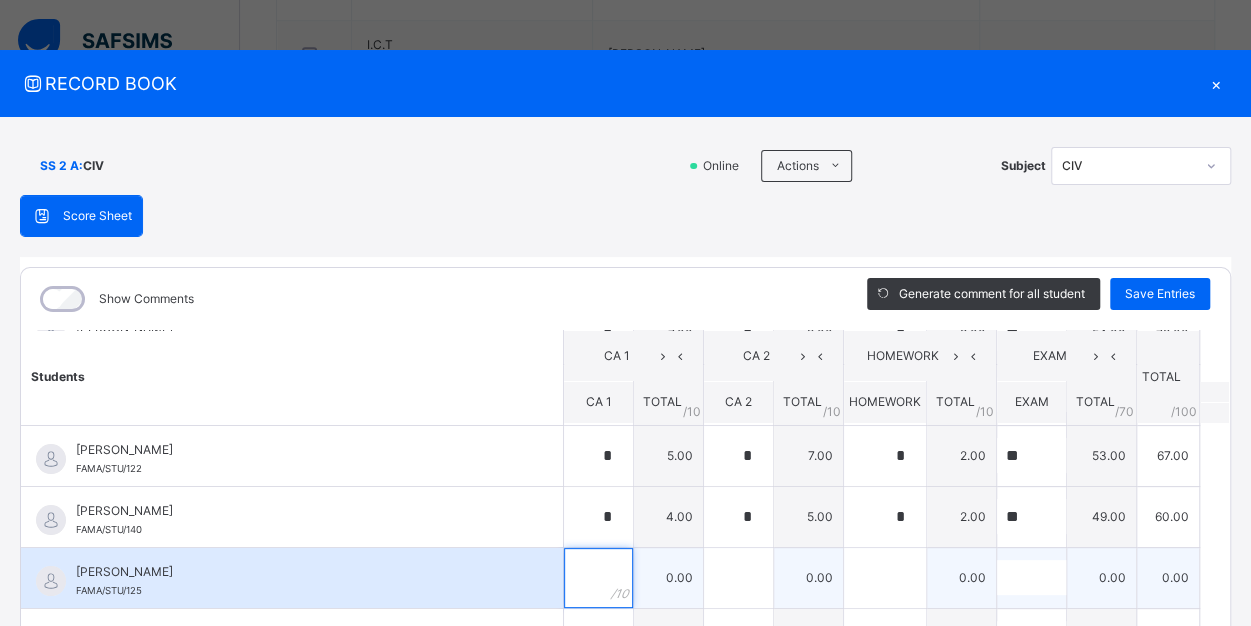 click at bounding box center [598, 578] 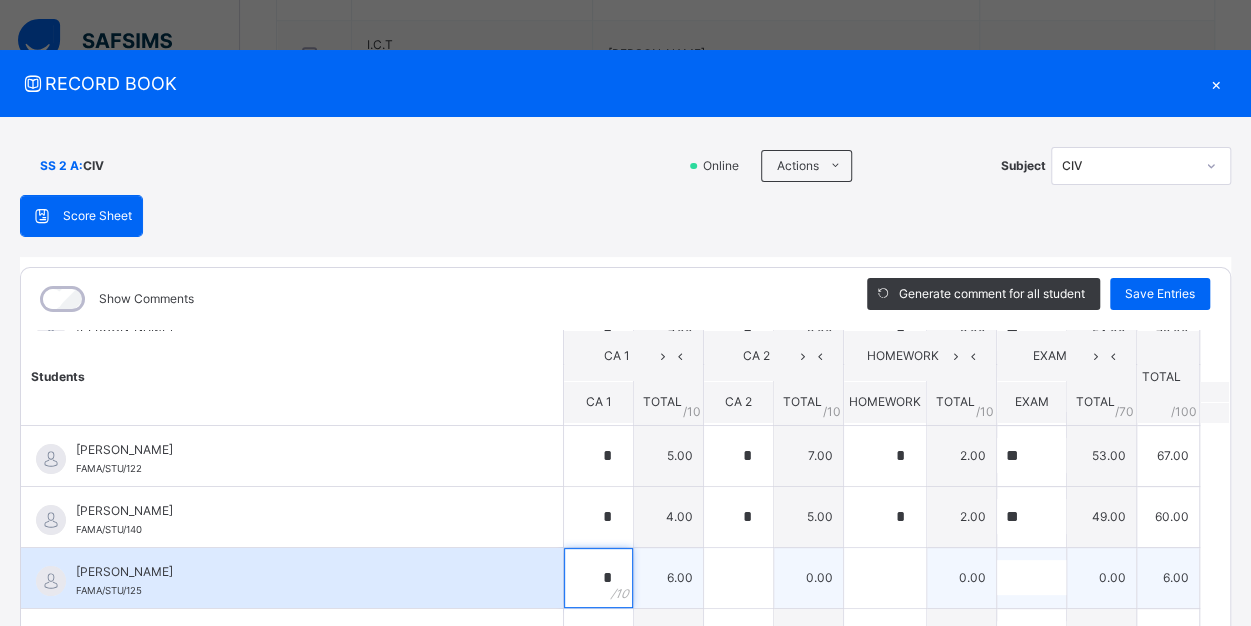 type on "*" 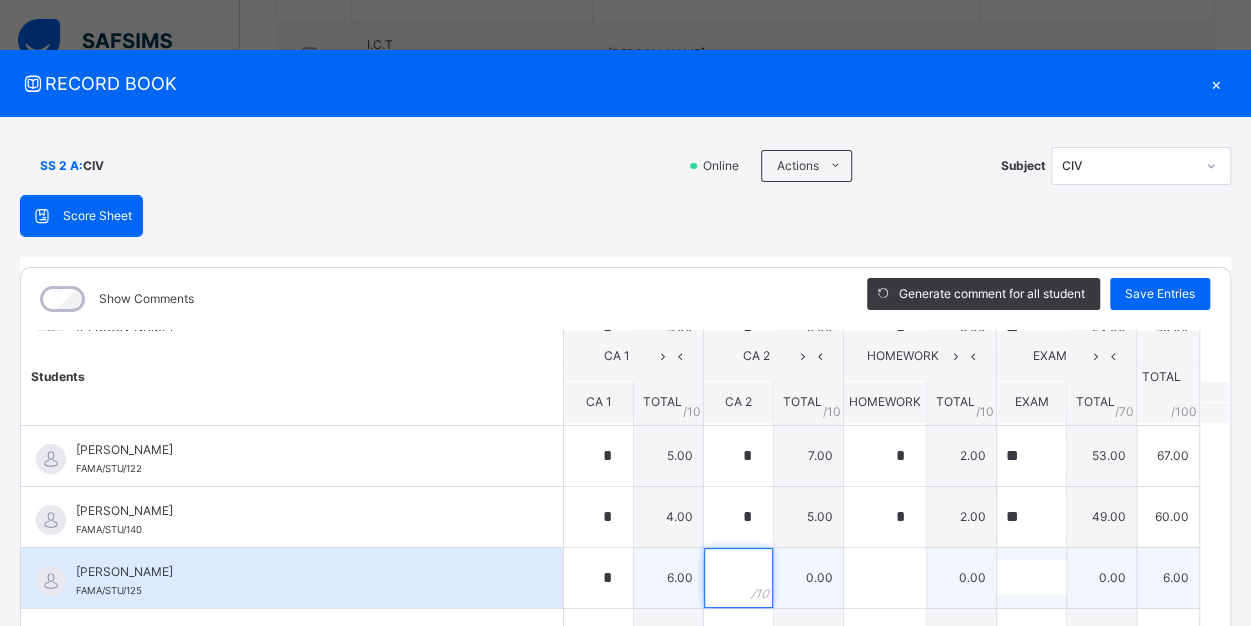 click at bounding box center (738, 578) 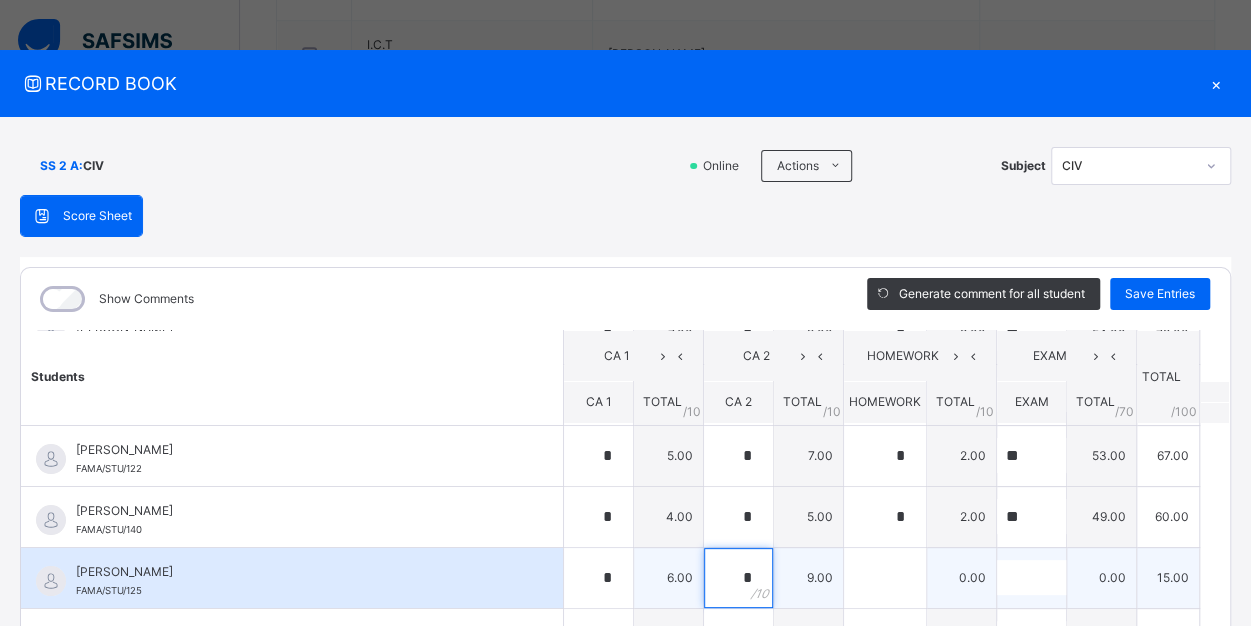type on "*" 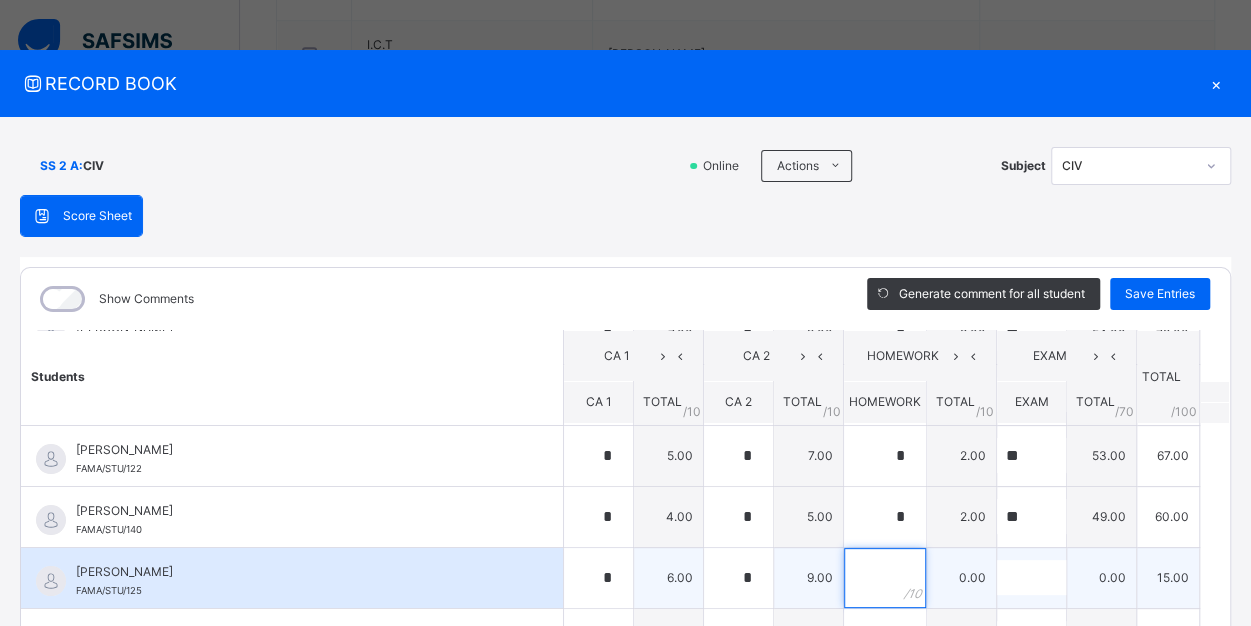 click at bounding box center [885, 578] 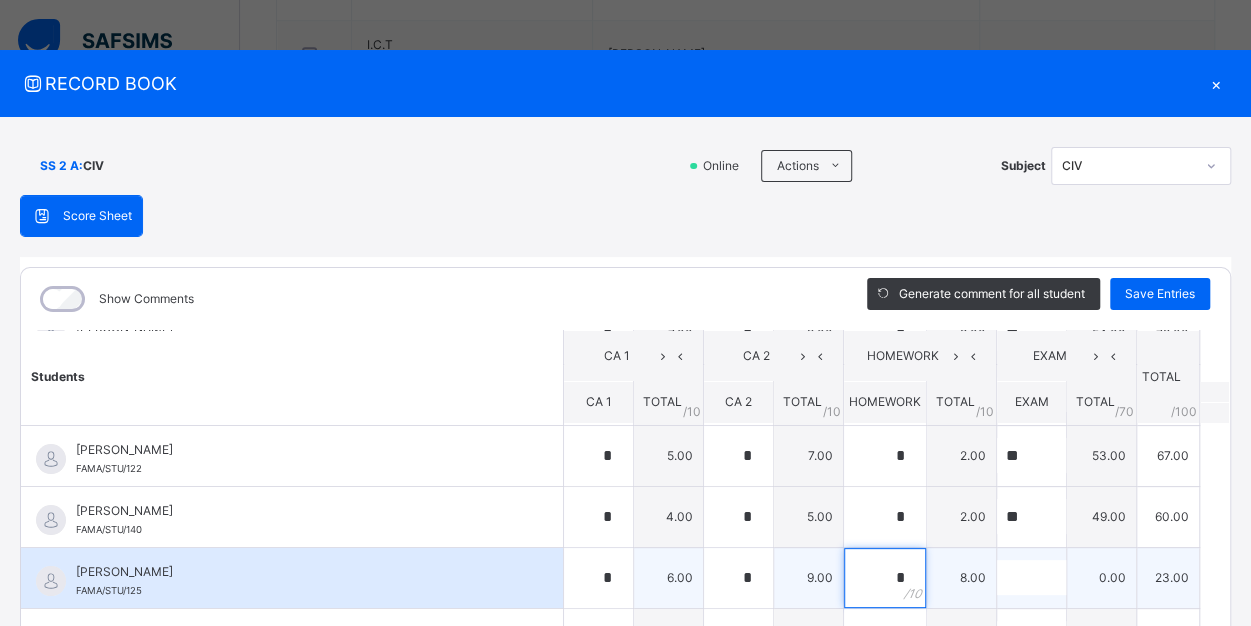 type on "*" 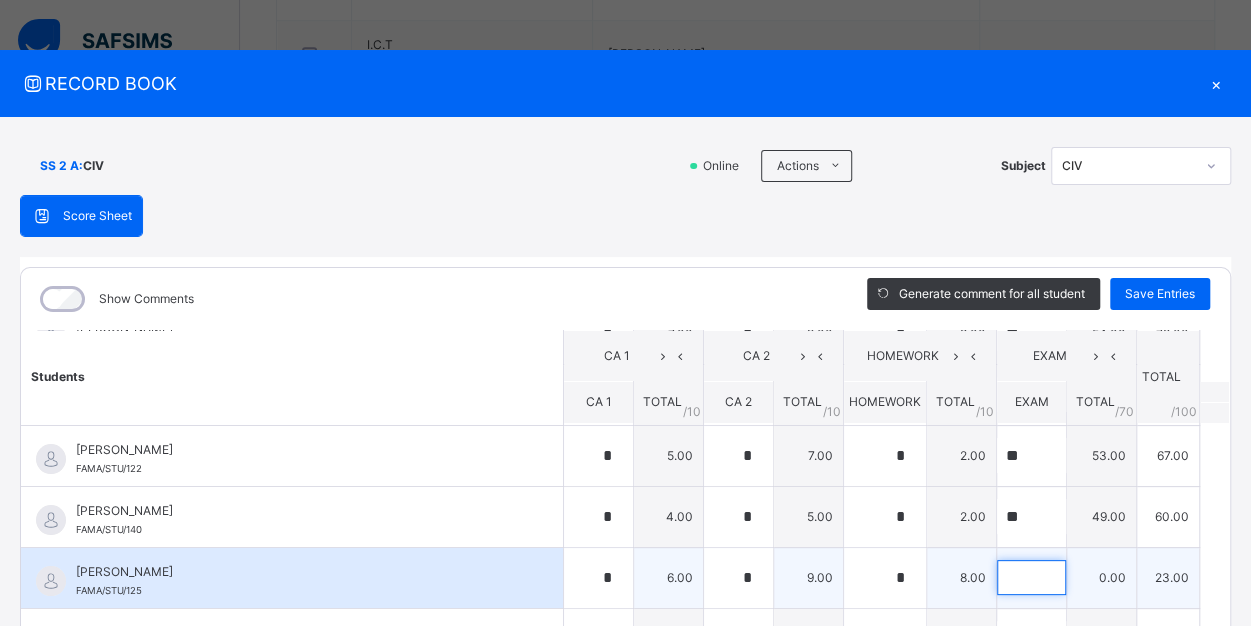 click at bounding box center [1031, 577] 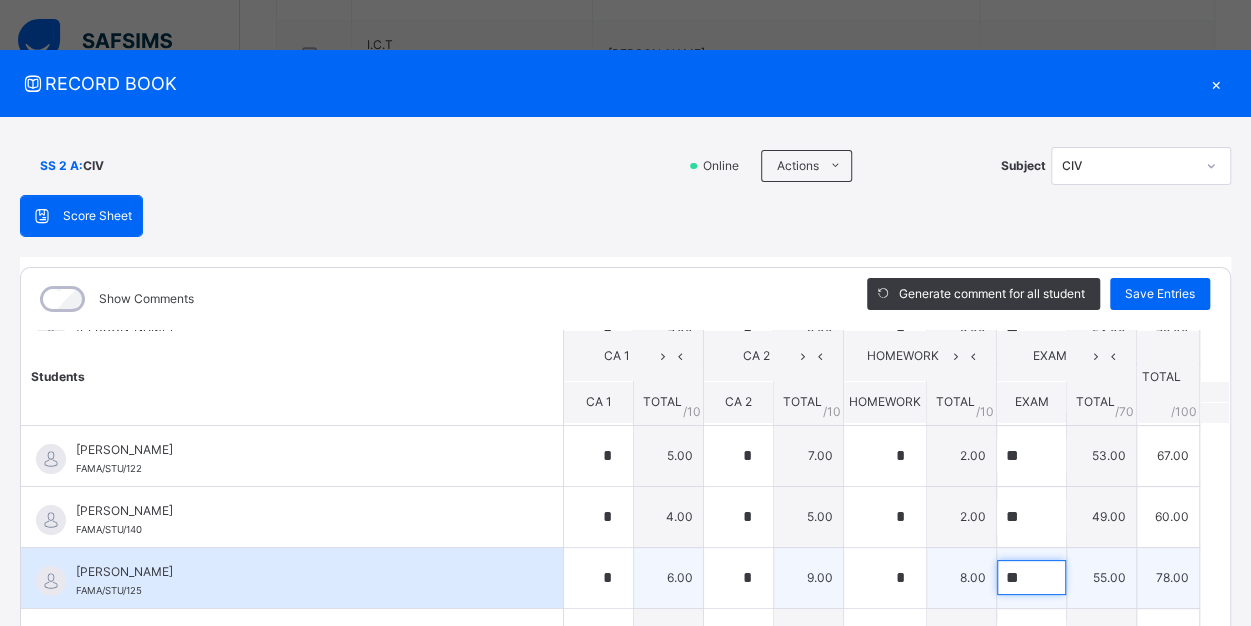 type on "**" 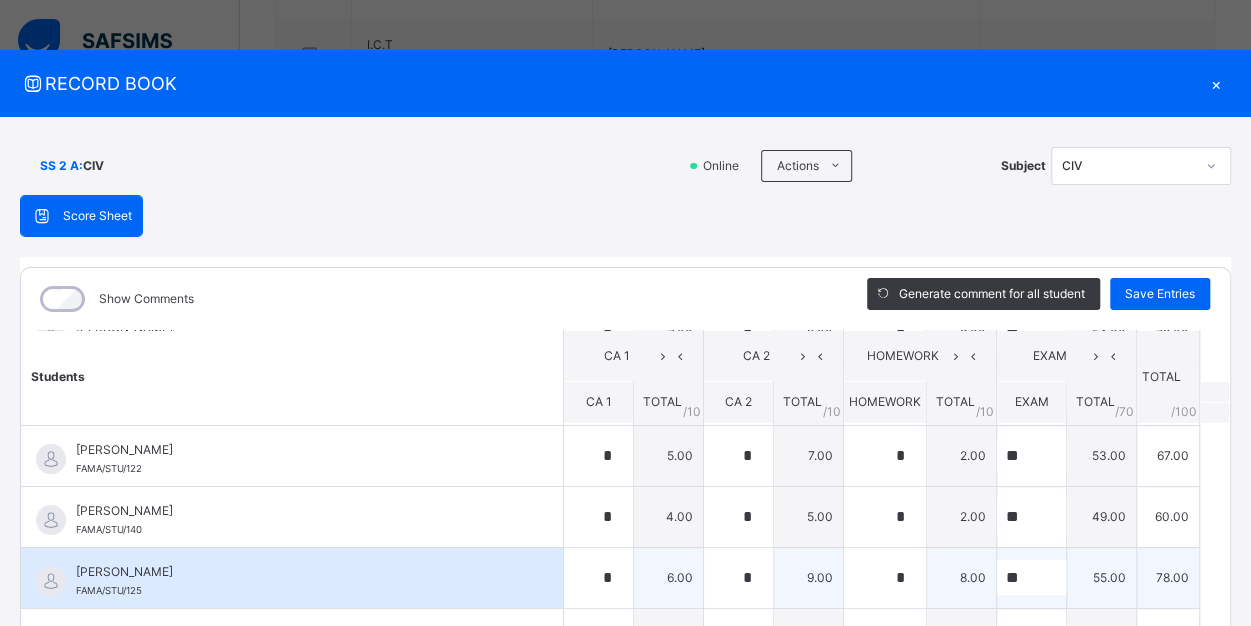 click on "9.00" at bounding box center [809, 577] 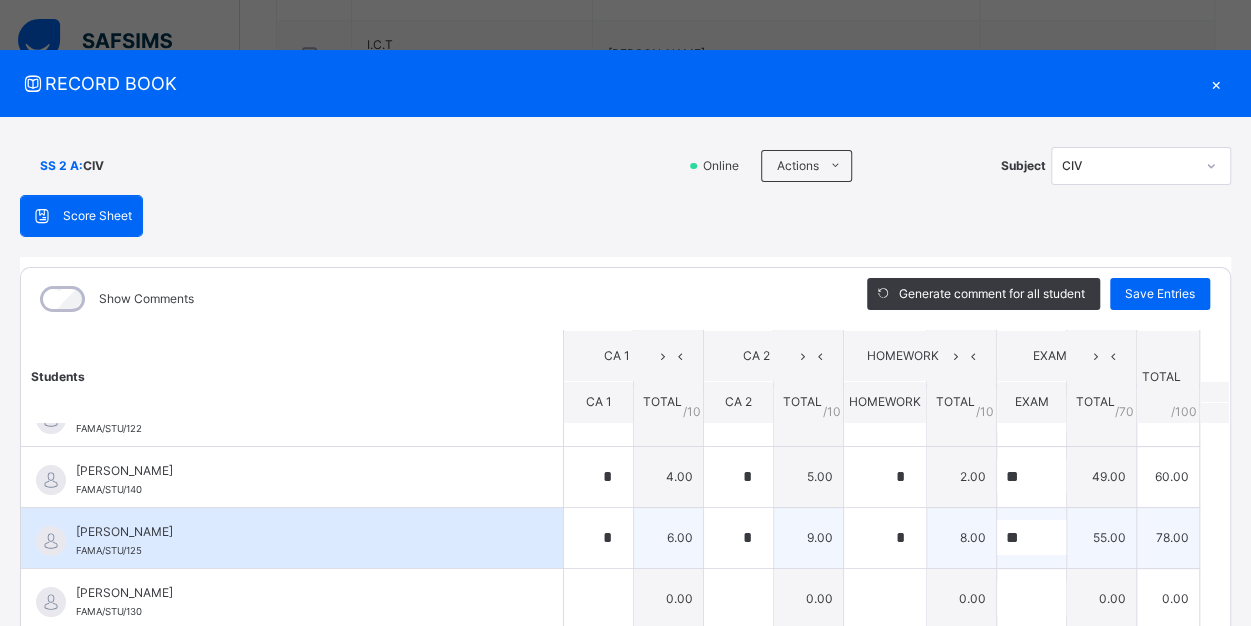 scroll, scrollTop: 259, scrollLeft: 0, axis: vertical 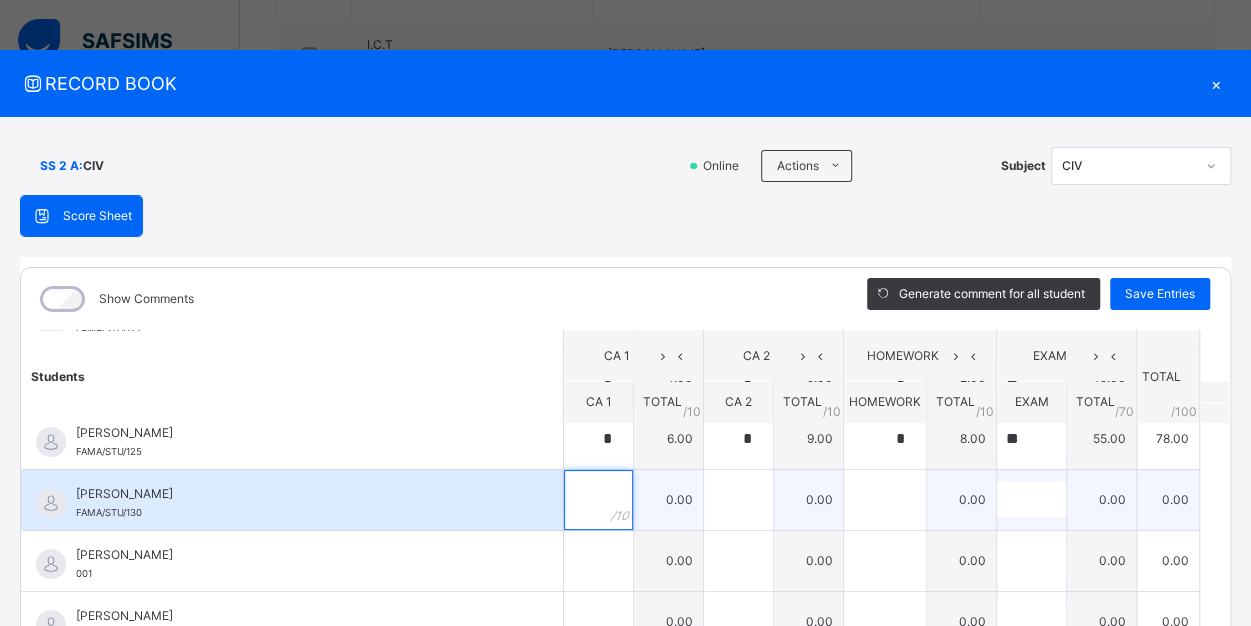 click at bounding box center (598, 500) 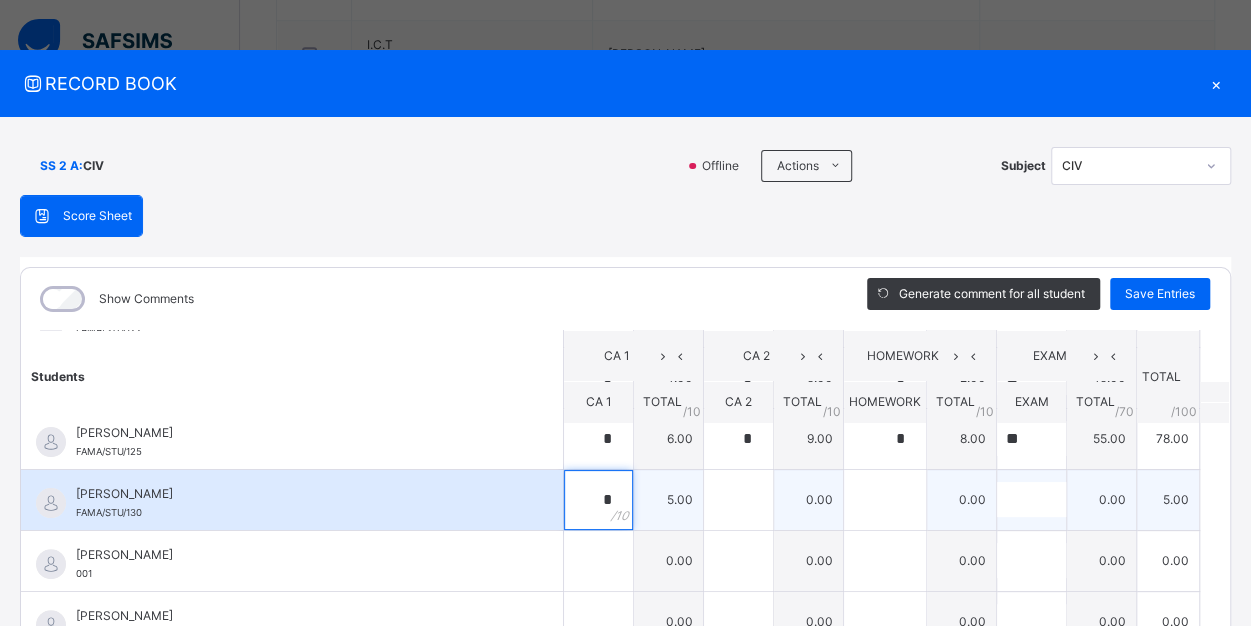 type on "*" 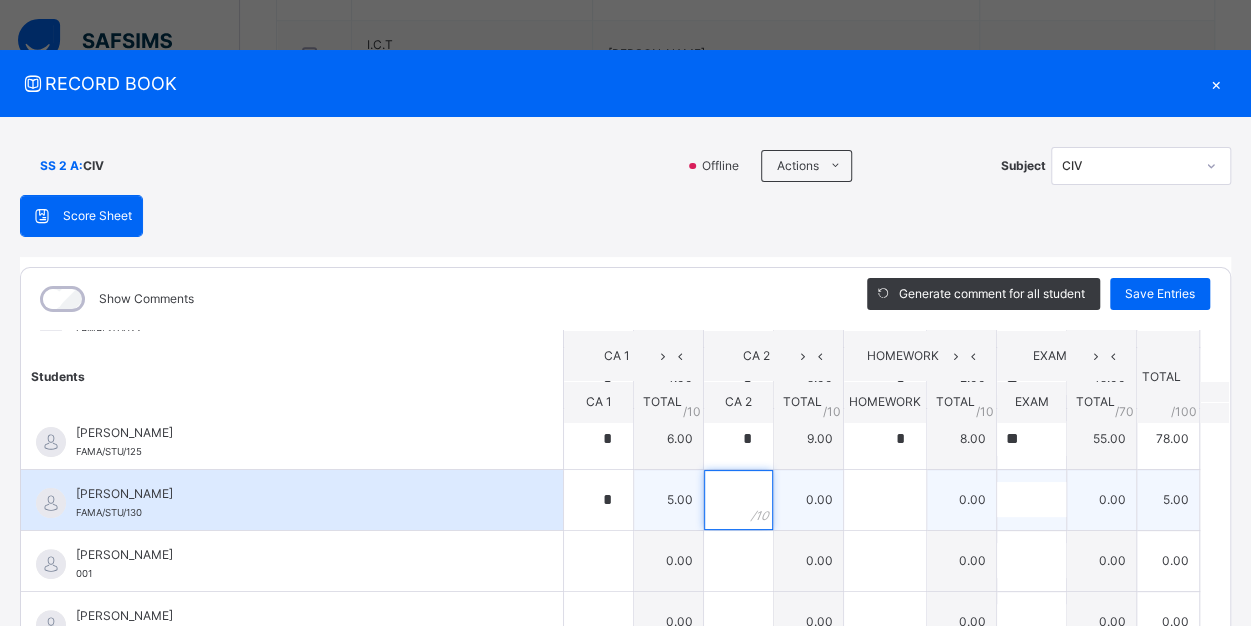 click at bounding box center [738, 500] 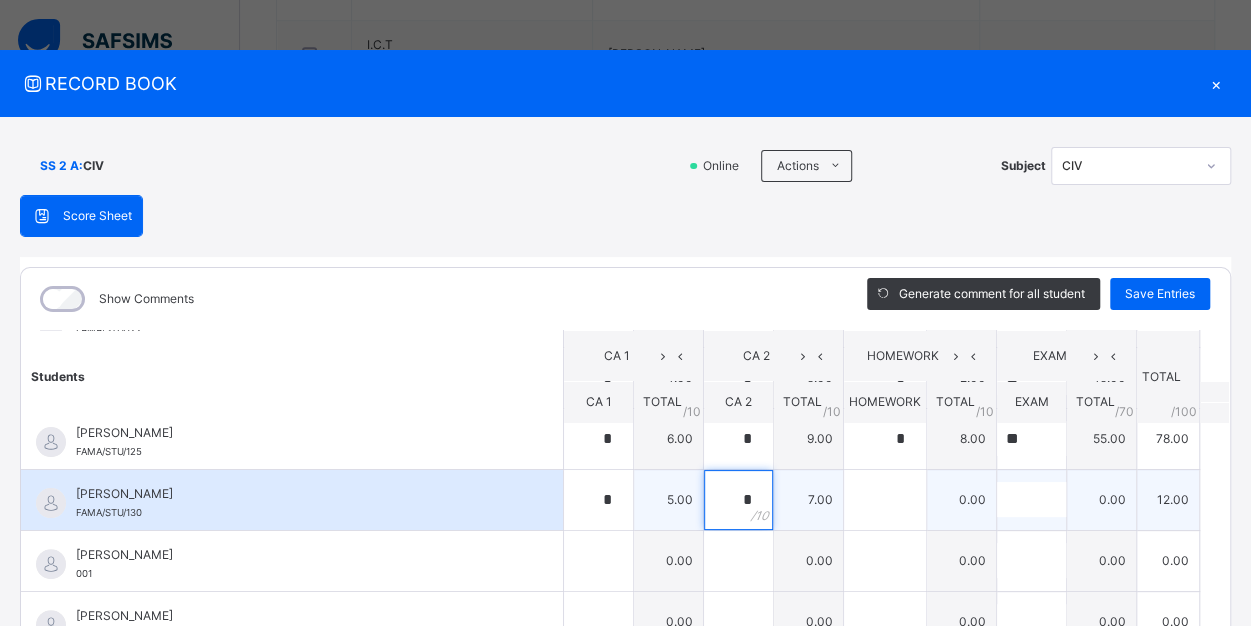 type on "*" 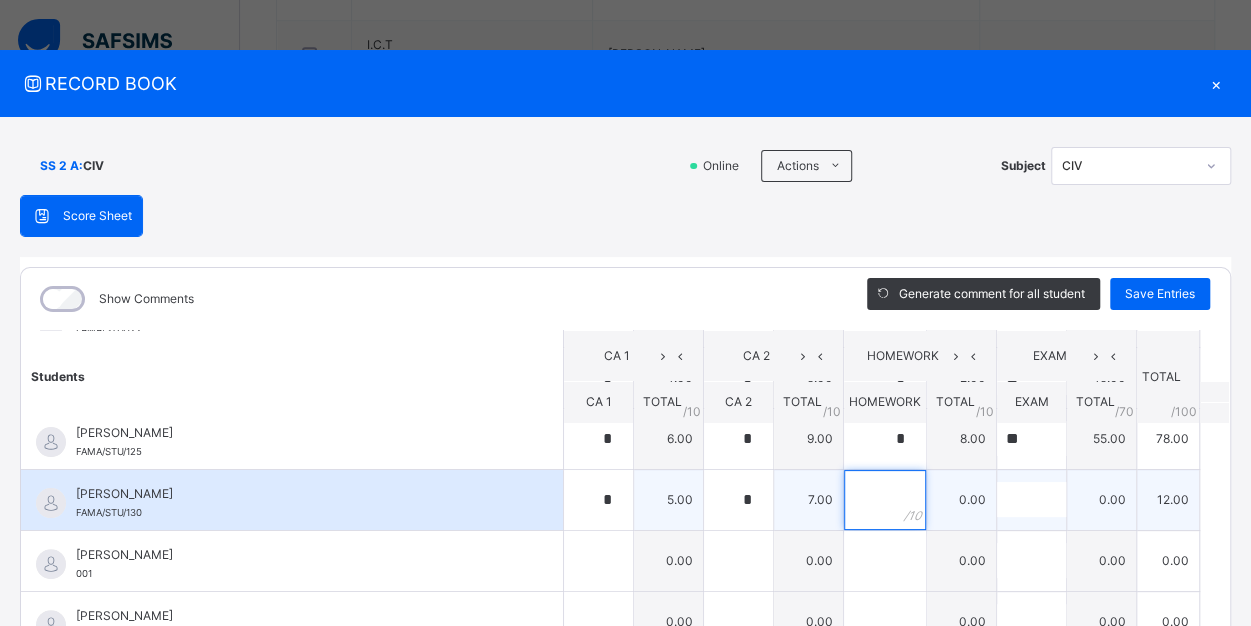 click at bounding box center (885, 500) 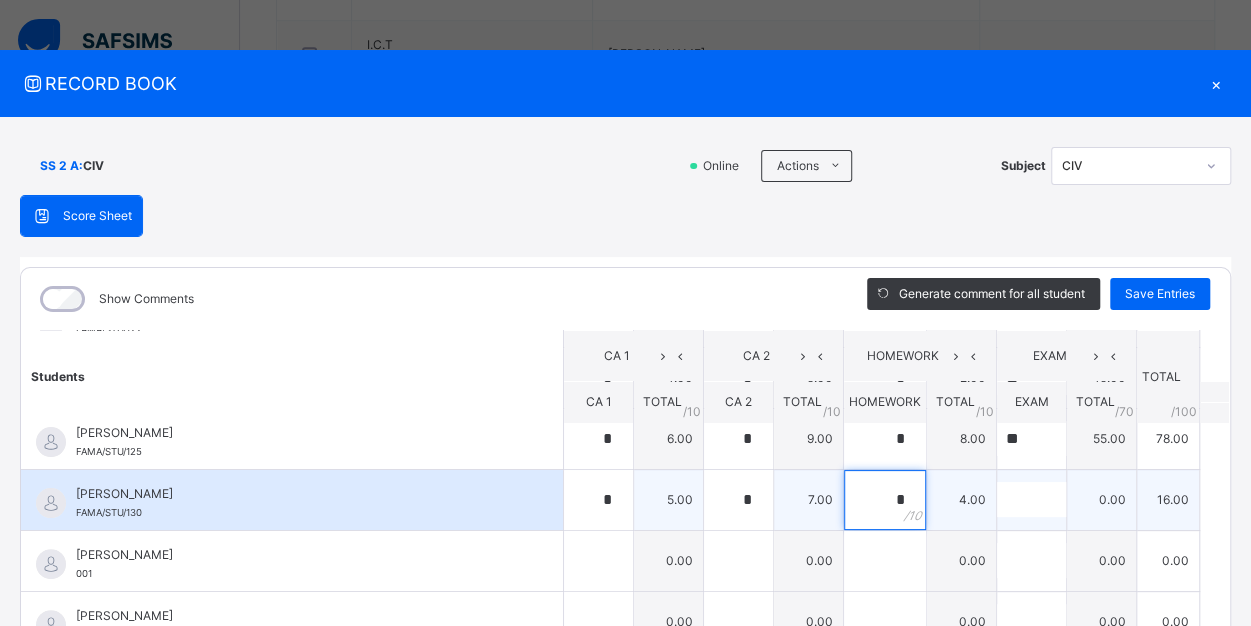 type on "*" 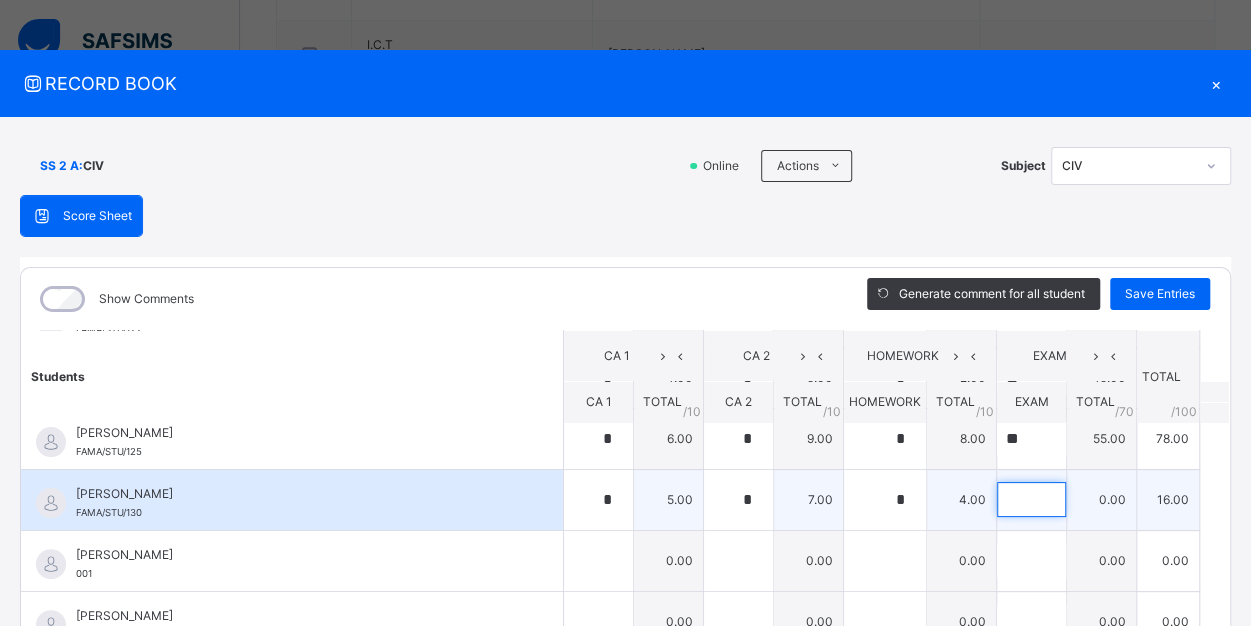 click at bounding box center [1031, 499] 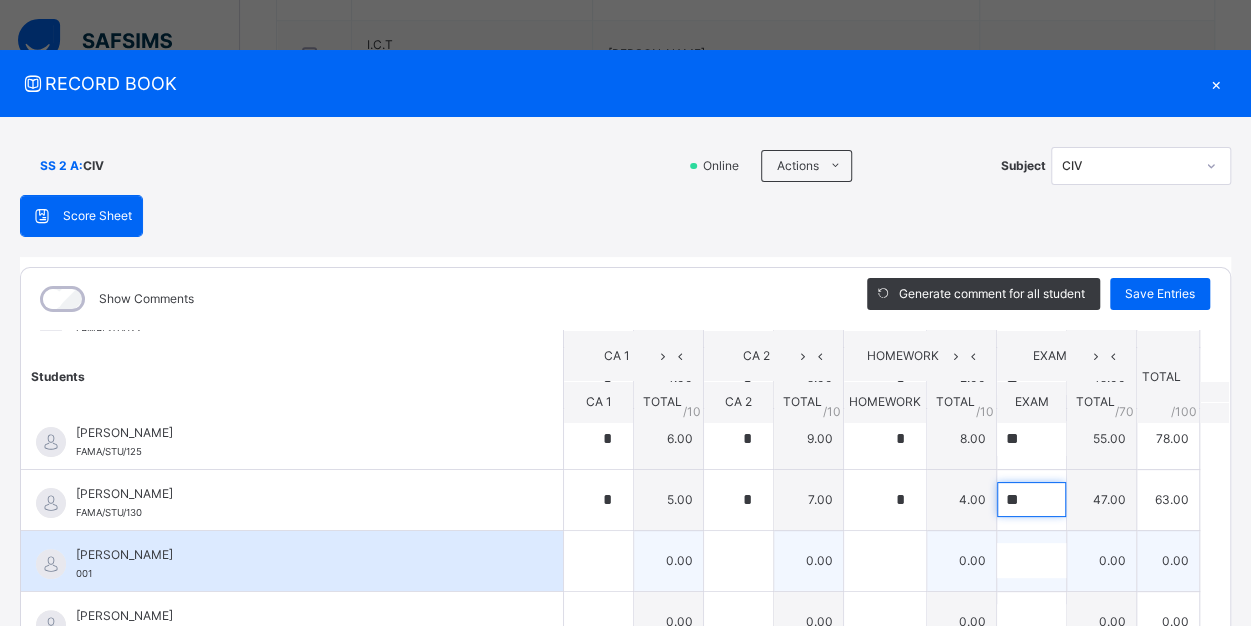 type on "**" 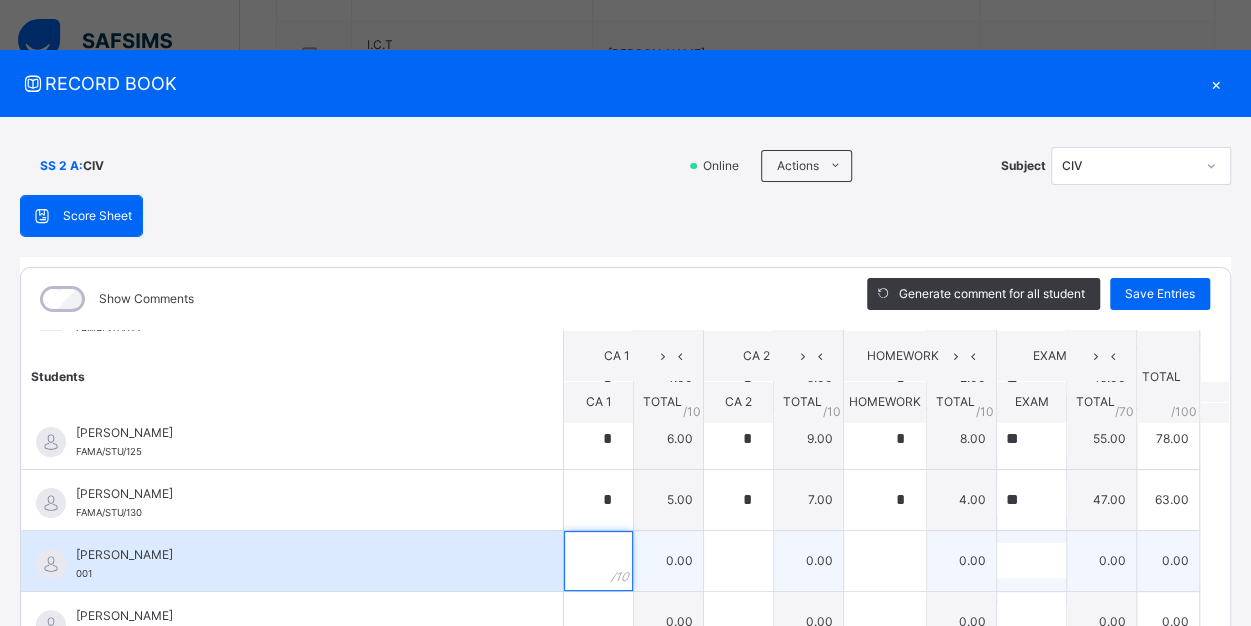 click at bounding box center (598, 561) 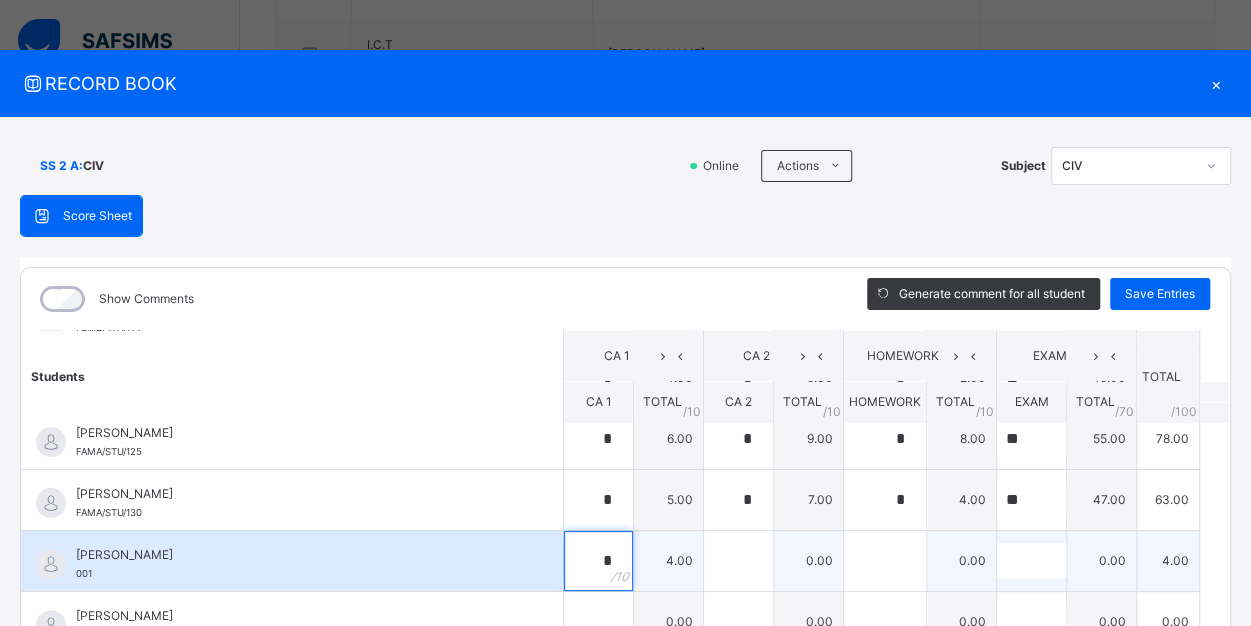 type on "*" 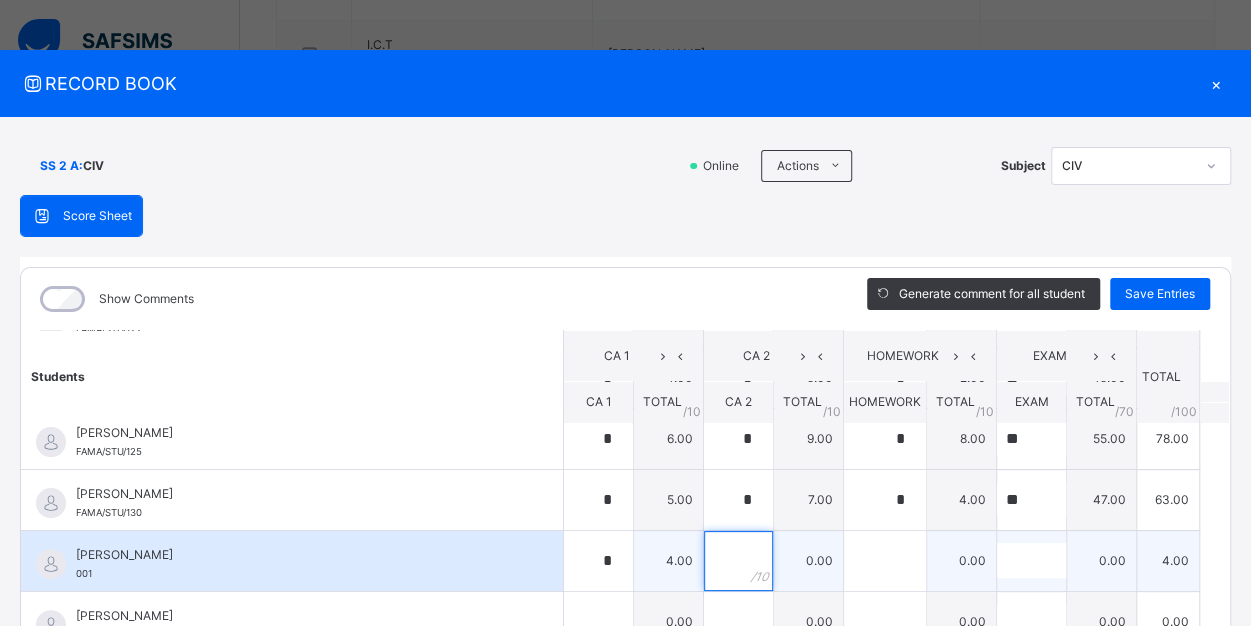 click at bounding box center (738, 561) 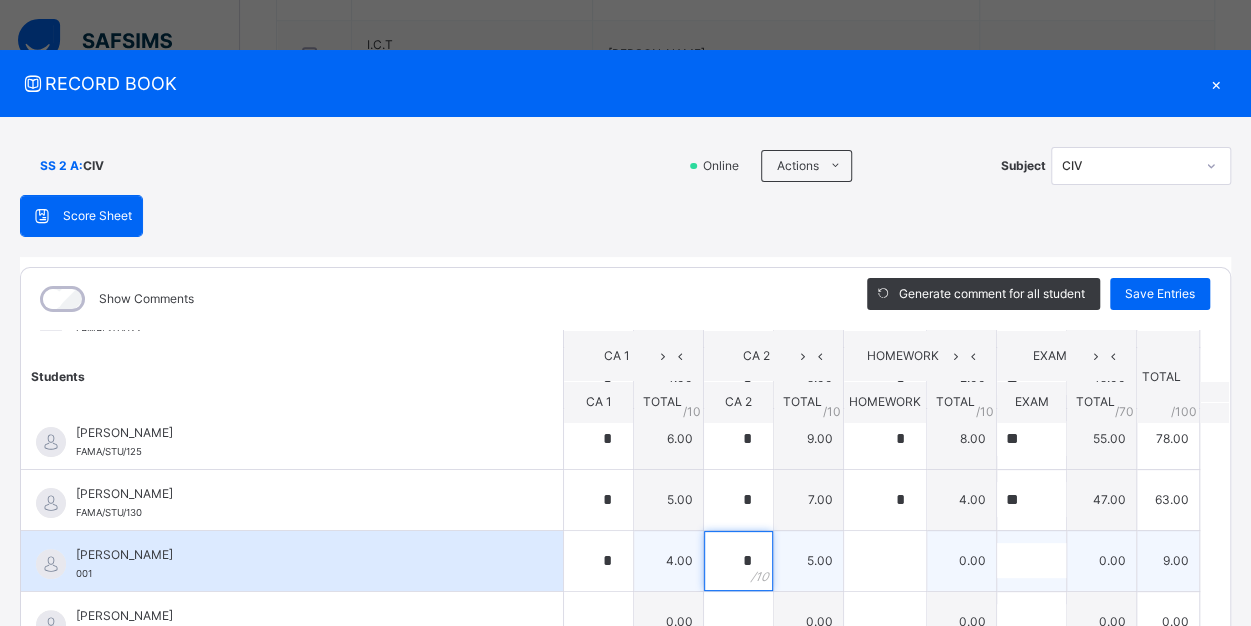 type on "*" 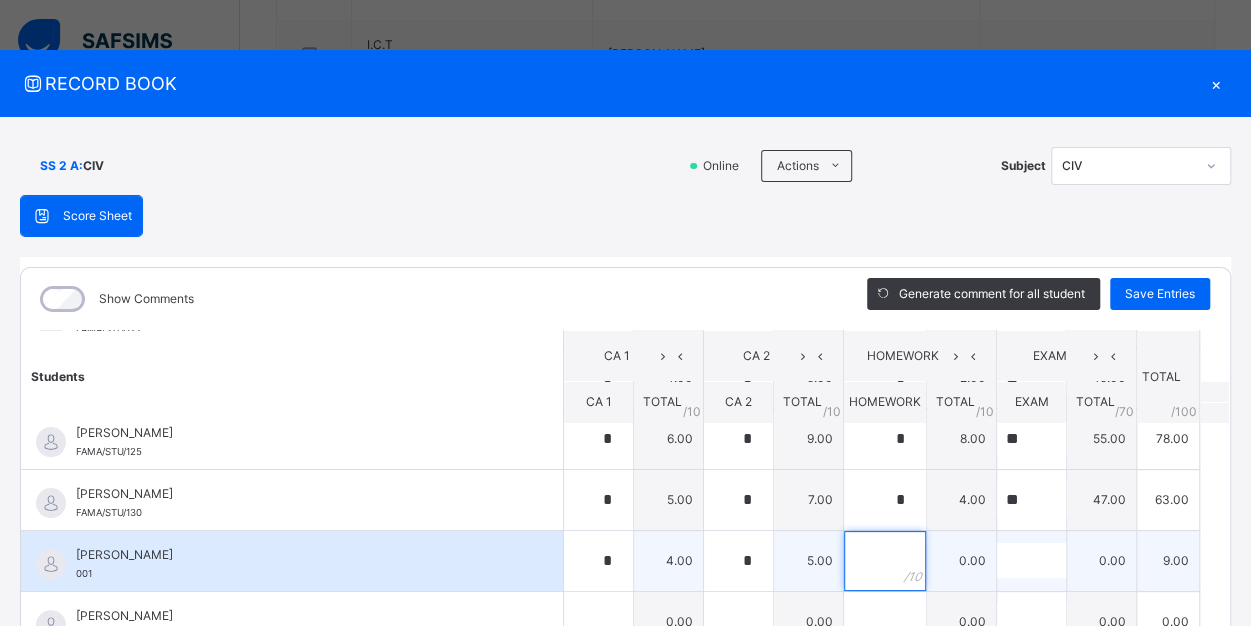 click at bounding box center (885, 561) 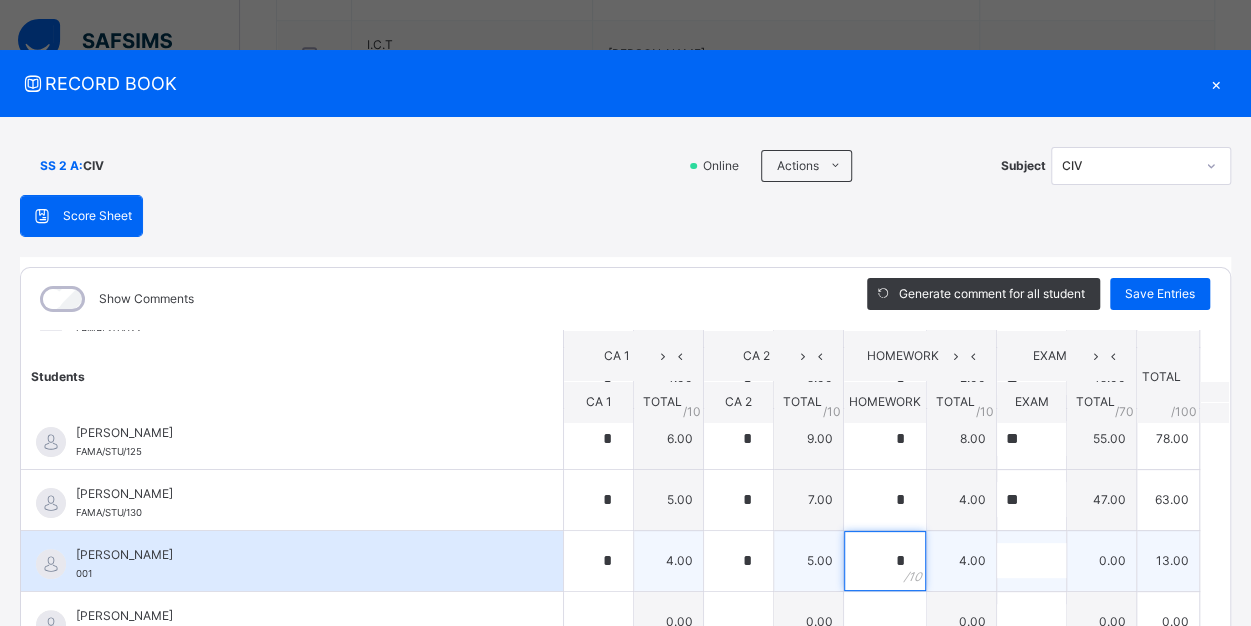 type on "*" 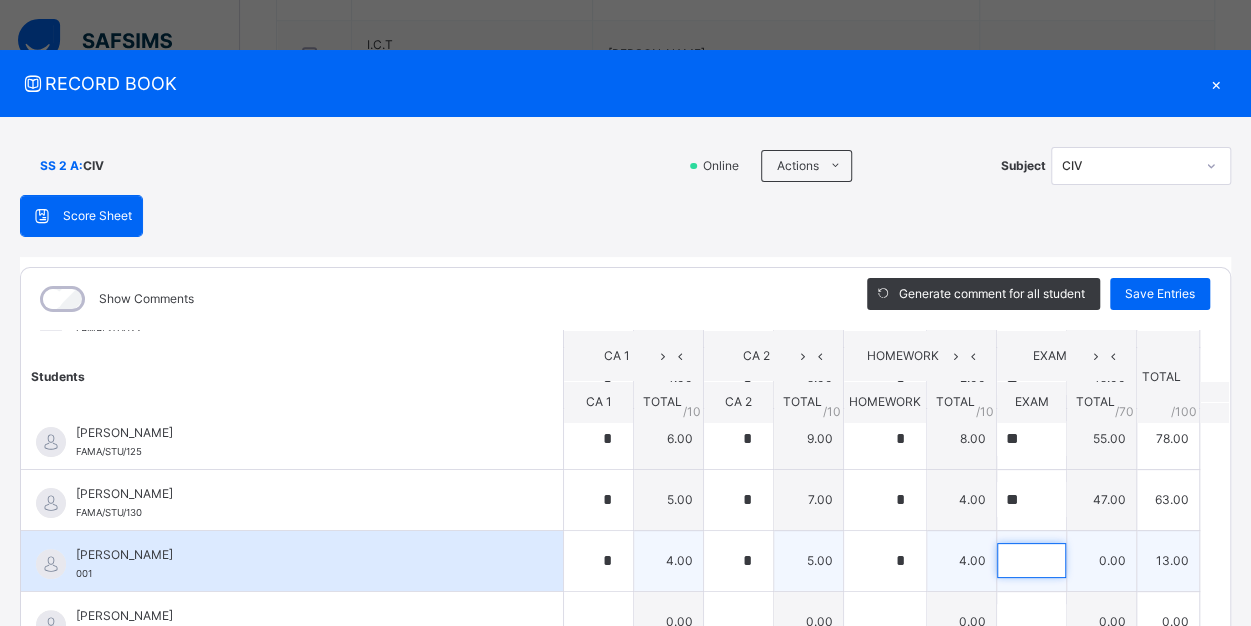 click at bounding box center [1031, 560] 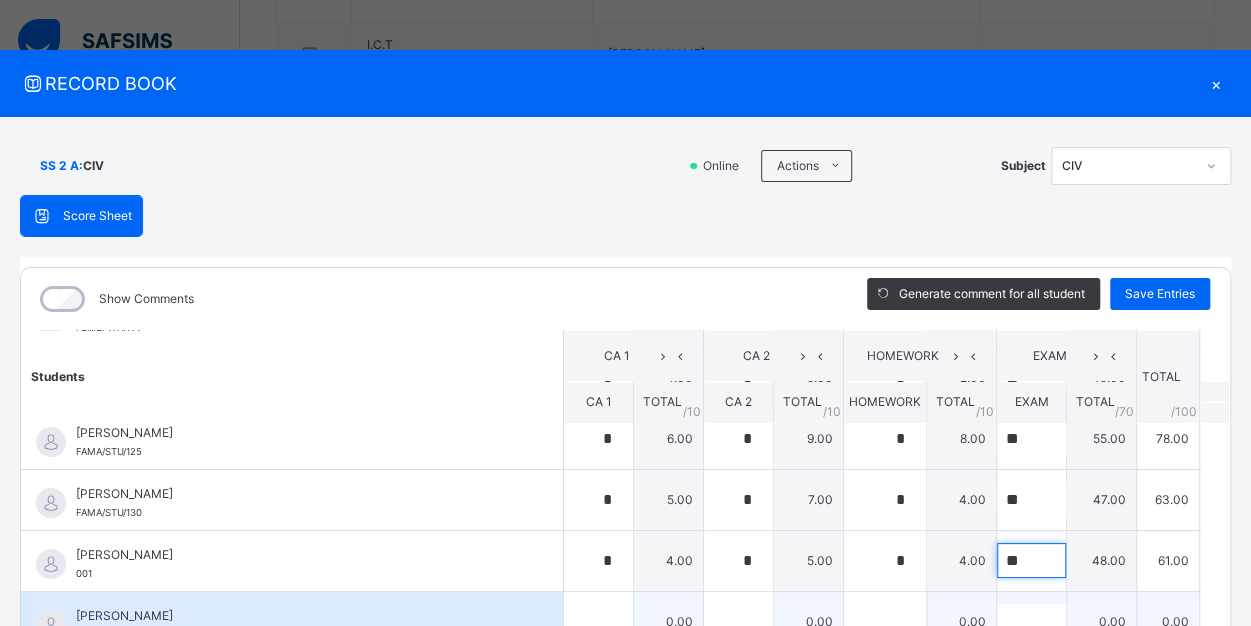 type on "**" 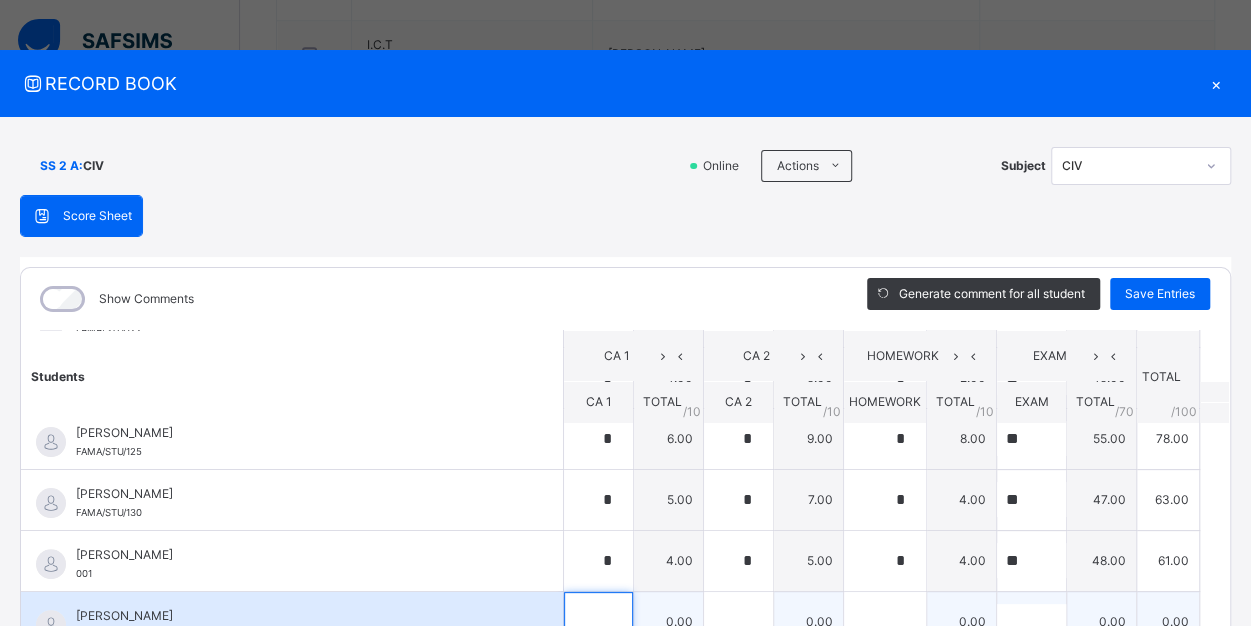 click at bounding box center (598, 622) 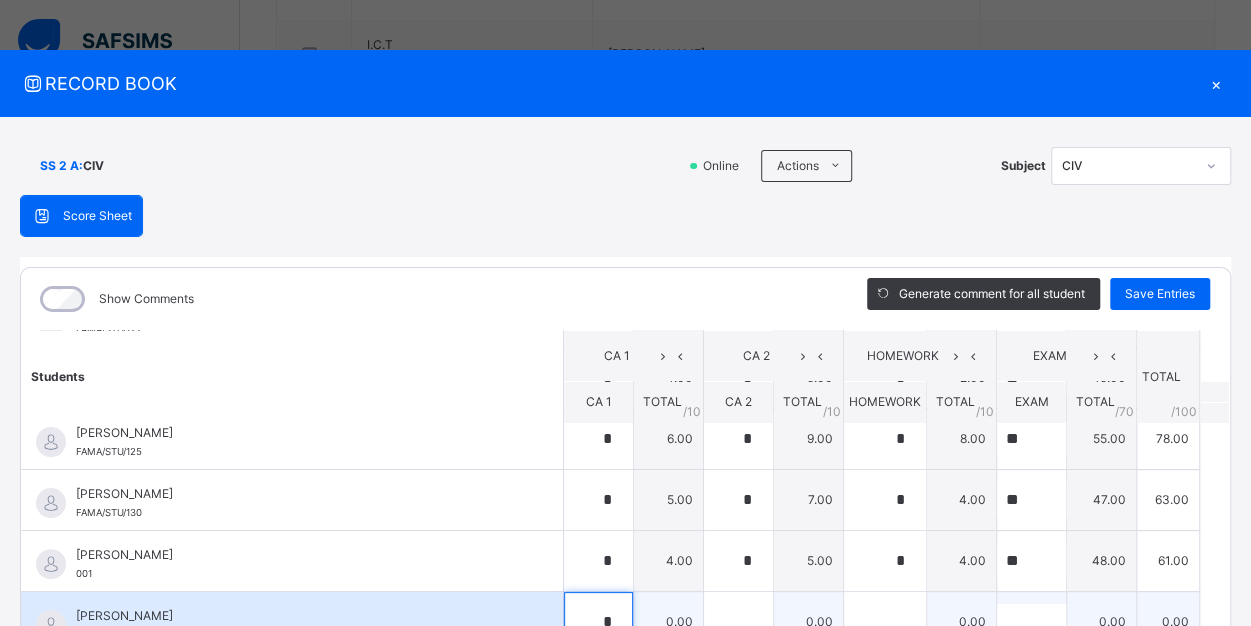 scroll, scrollTop: 0, scrollLeft: 0, axis: both 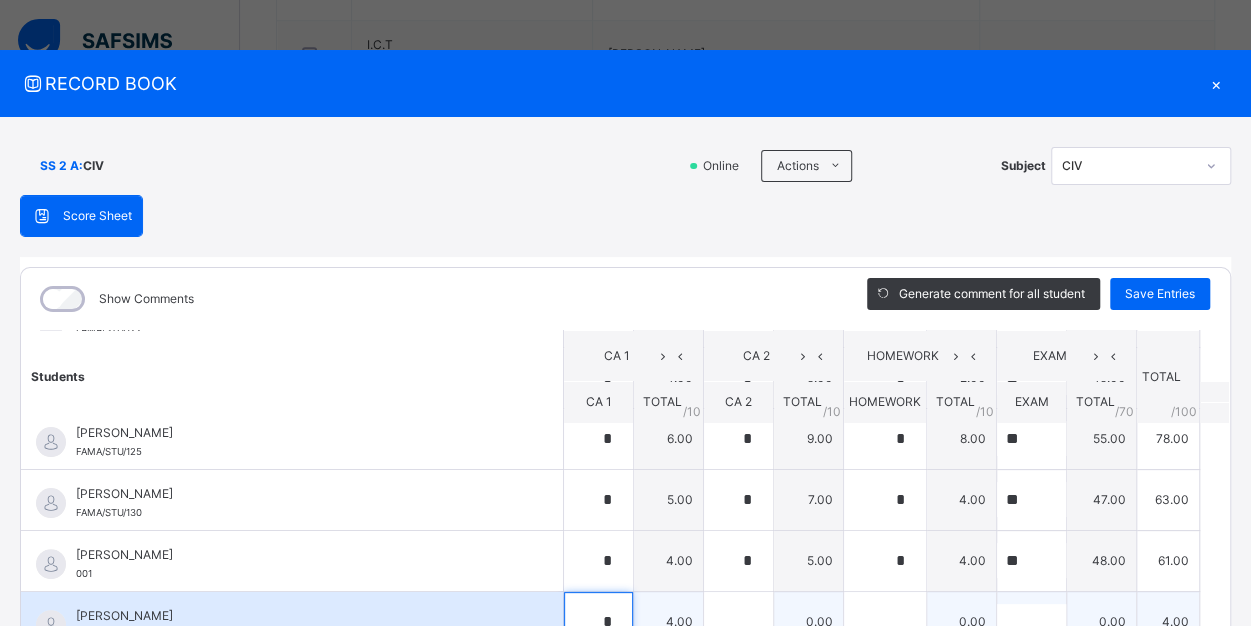 type on "*" 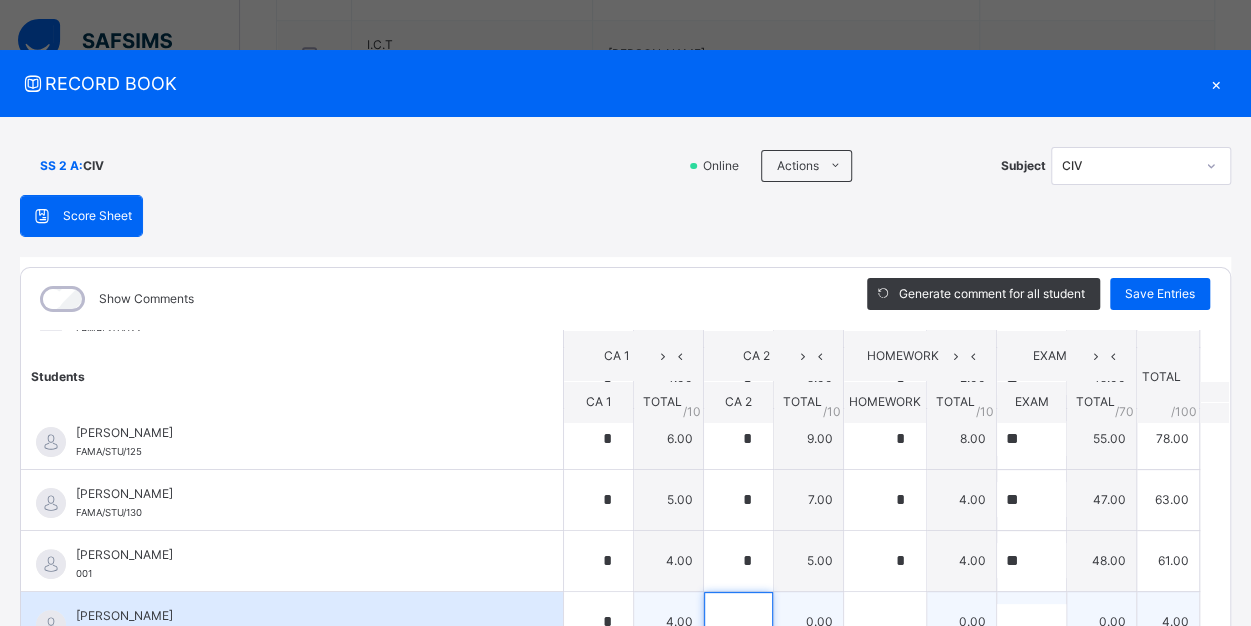 click at bounding box center (738, 622) 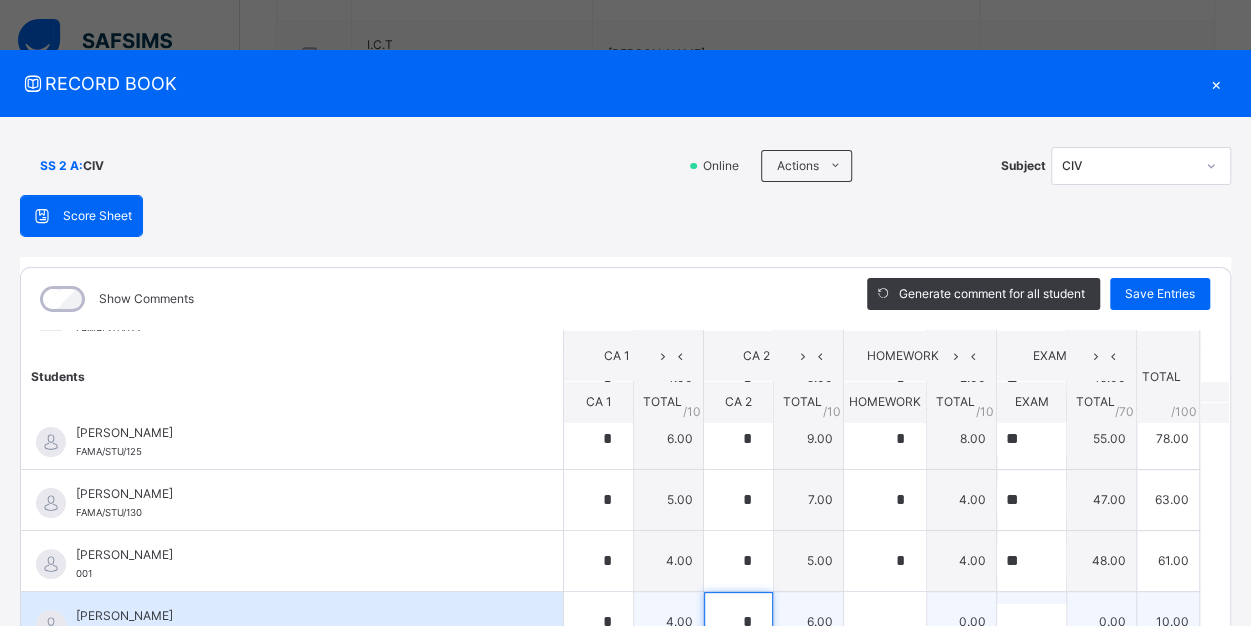 type on "*" 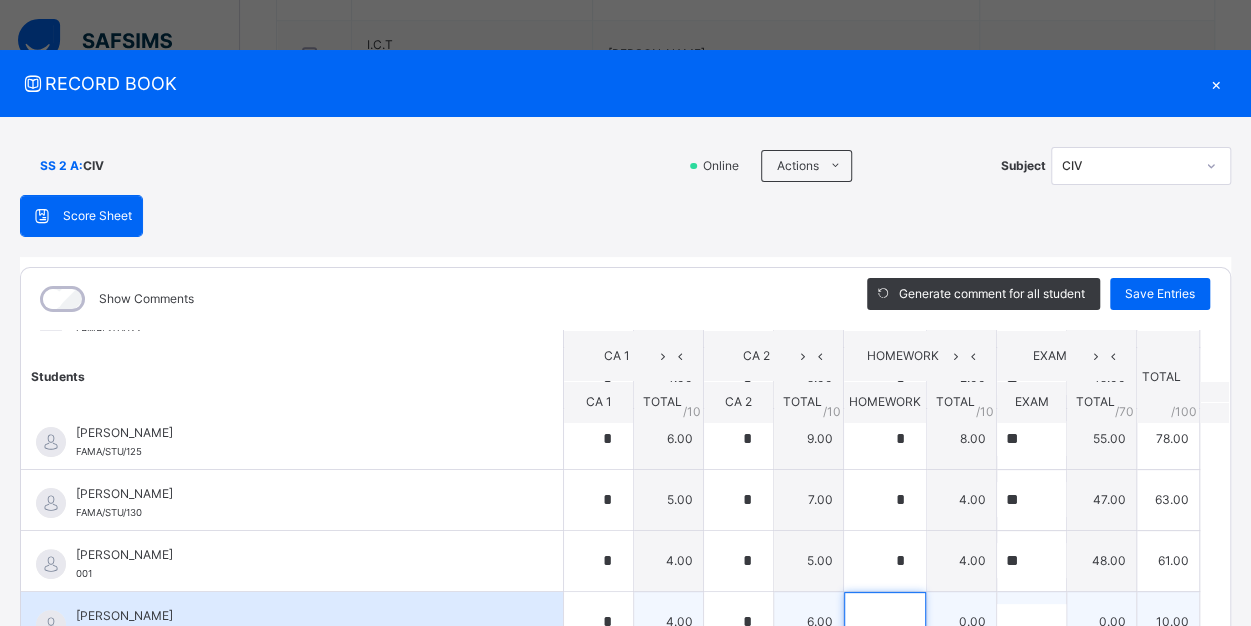 click at bounding box center (885, 622) 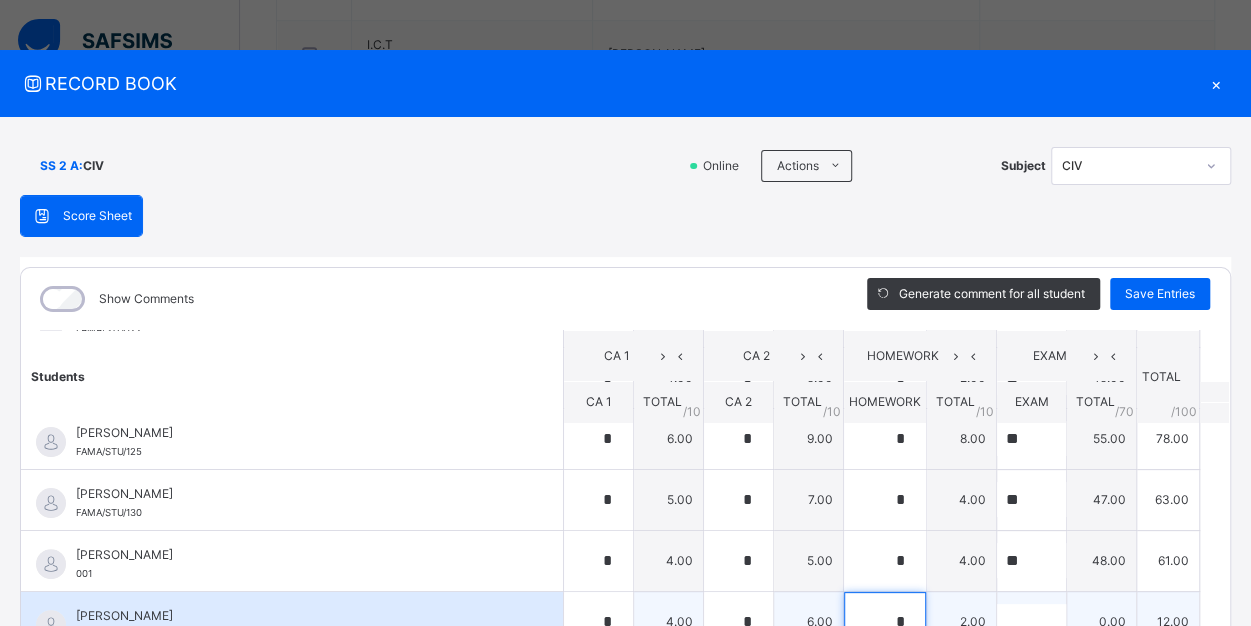 type on "*" 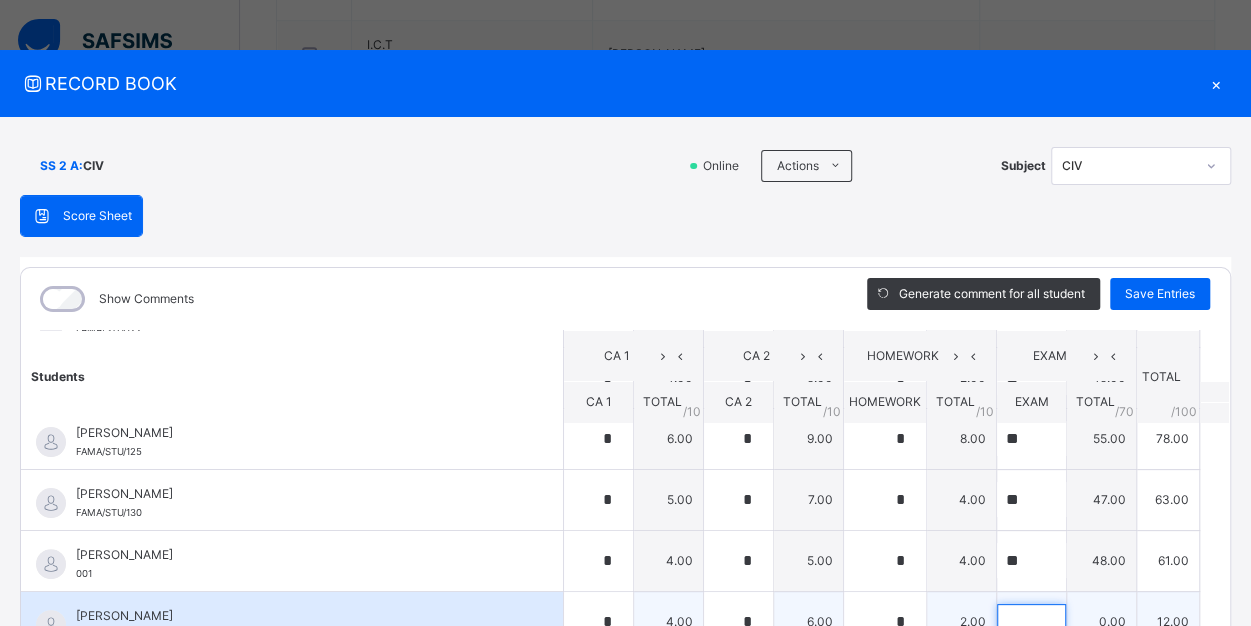 click at bounding box center (1031, 621) 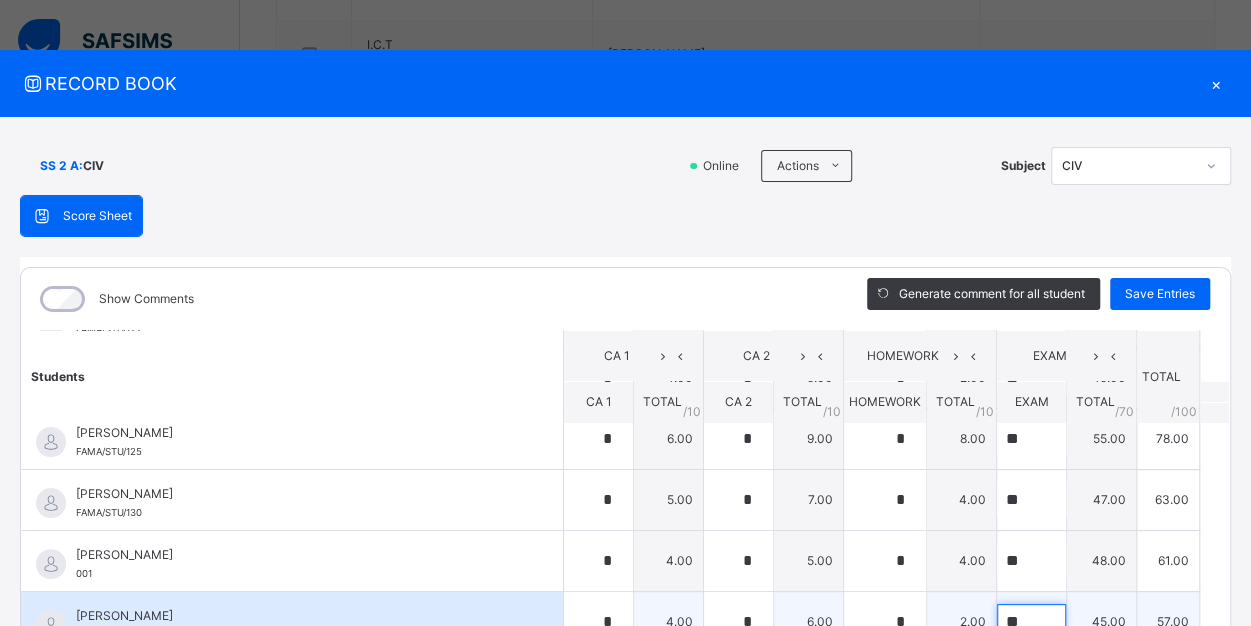 type on "**" 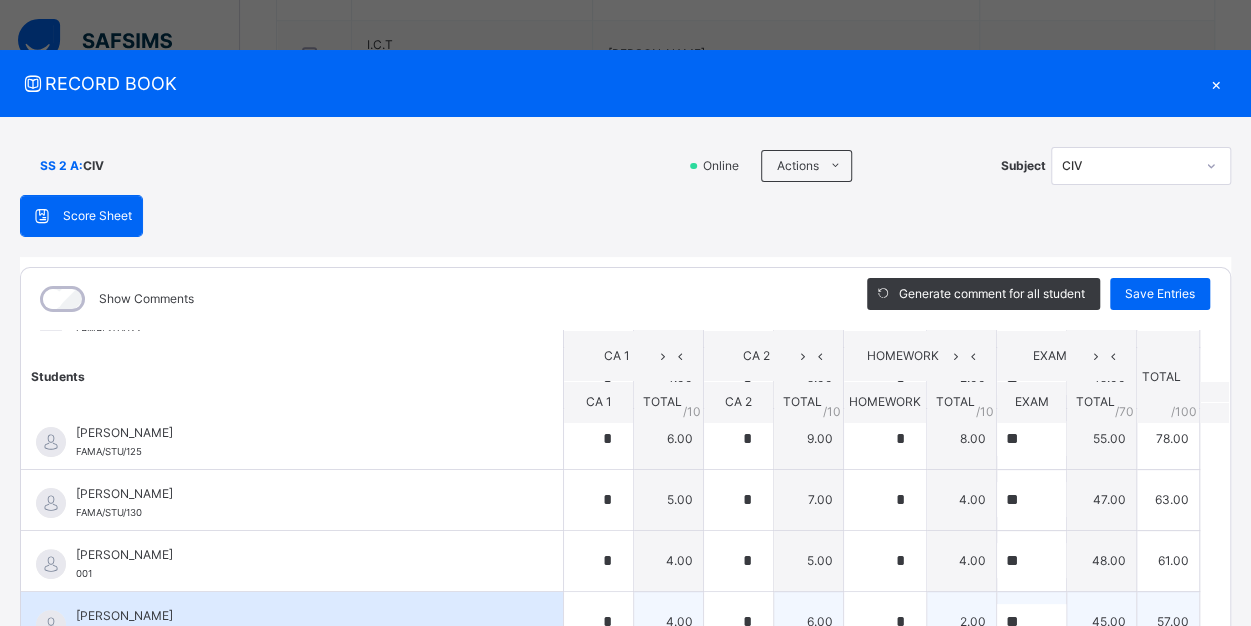 click on "2.00" at bounding box center (962, 621) 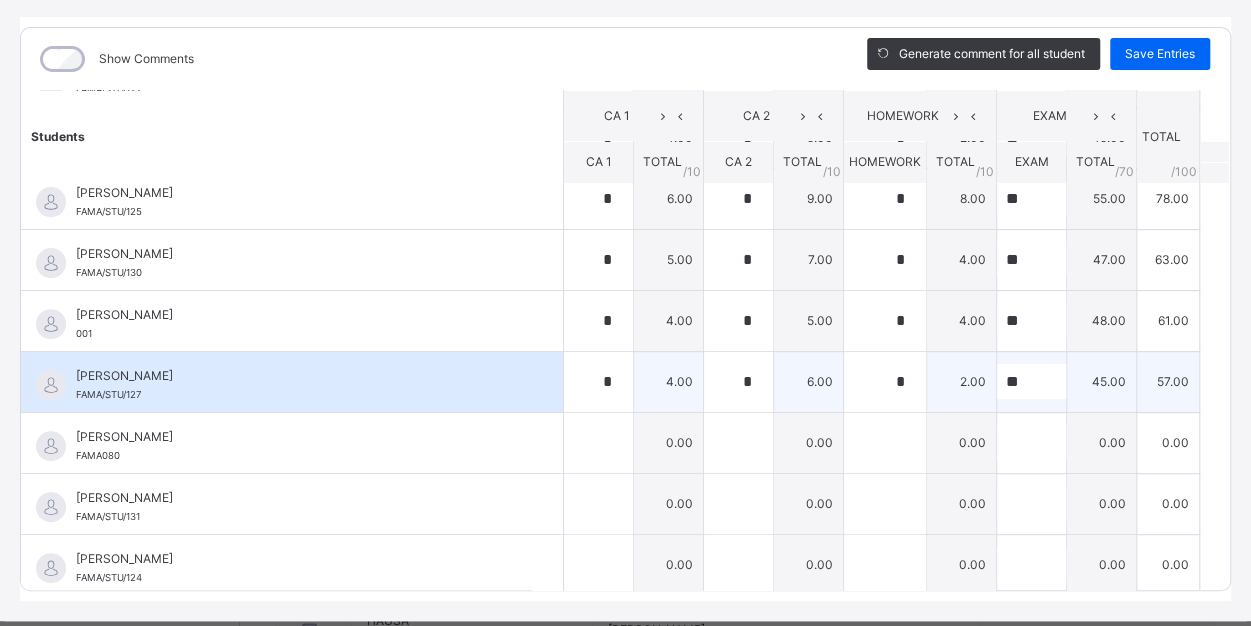 scroll, scrollTop: 280, scrollLeft: 0, axis: vertical 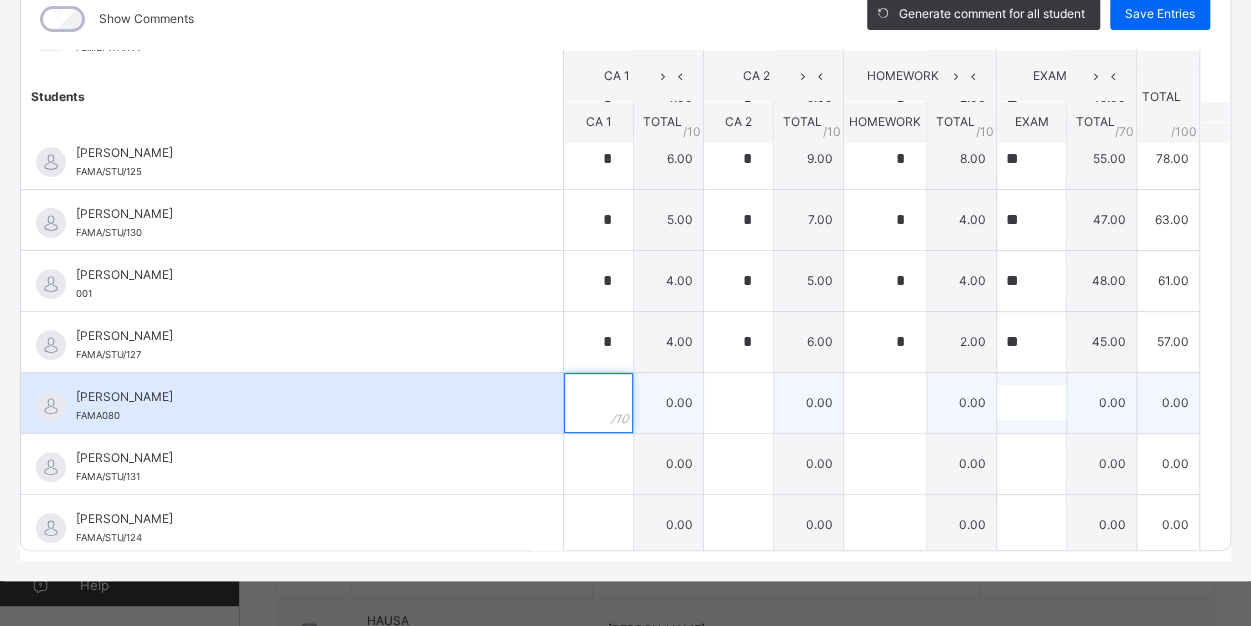 click at bounding box center (598, 403) 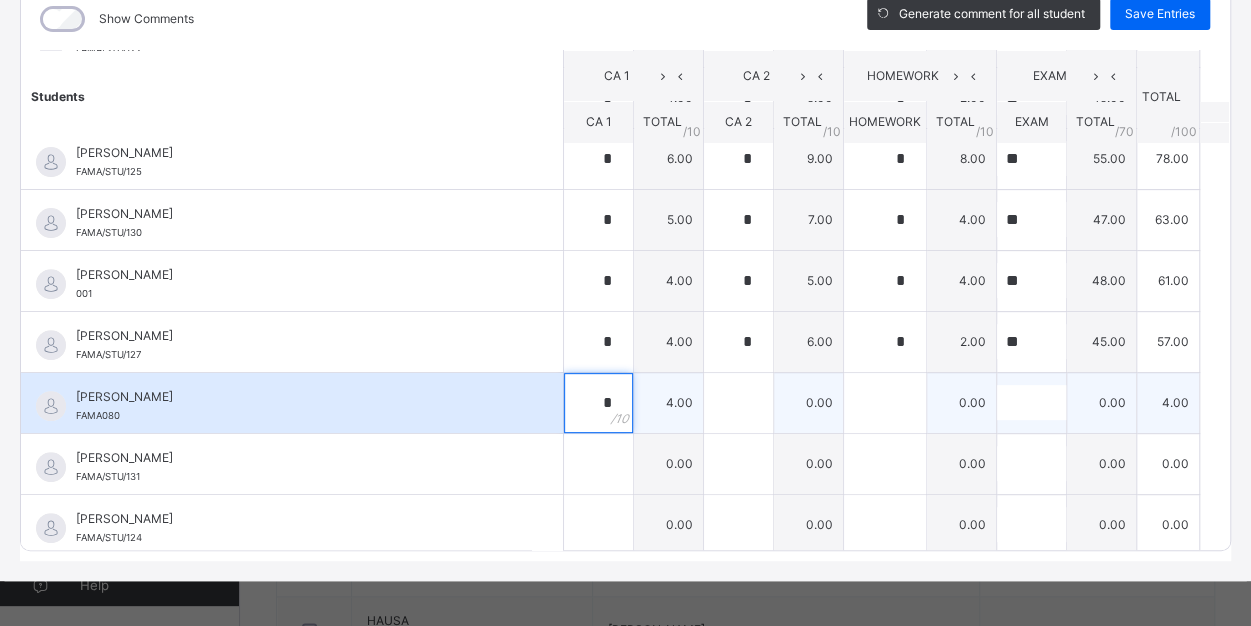 type on "*" 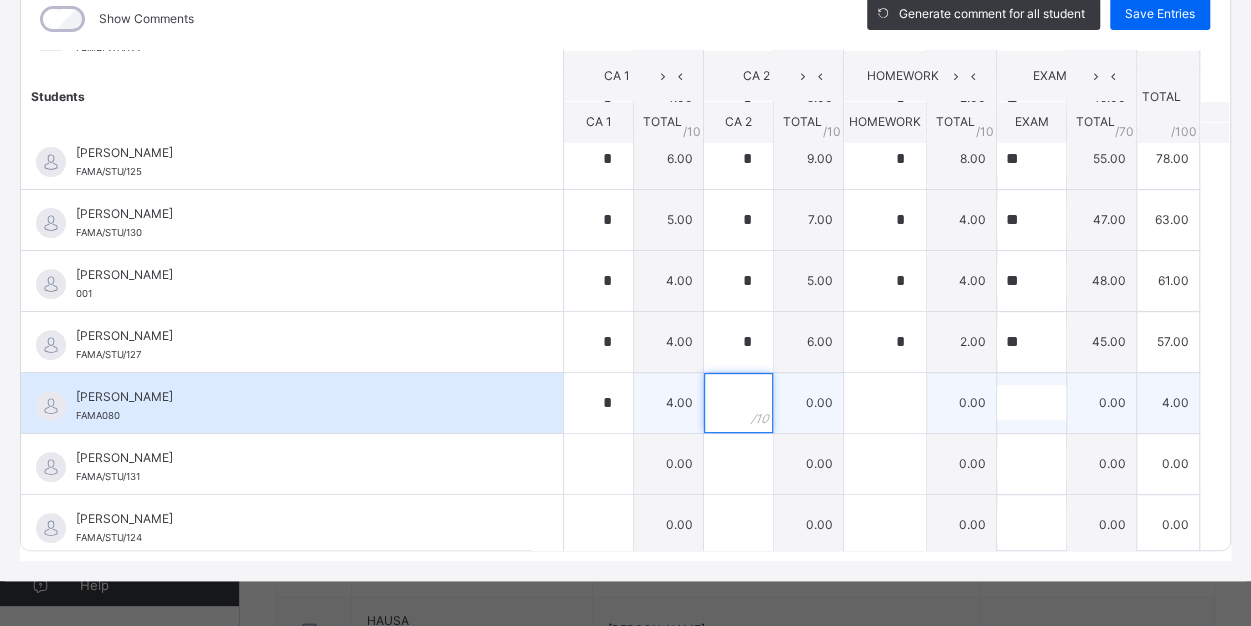 click at bounding box center [738, 403] 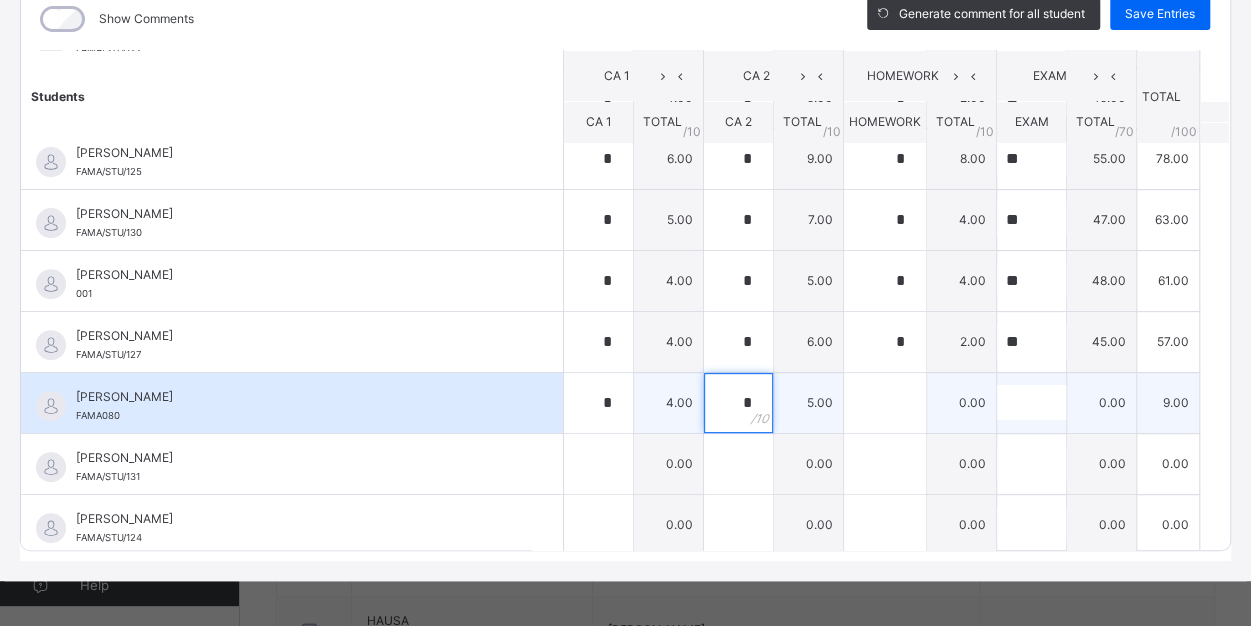 type on "*" 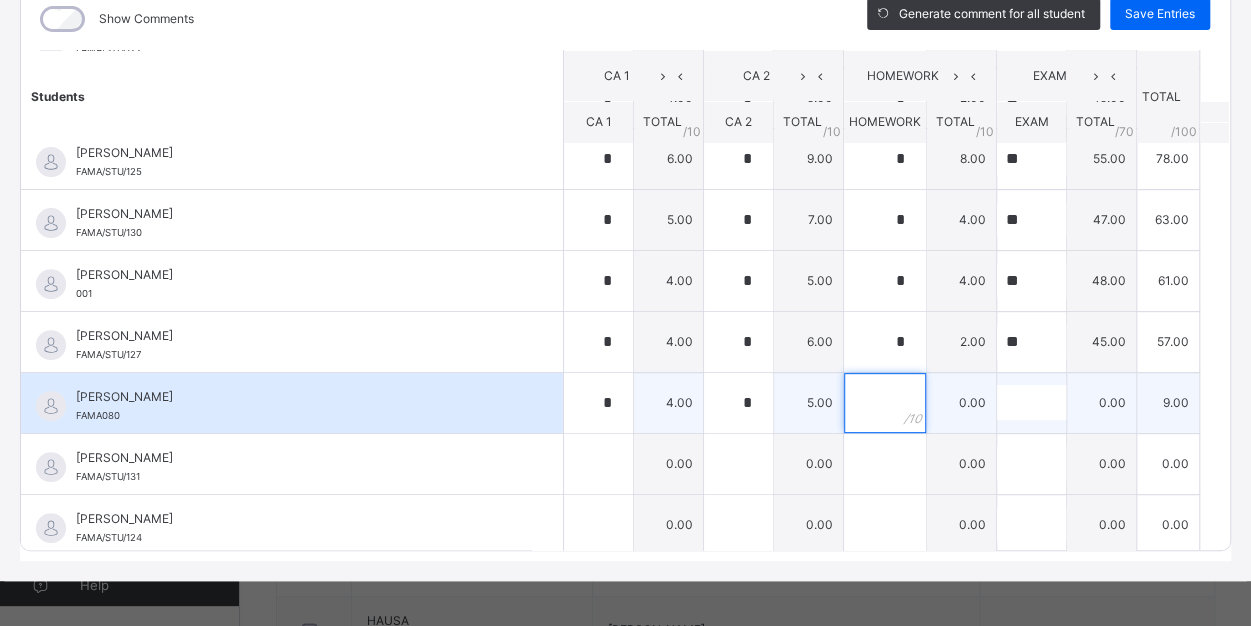 click at bounding box center [885, 403] 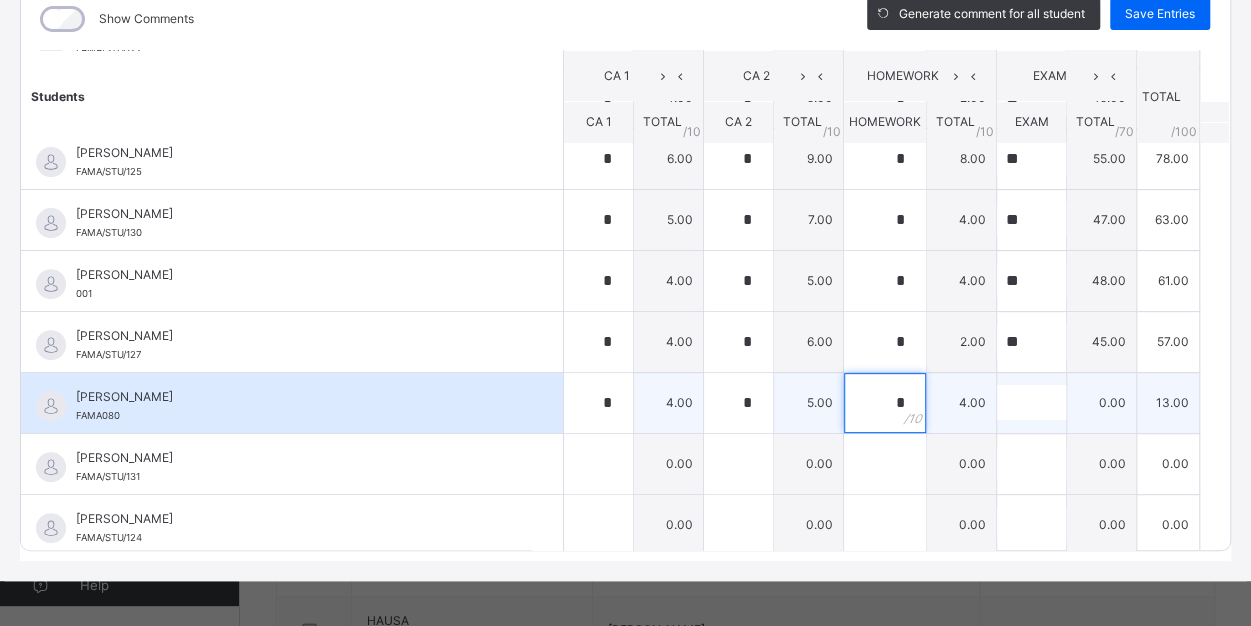 type on "*" 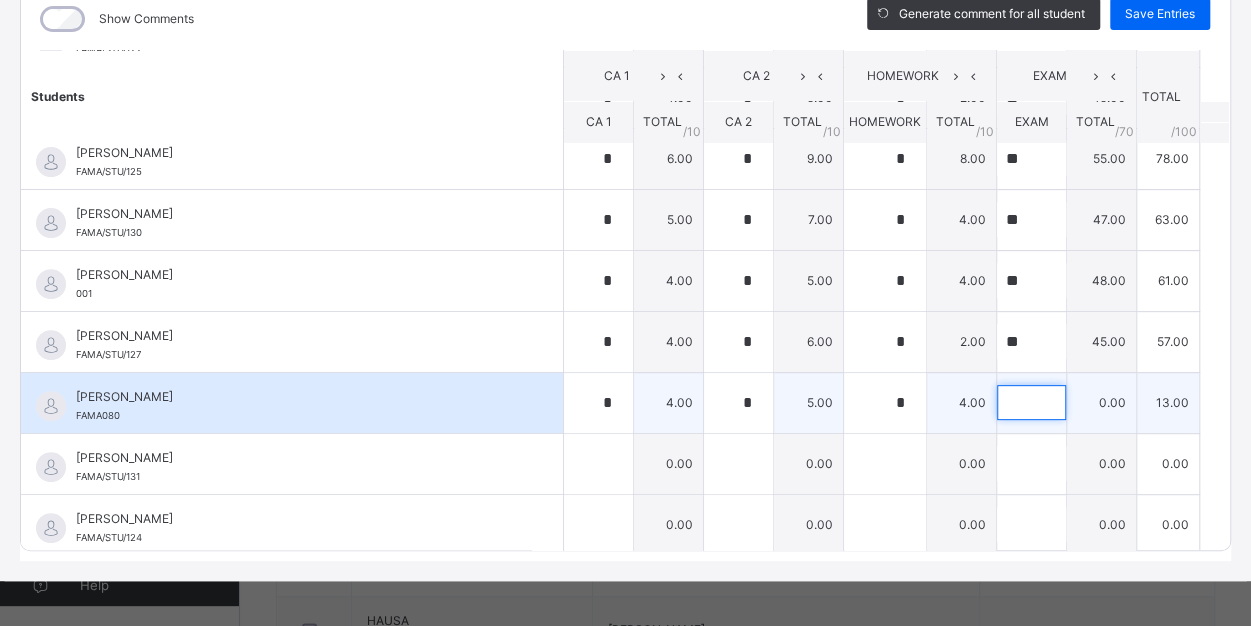 click at bounding box center (1031, 402) 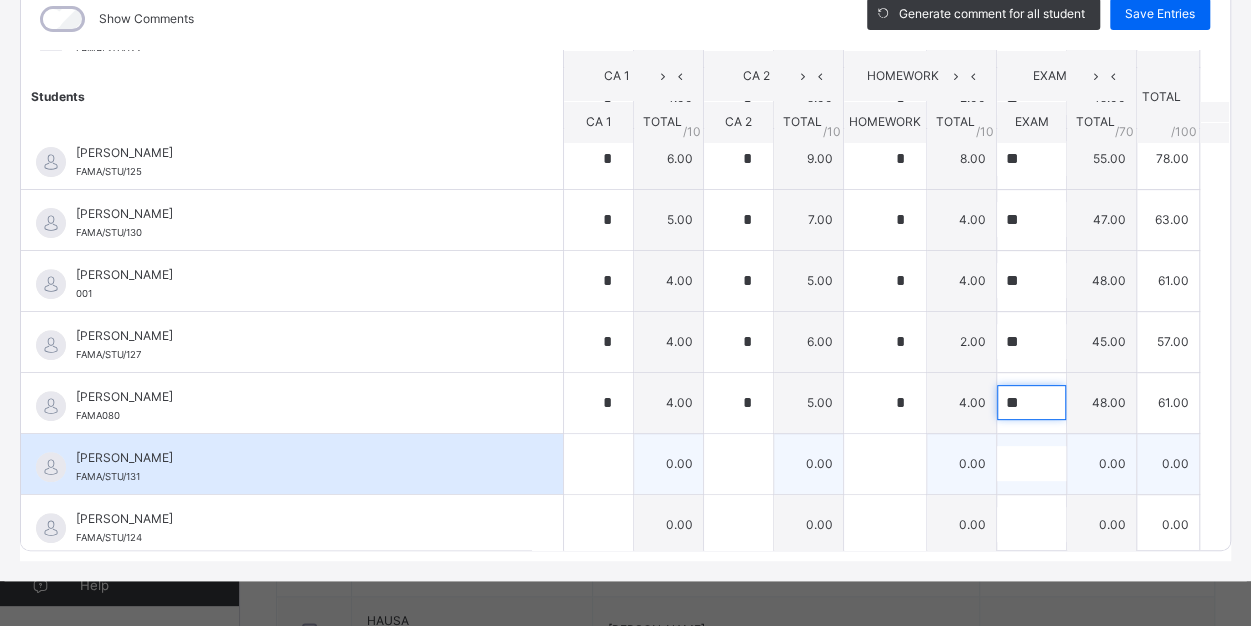 type on "**" 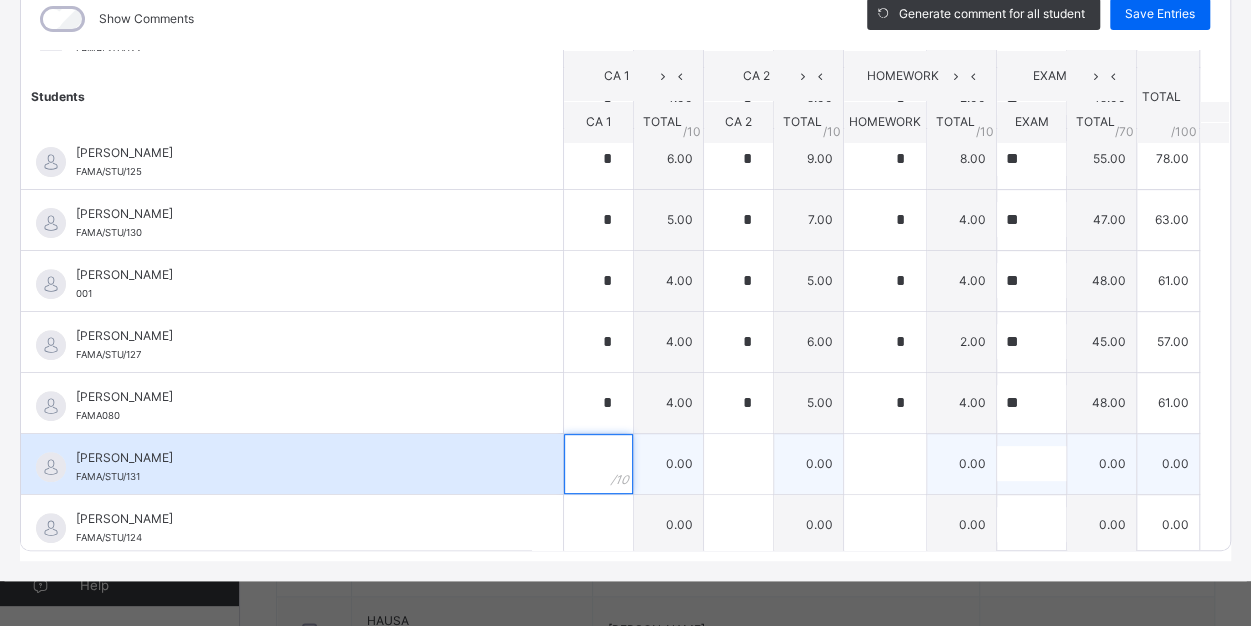 click at bounding box center [598, 464] 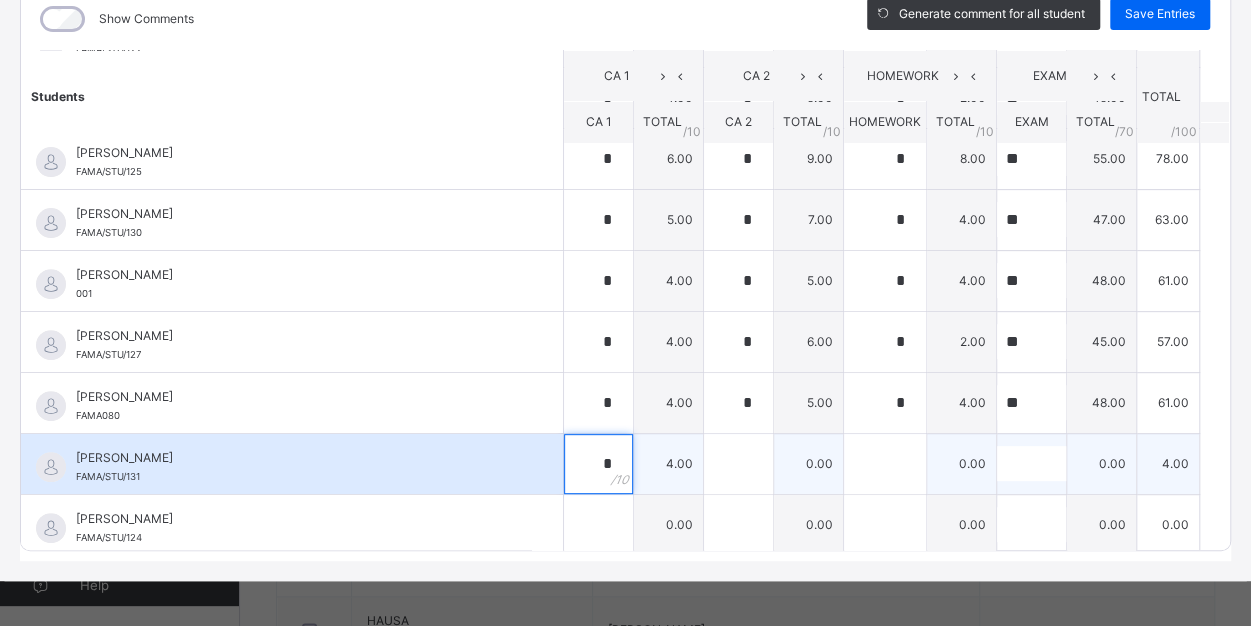 type on "*" 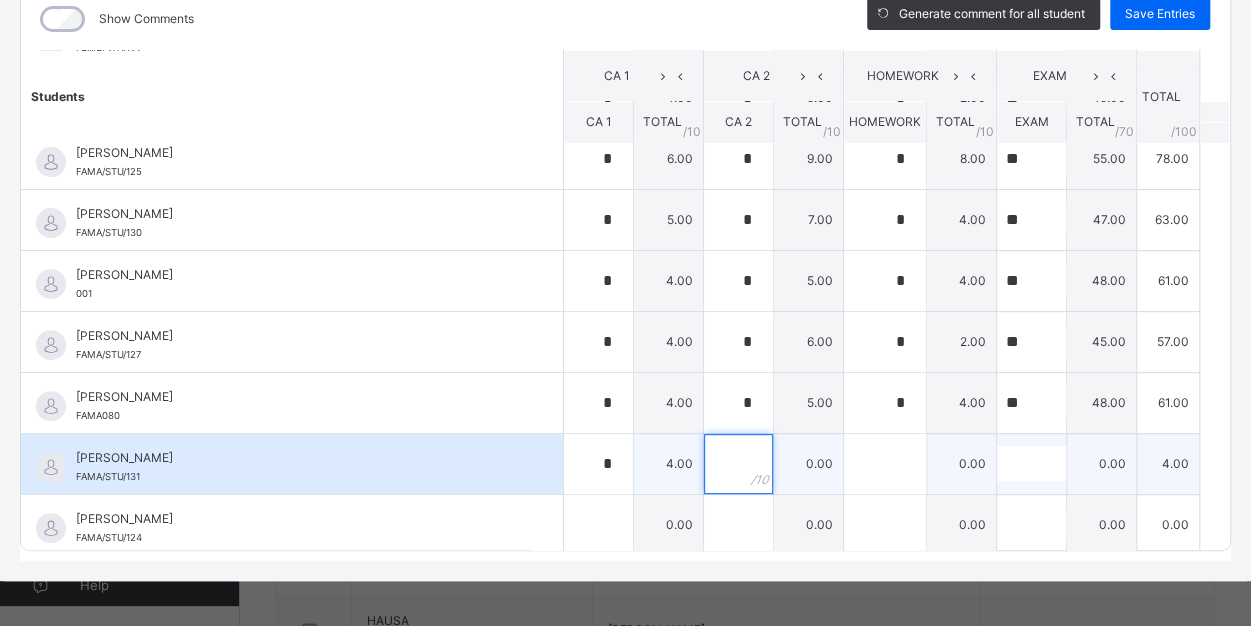 click at bounding box center (738, 464) 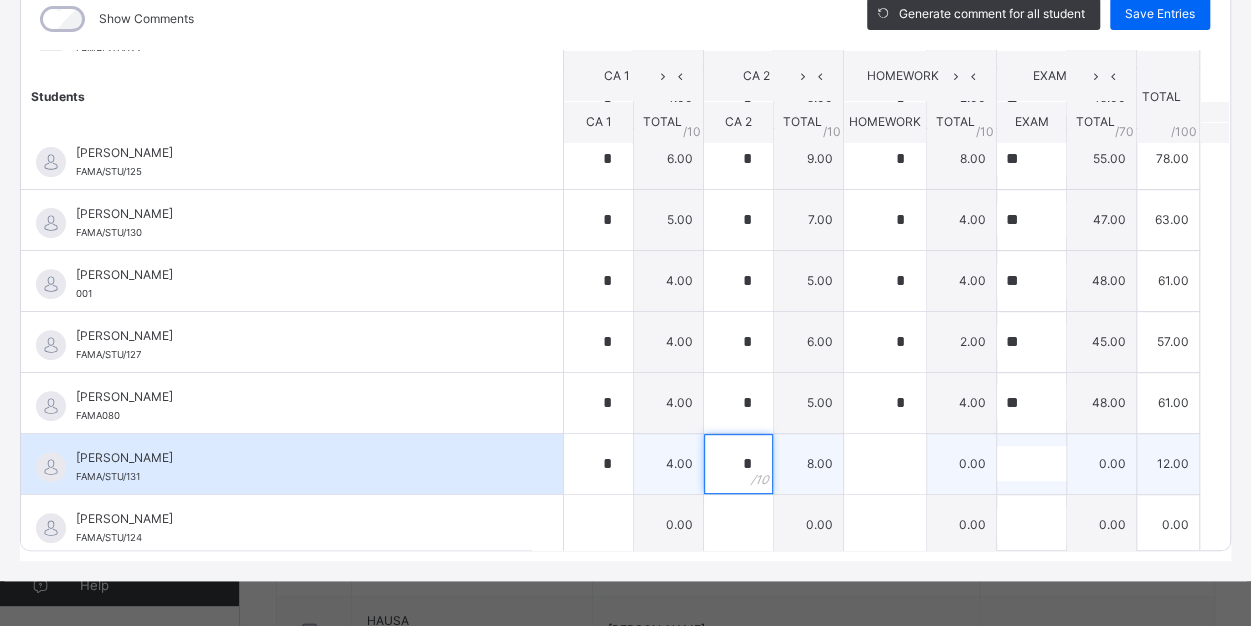 type on "*" 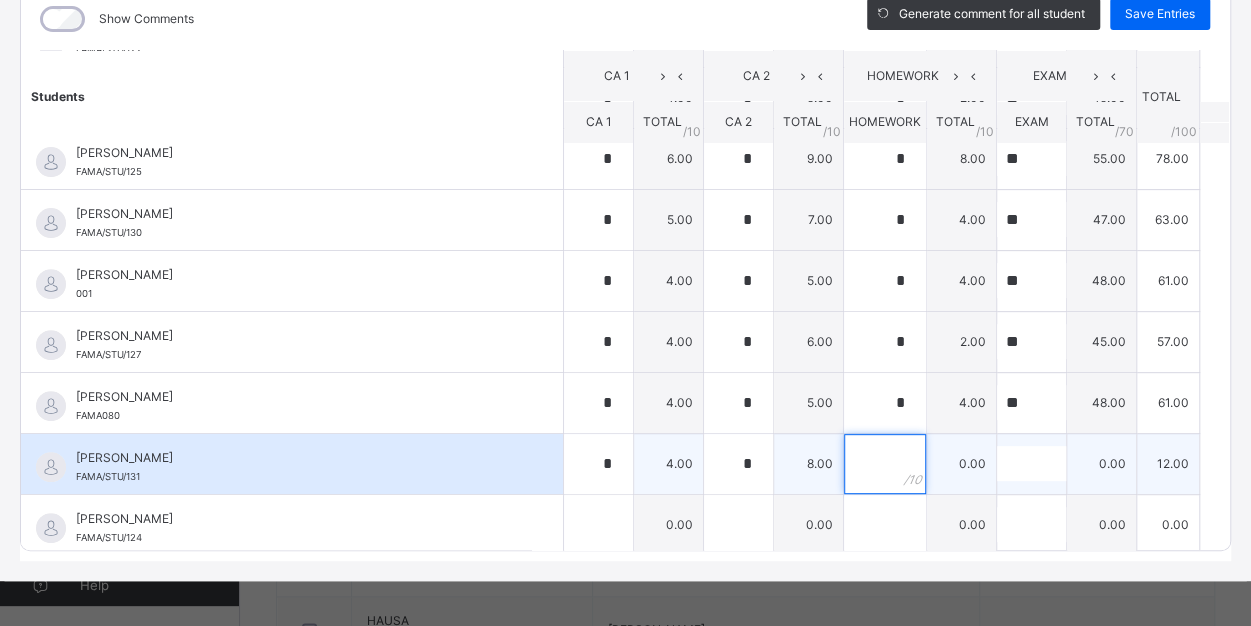 click at bounding box center [885, 464] 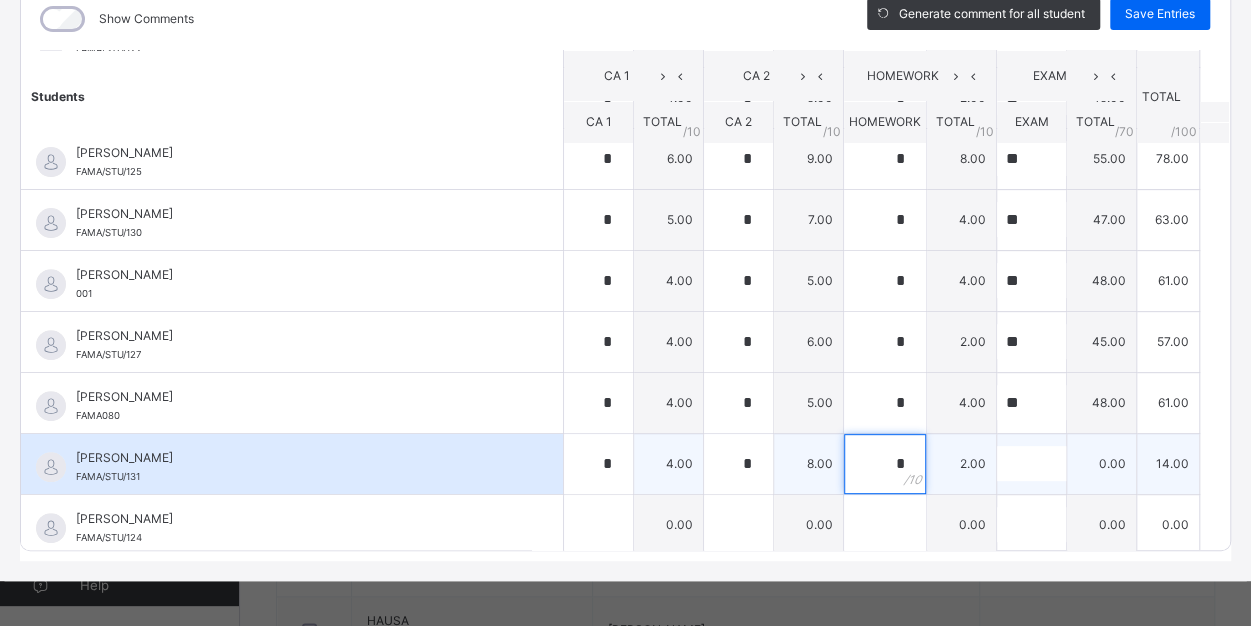 type on "*" 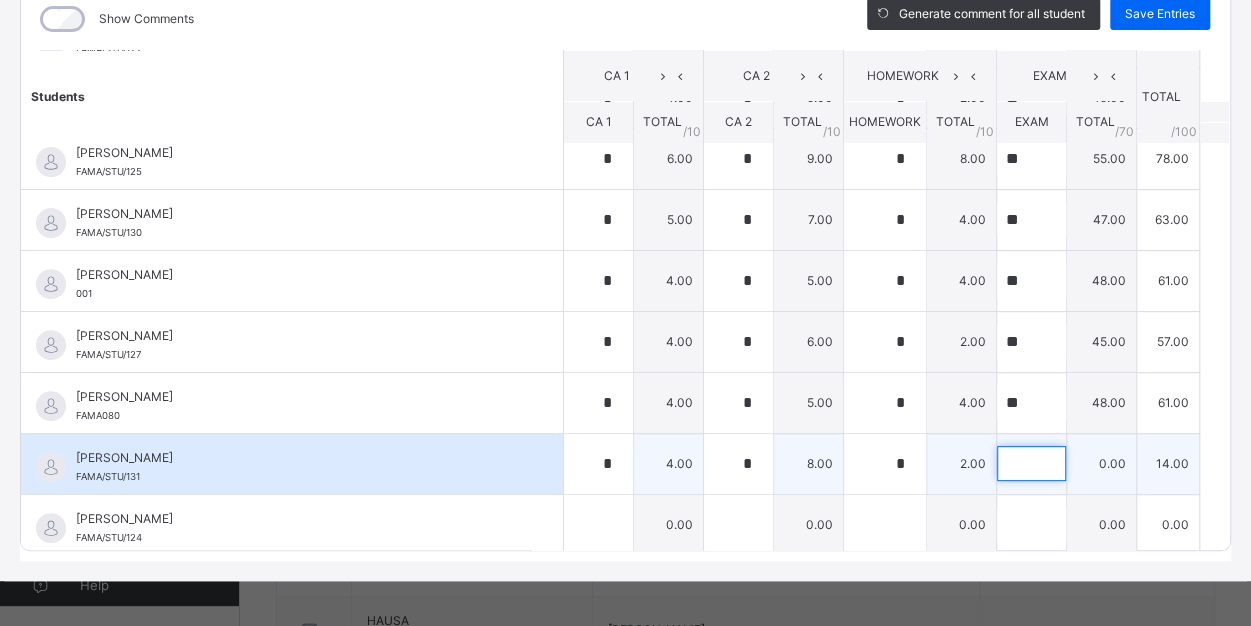 click at bounding box center (1031, 463) 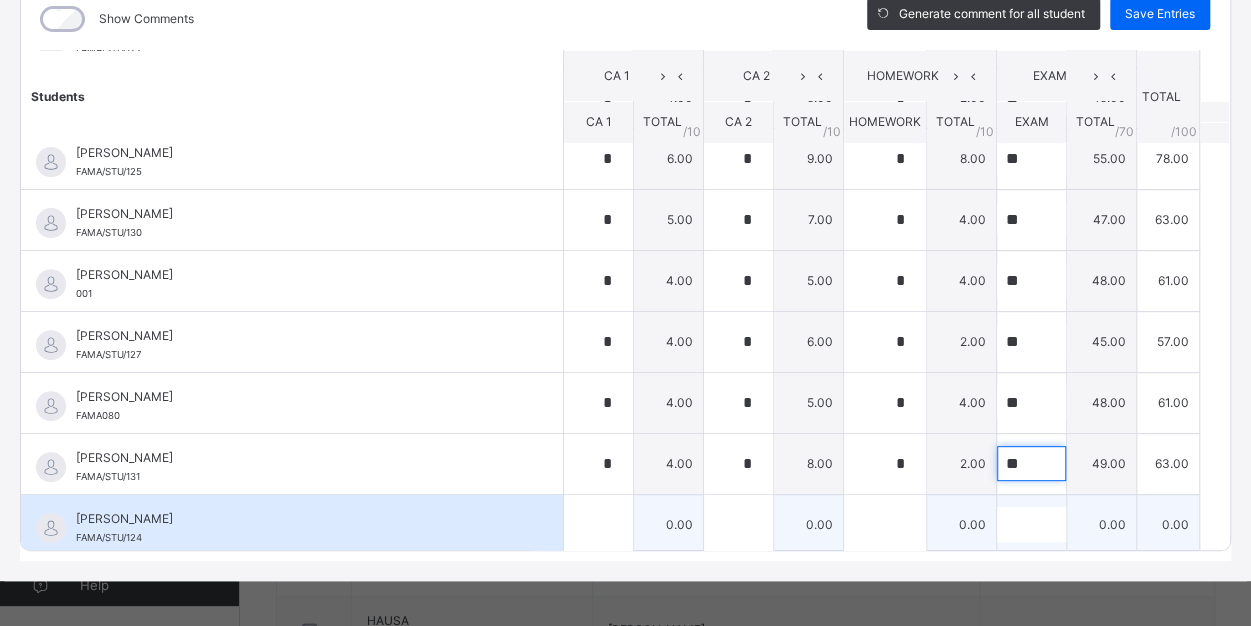 type on "**" 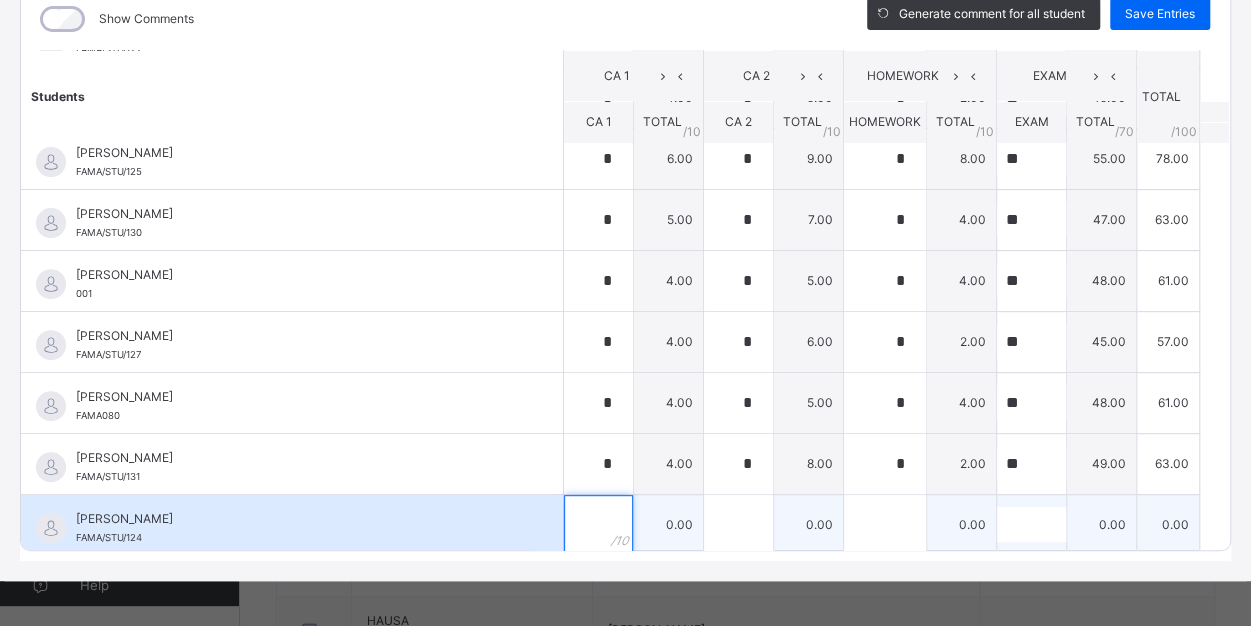 click at bounding box center (598, 525) 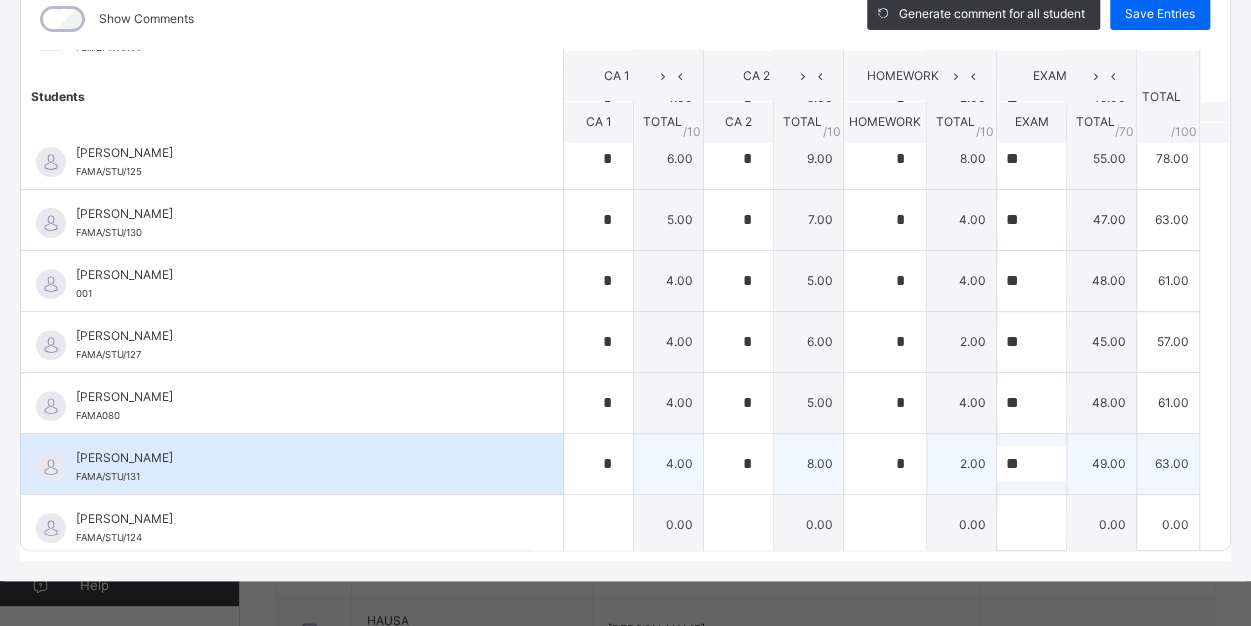 click on "4.00" at bounding box center [669, 463] 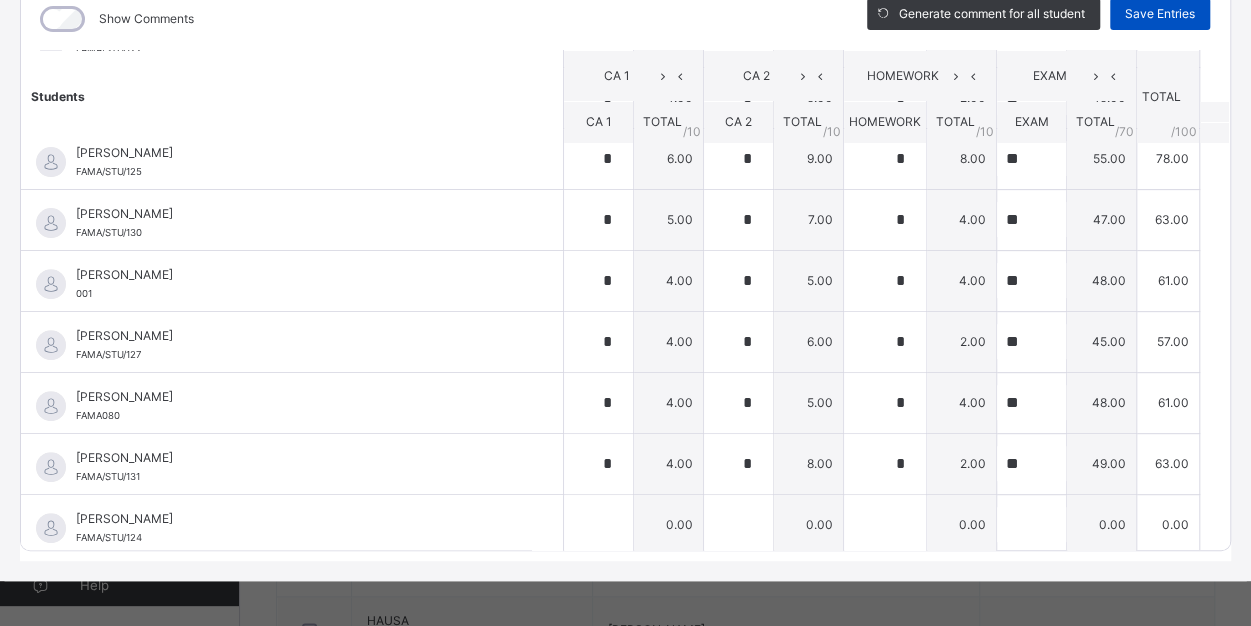 click on "Save Entries" at bounding box center (1160, 14) 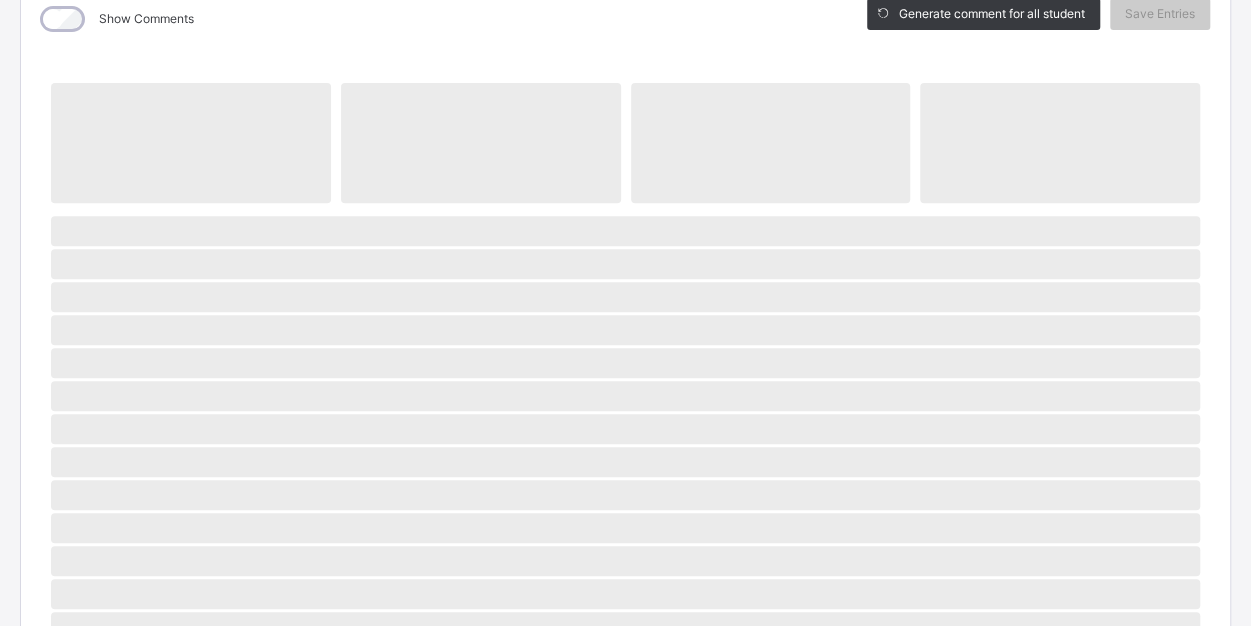 click on "‌ ‌ ‌ ‌ ‌ ‌ ‌ ‌ ‌ ‌ ‌ ‌ ‌ ‌ ‌ ‌ ‌ ‌ ‌ ‌ ‌ ‌ ‌ ‌ ‌ ‌ ‌ ‌ ‌" at bounding box center (625, 559) 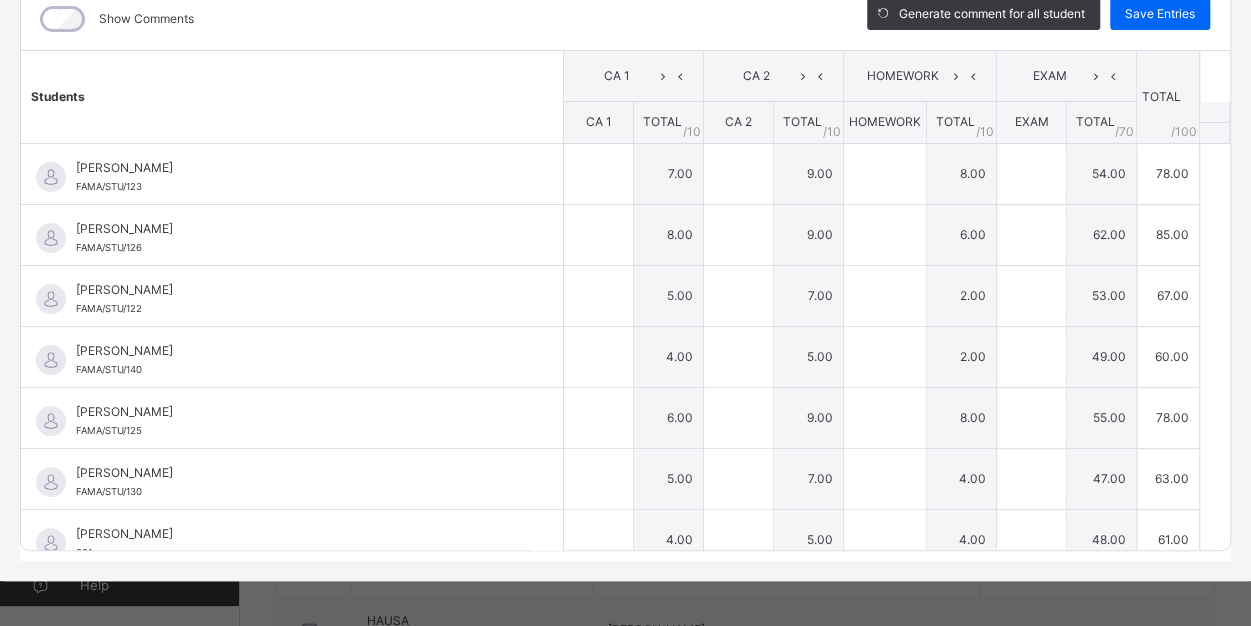 type on "*" 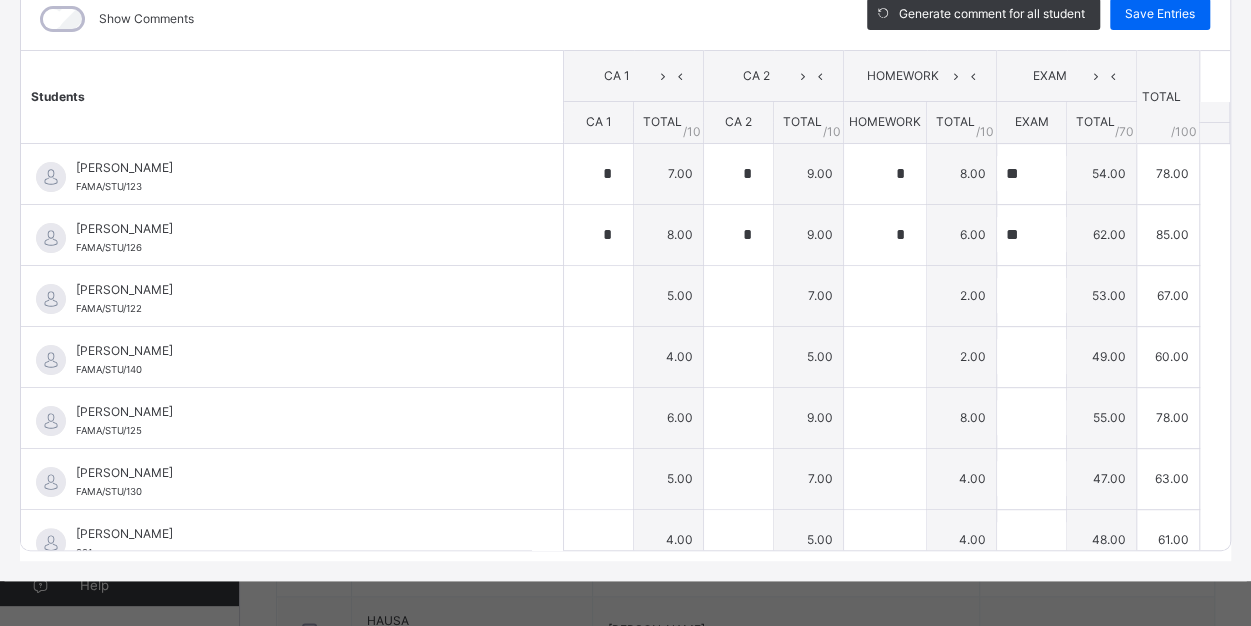 type on "*" 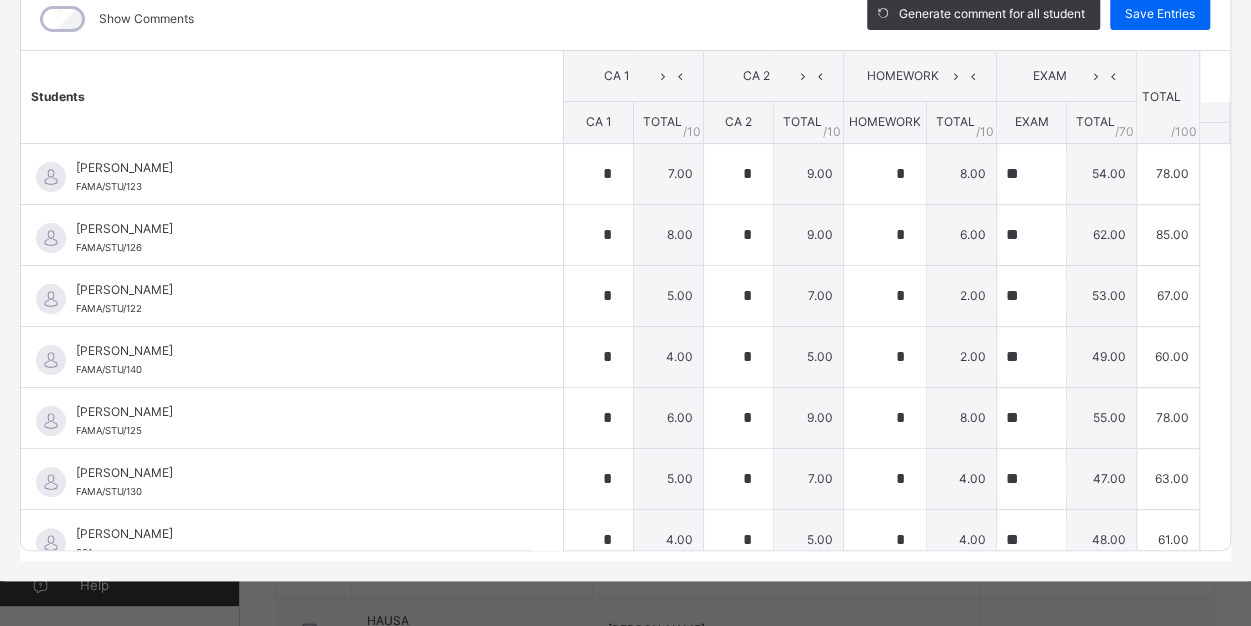 type on "*" 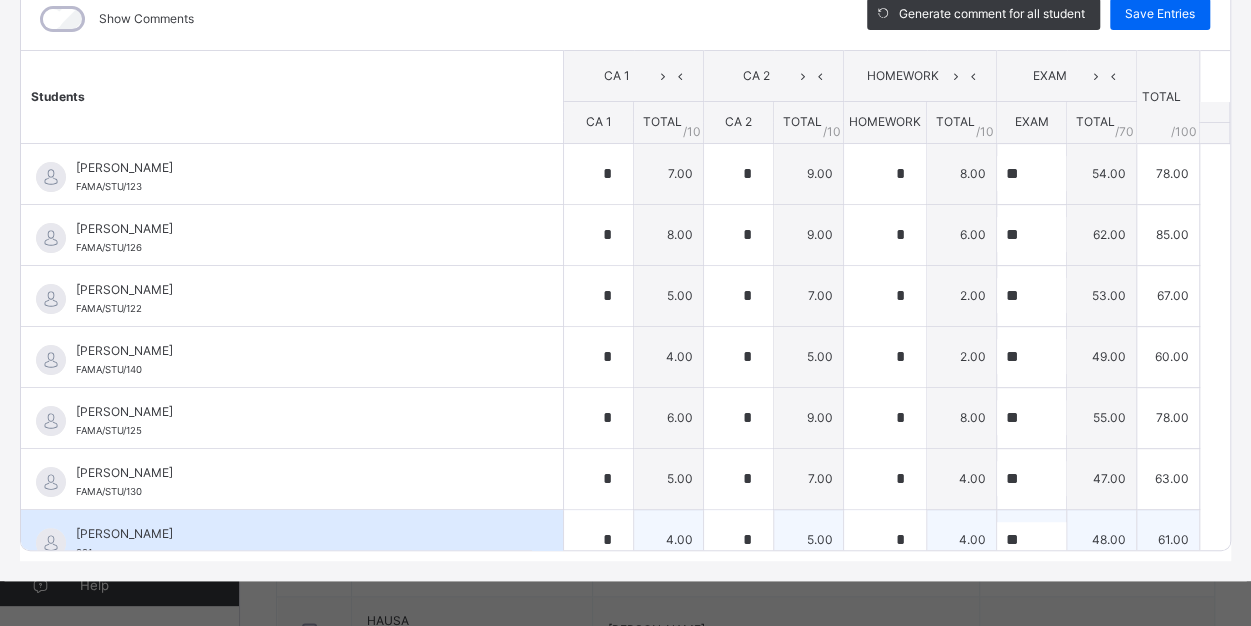 scroll, scrollTop: 284, scrollLeft: 0, axis: vertical 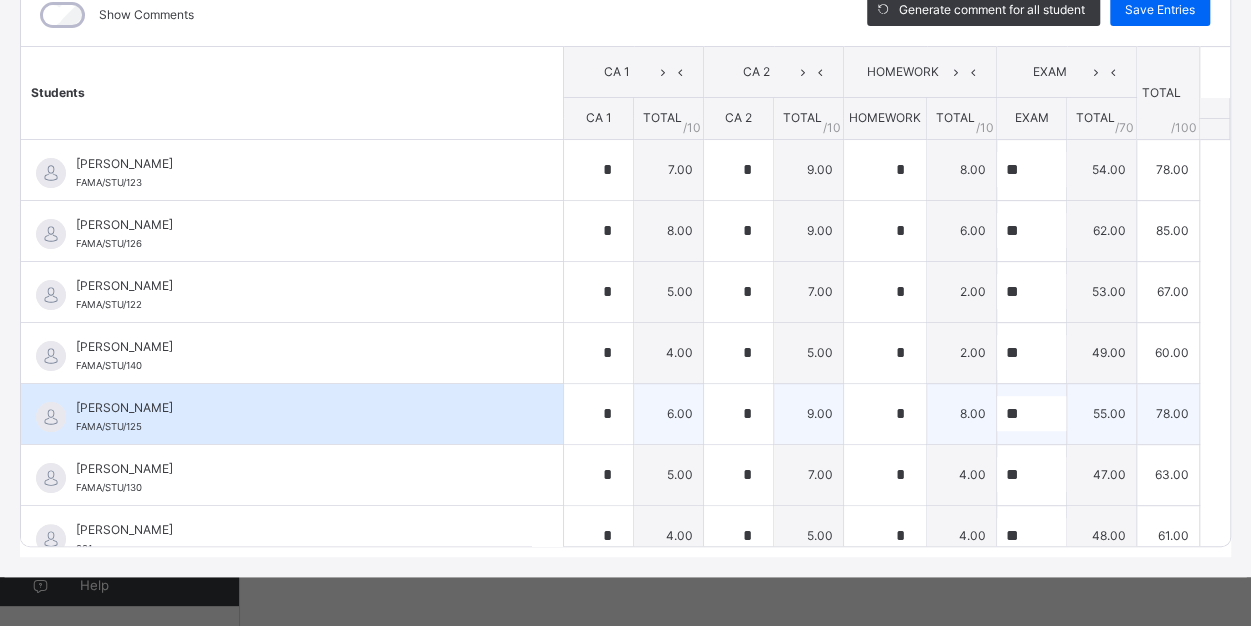 click on "55.00" at bounding box center [1102, 413] 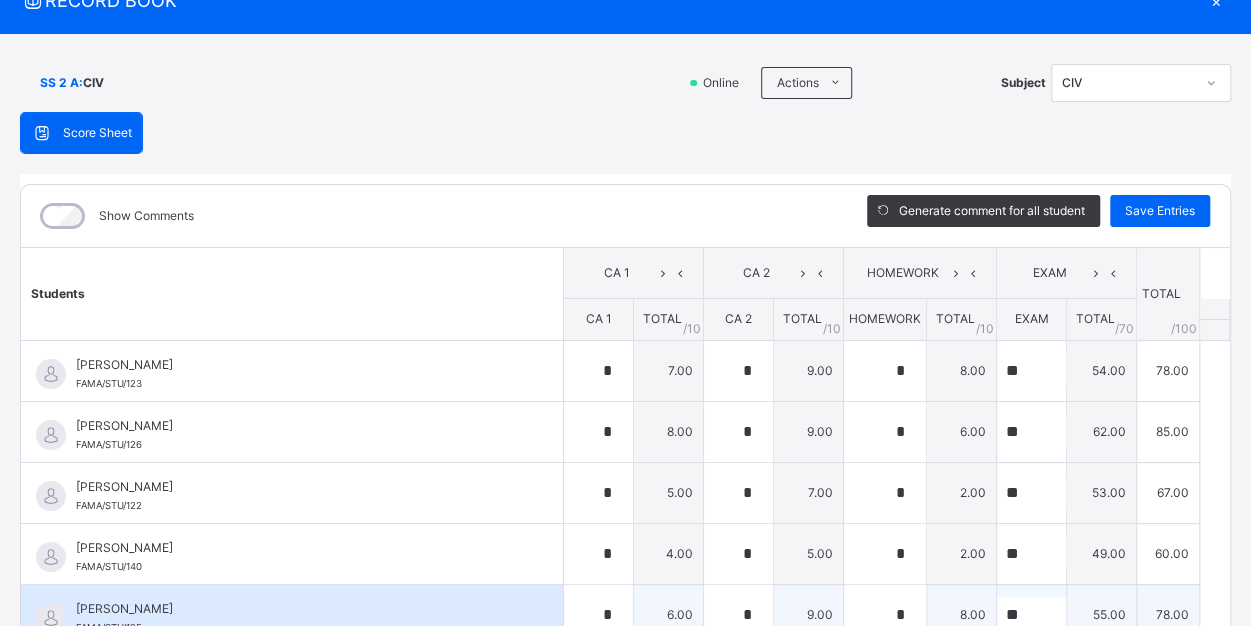 scroll, scrollTop: 44, scrollLeft: 0, axis: vertical 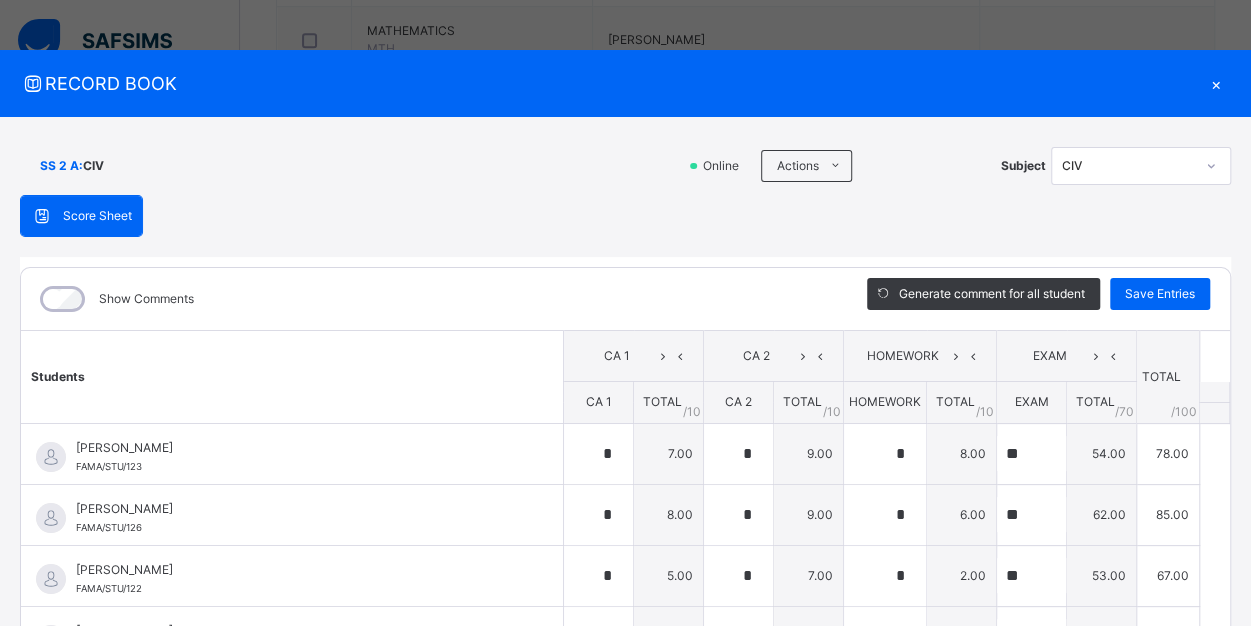 click on "×" at bounding box center [1216, 83] 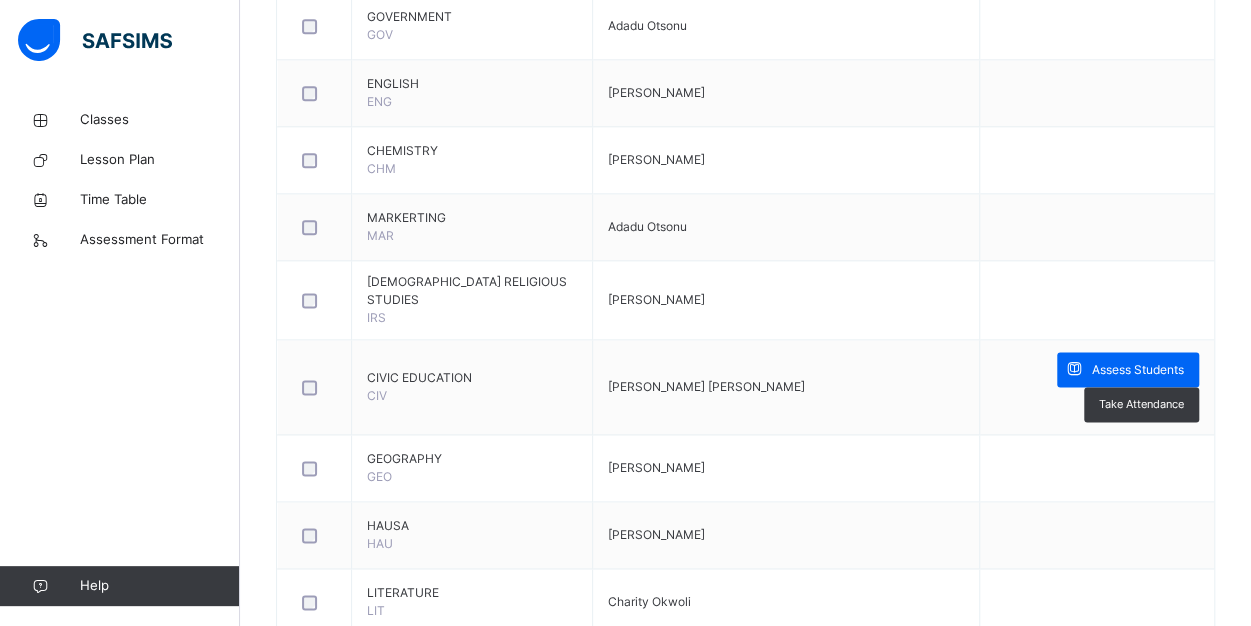 scroll, scrollTop: 1181, scrollLeft: 0, axis: vertical 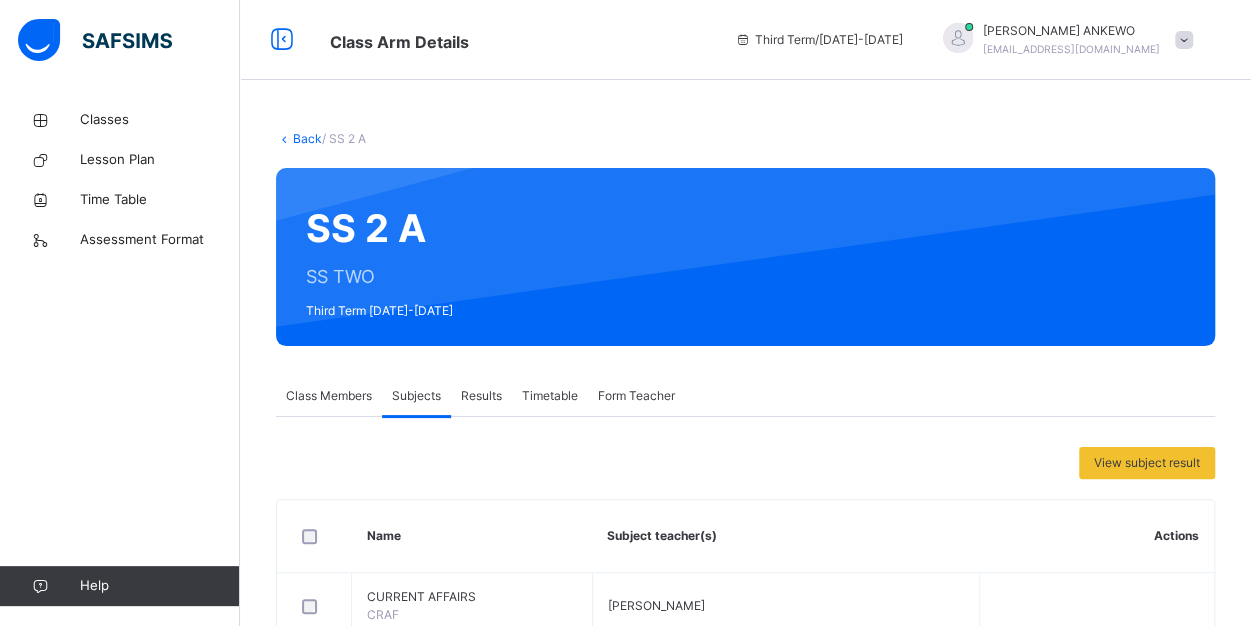 click on "Back" at bounding box center (307, 138) 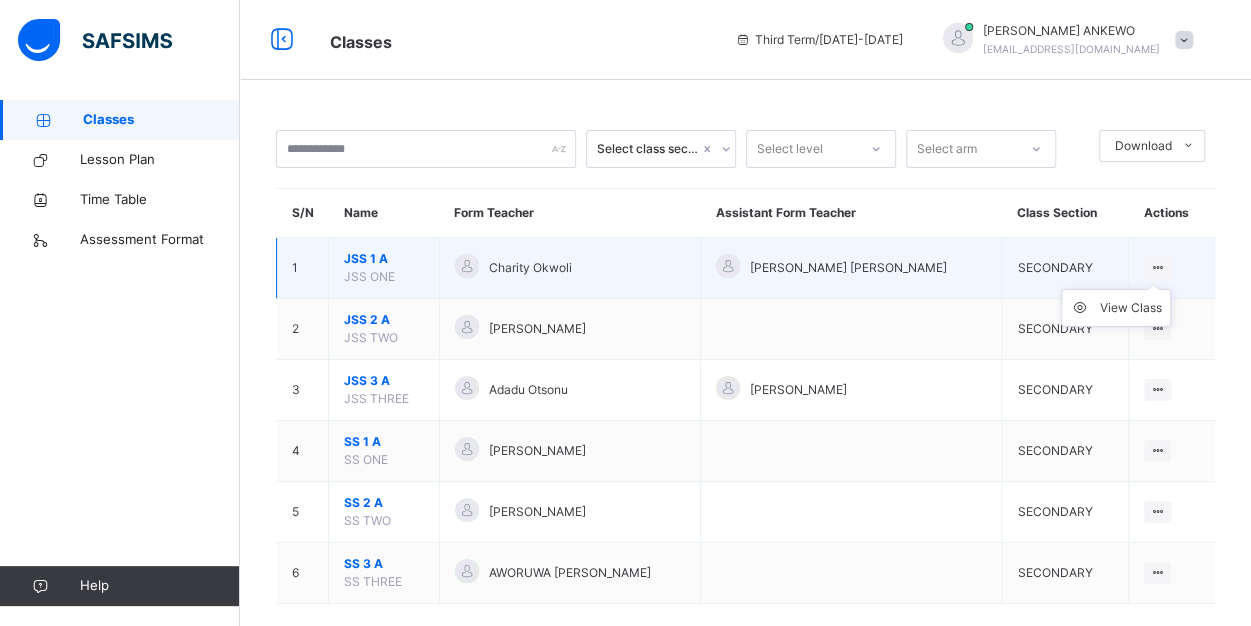 click at bounding box center [1157, 267] 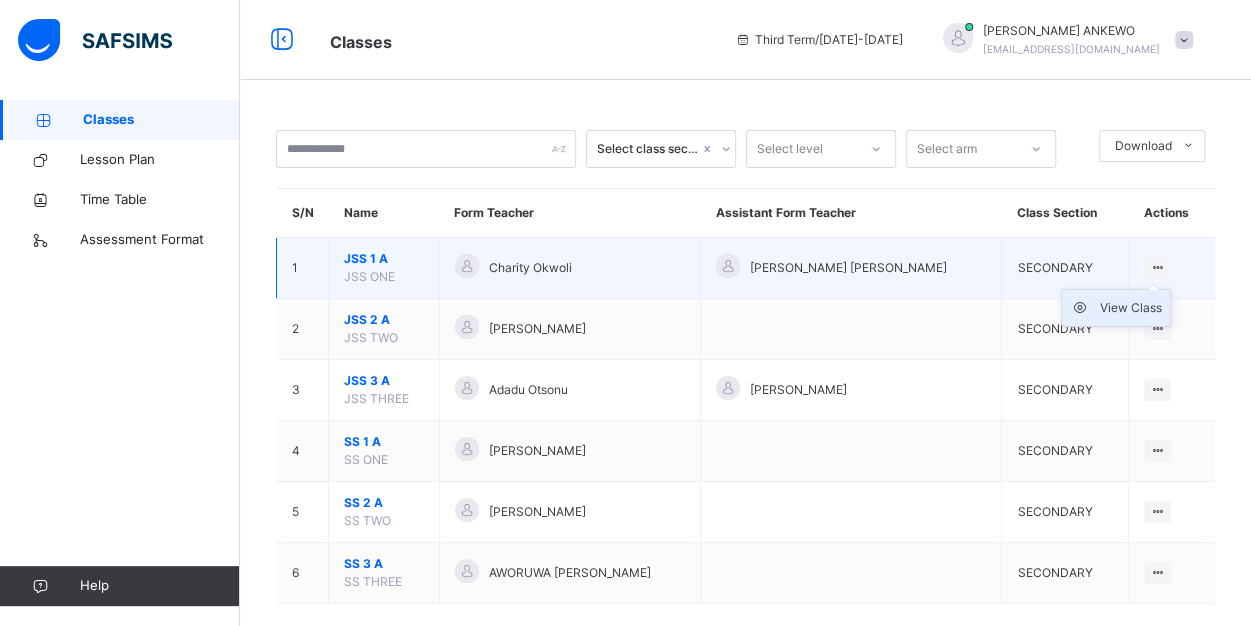 click on "View Class" at bounding box center [1131, 308] 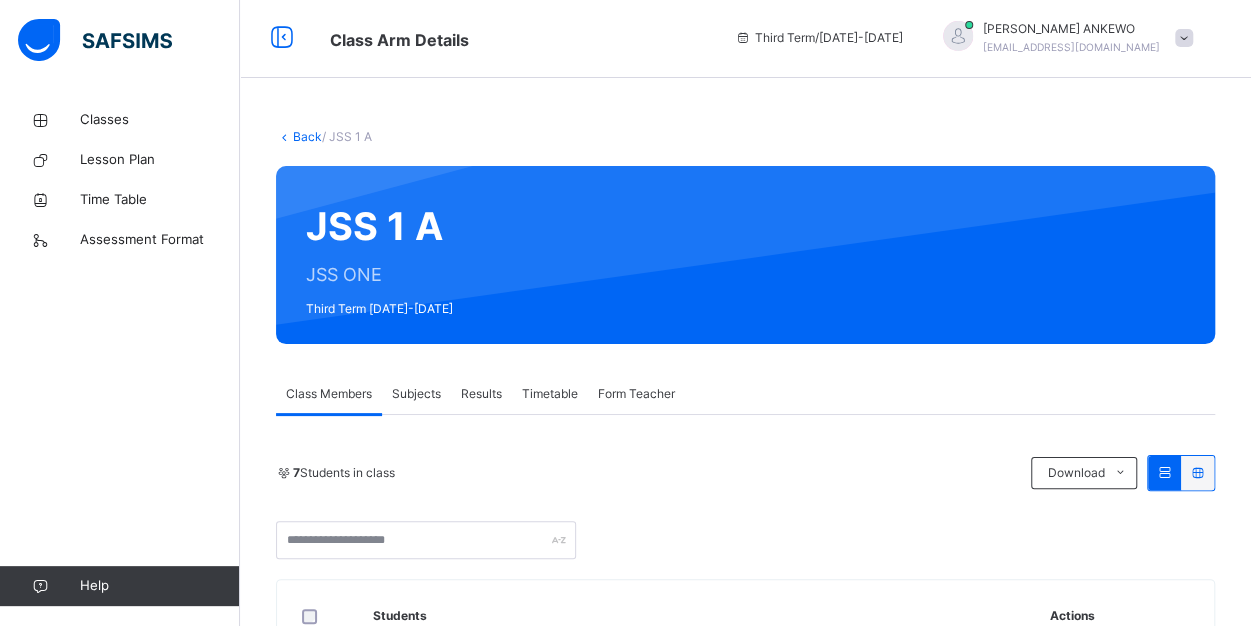 scroll, scrollTop: 0, scrollLeft: 0, axis: both 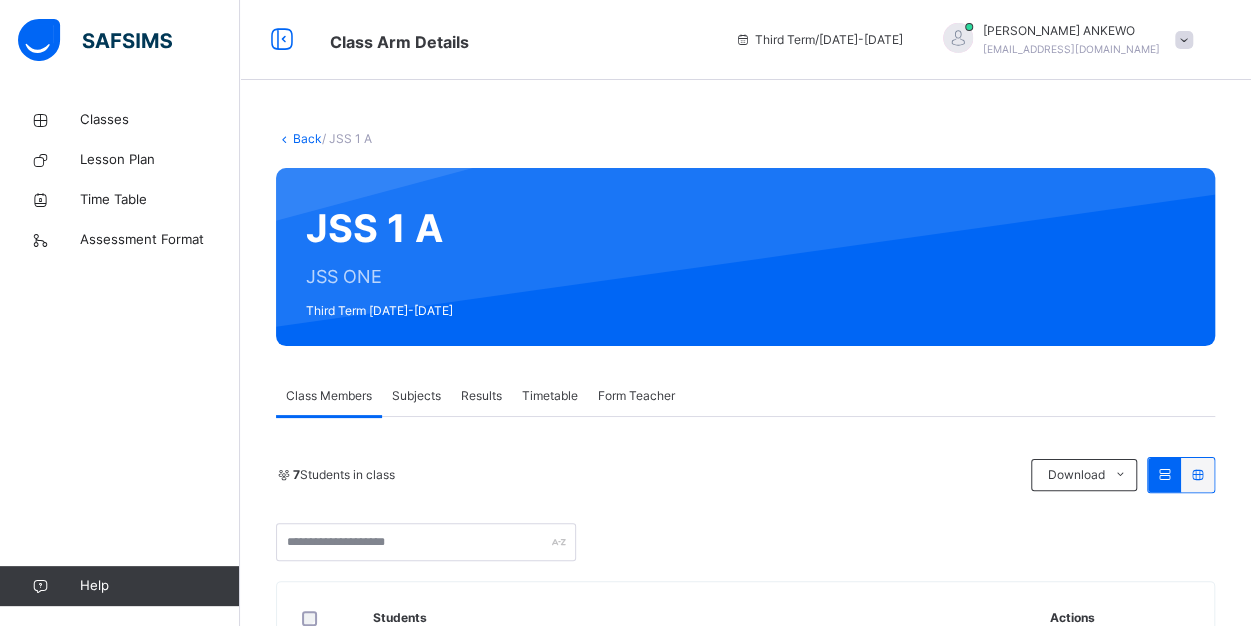 click on "Subjects" at bounding box center (416, 396) 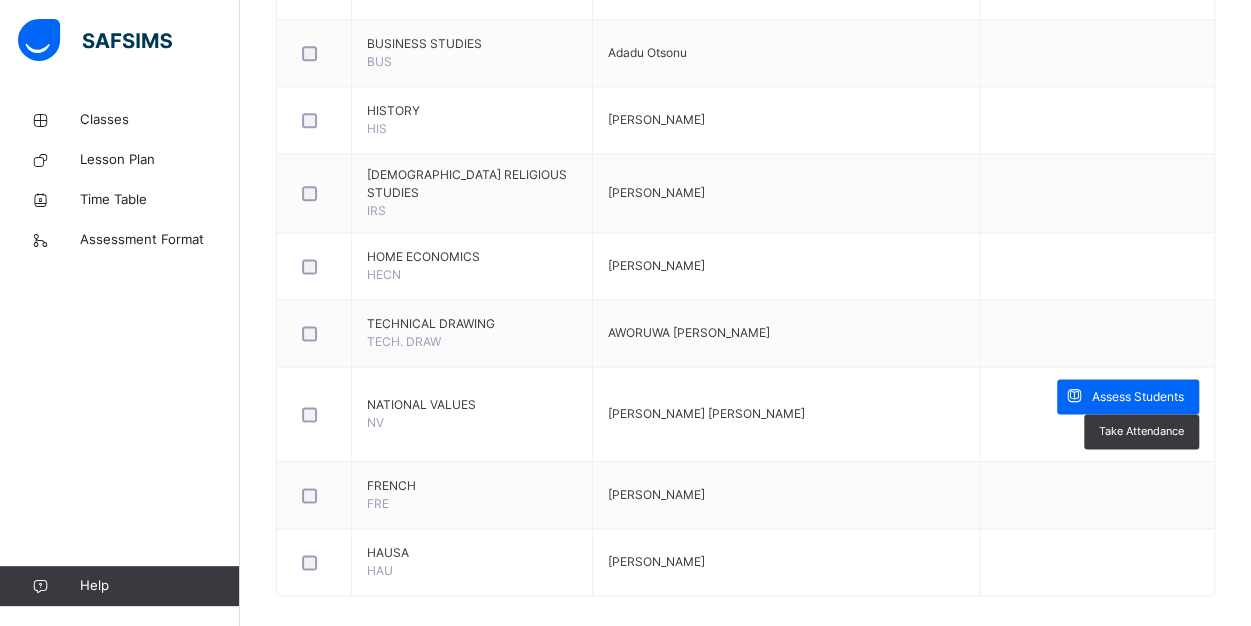 scroll, scrollTop: 1160, scrollLeft: 0, axis: vertical 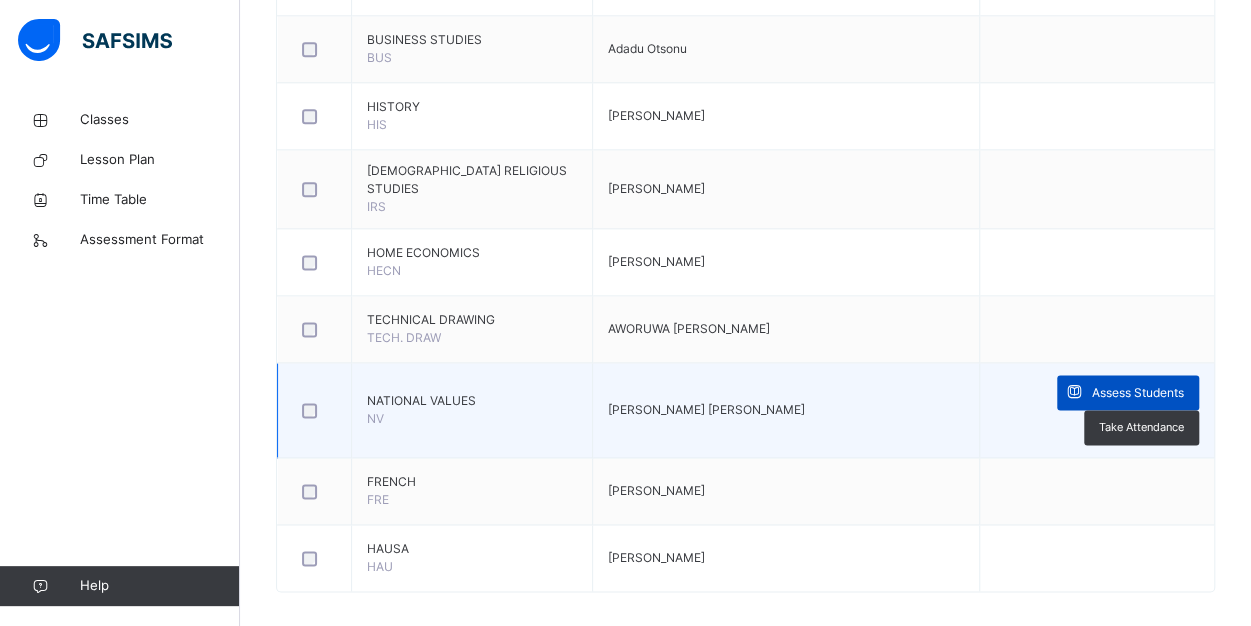 click on "Assess Students" at bounding box center [1138, 393] 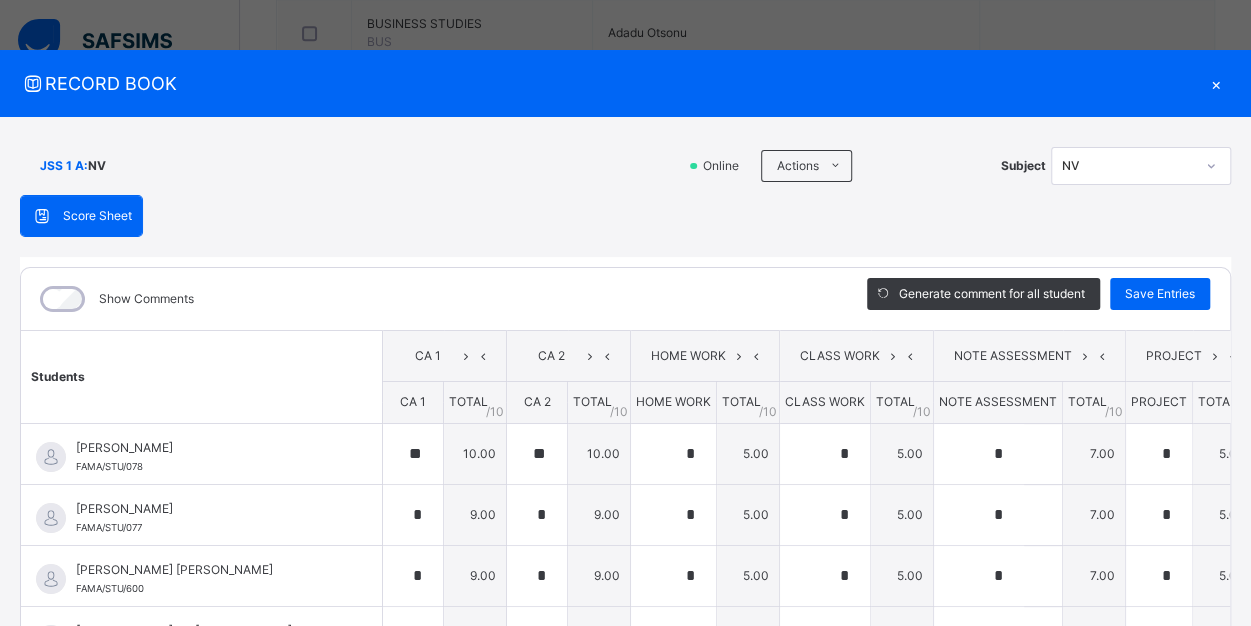scroll, scrollTop: 1181, scrollLeft: 0, axis: vertical 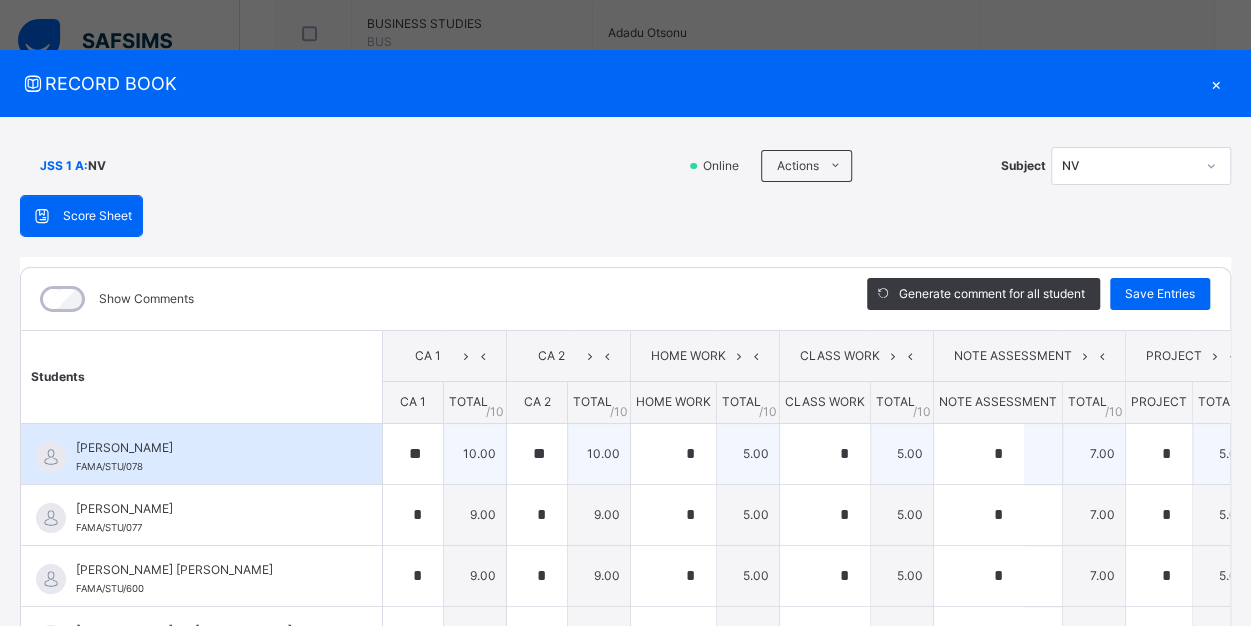 click on "5.00" at bounding box center [1224, 453] 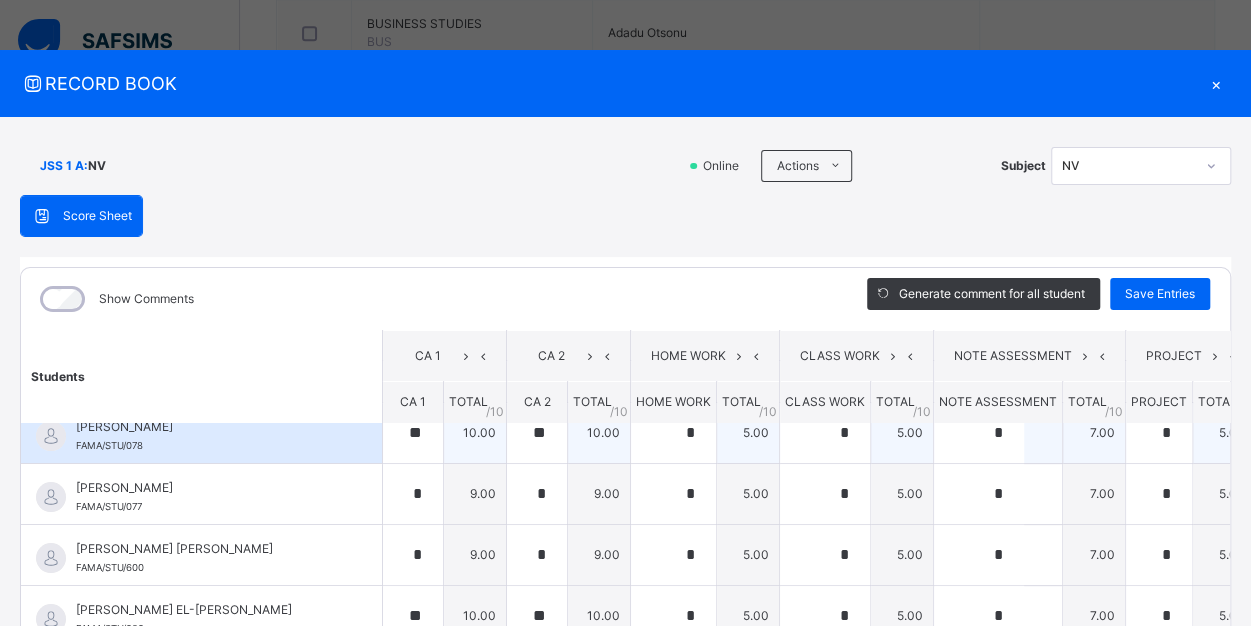 scroll, scrollTop: 32, scrollLeft: 0, axis: vertical 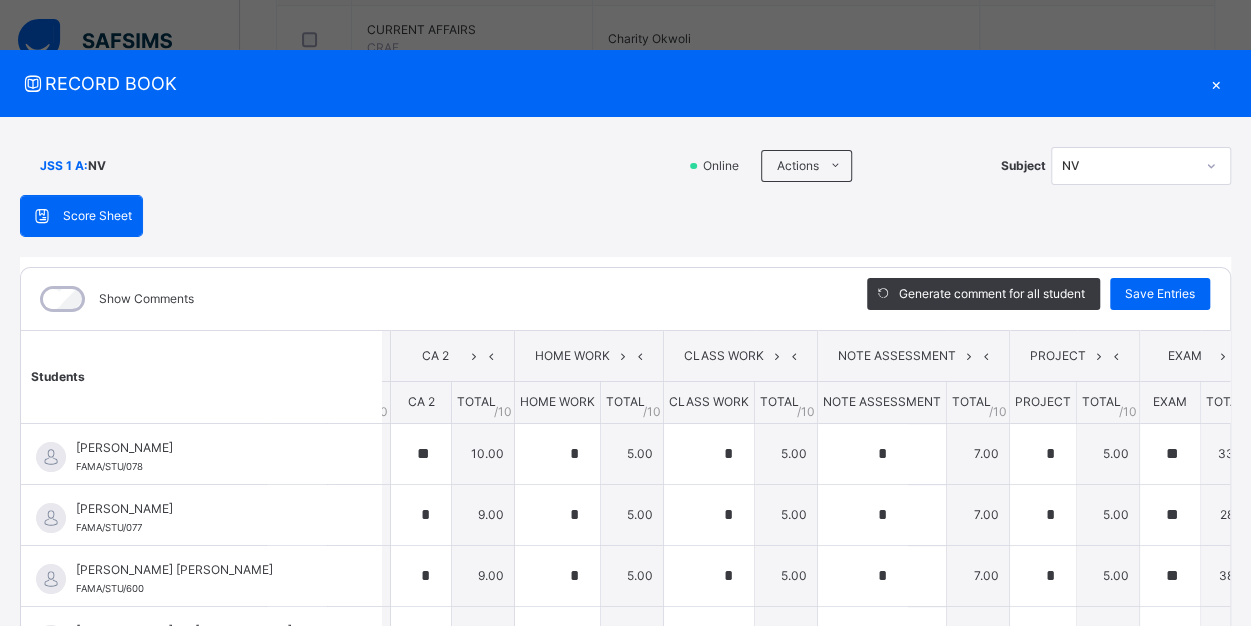 click on "×" at bounding box center (1216, 83) 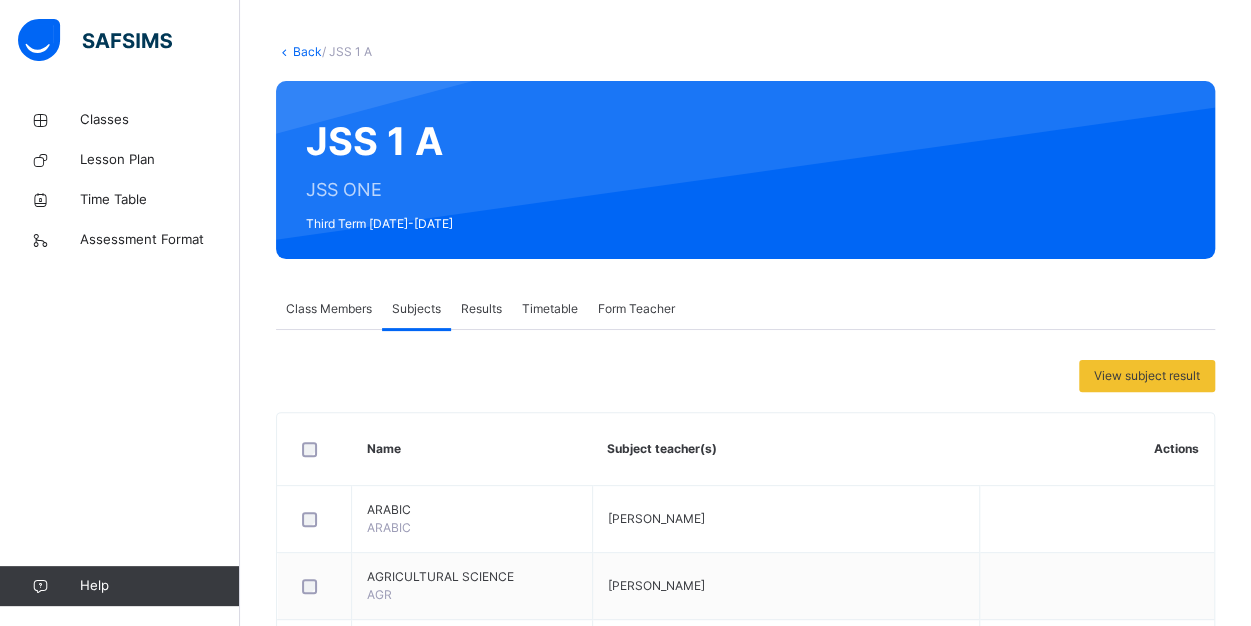 scroll, scrollTop: 0, scrollLeft: 0, axis: both 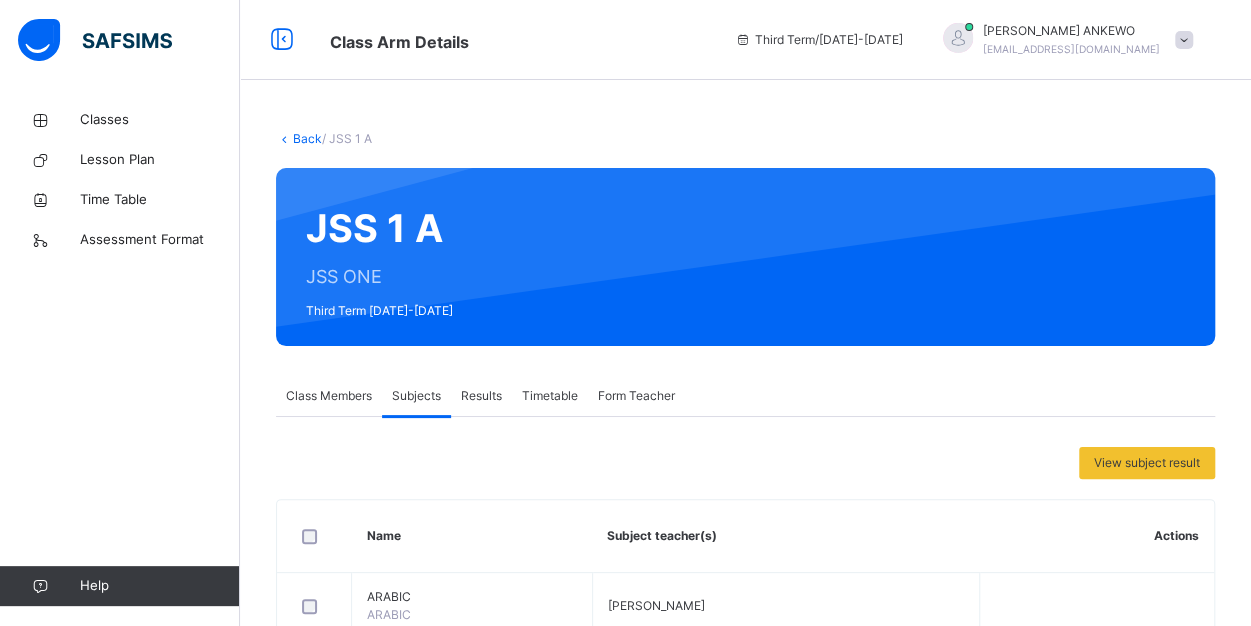 drag, startPoint x: 322, startPoint y: 131, endPoint x: 300, endPoint y: 134, distance: 22.203604 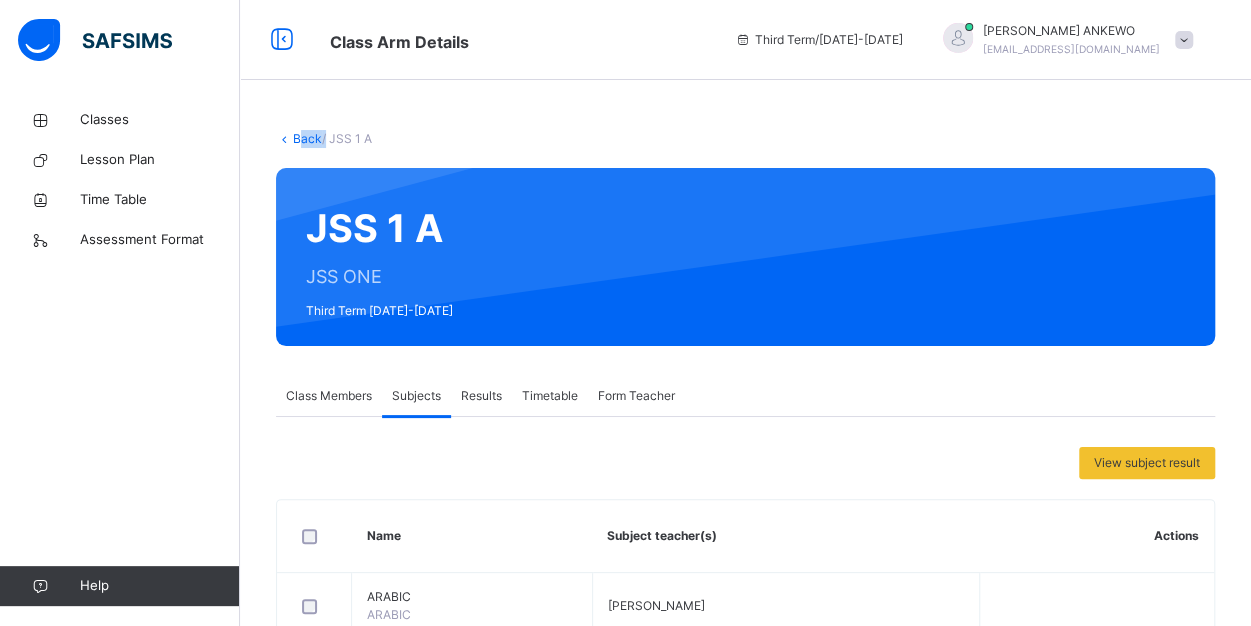 click on "Back" at bounding box center [307, 138] 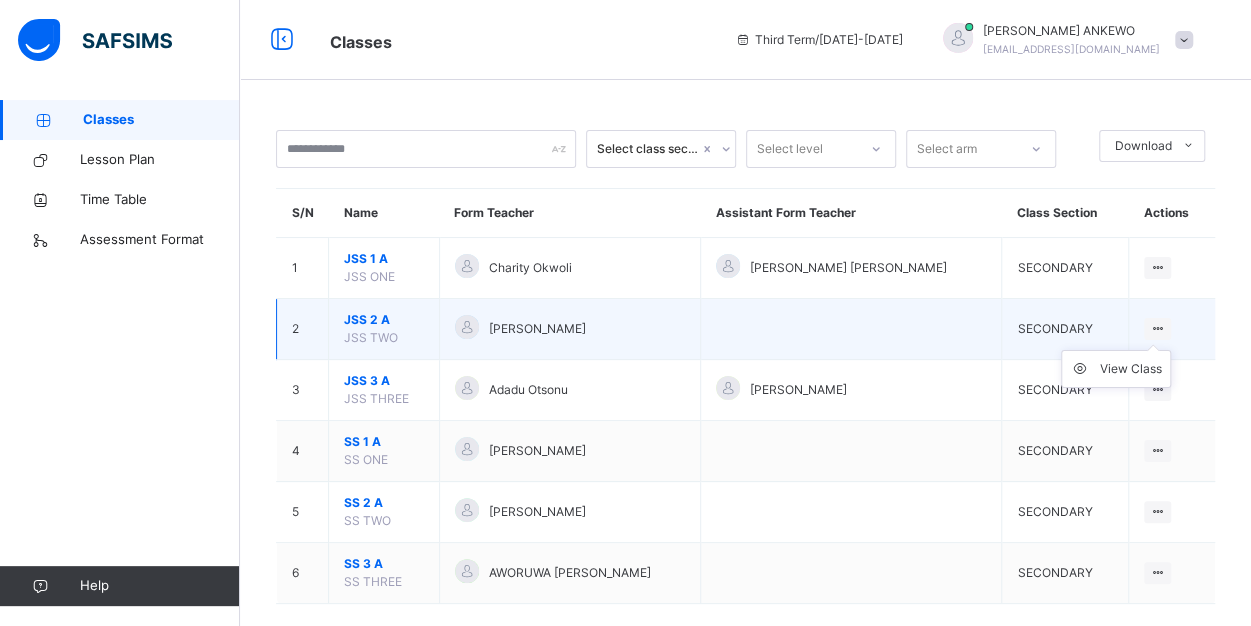 click on "View Class" at bounding box center (1116, 369) 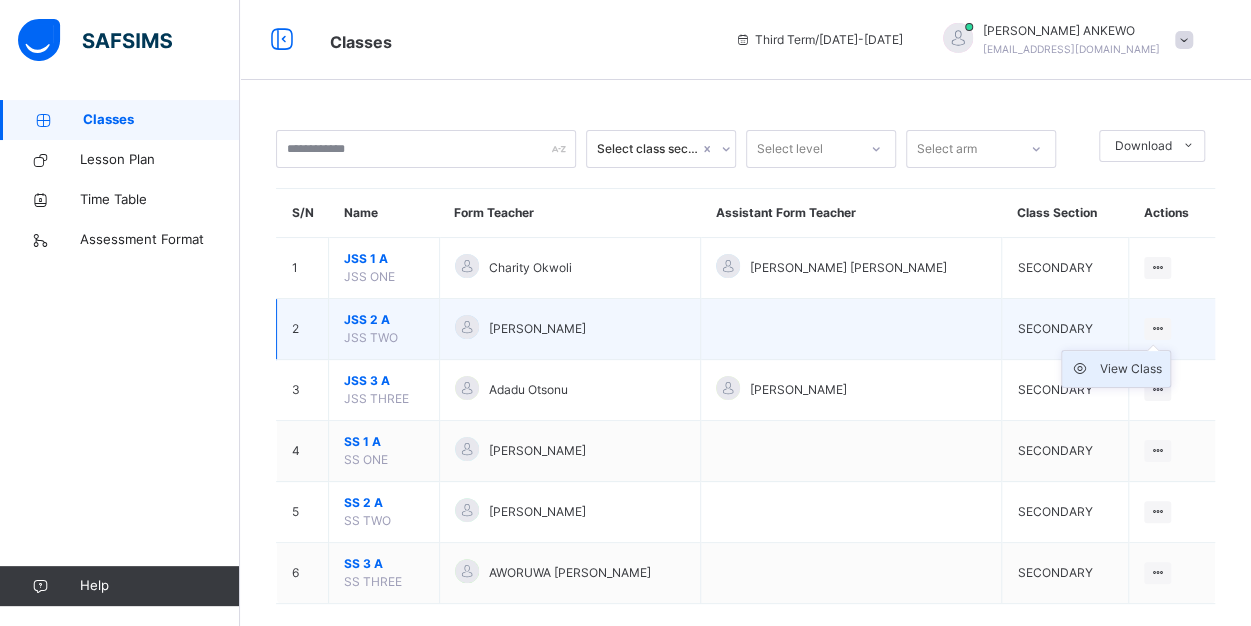 click on "View Class" at bounding box center (1131, 369) 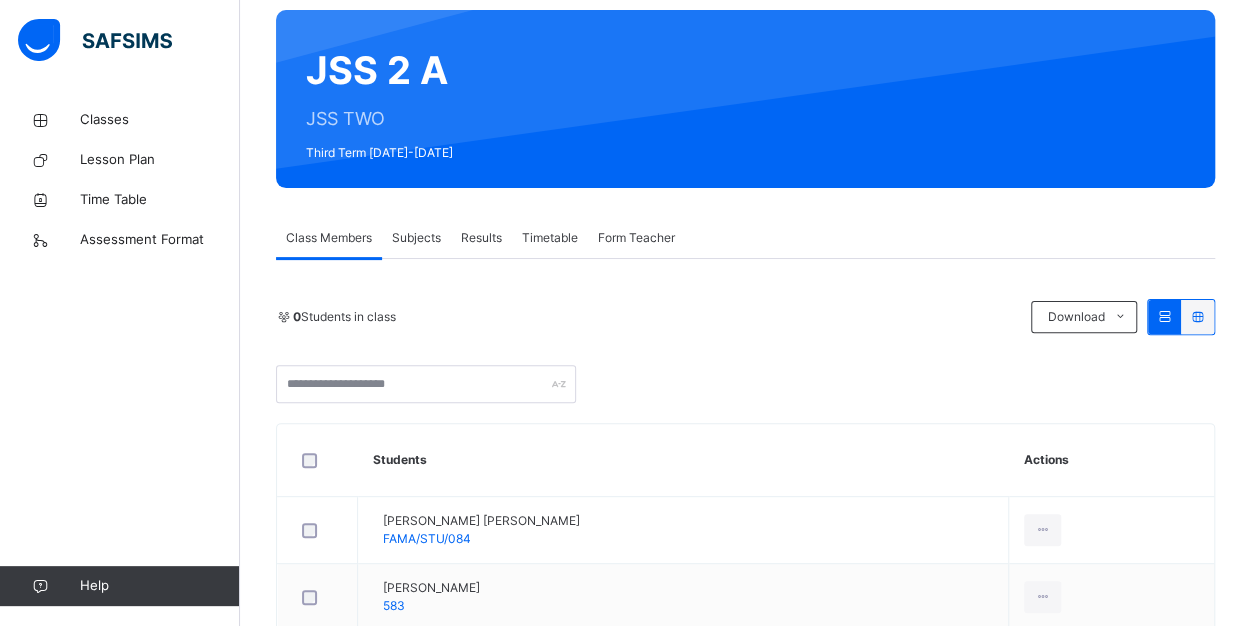 scroll, scrollTop: 160, scrollLeft: 0, axis: vertical 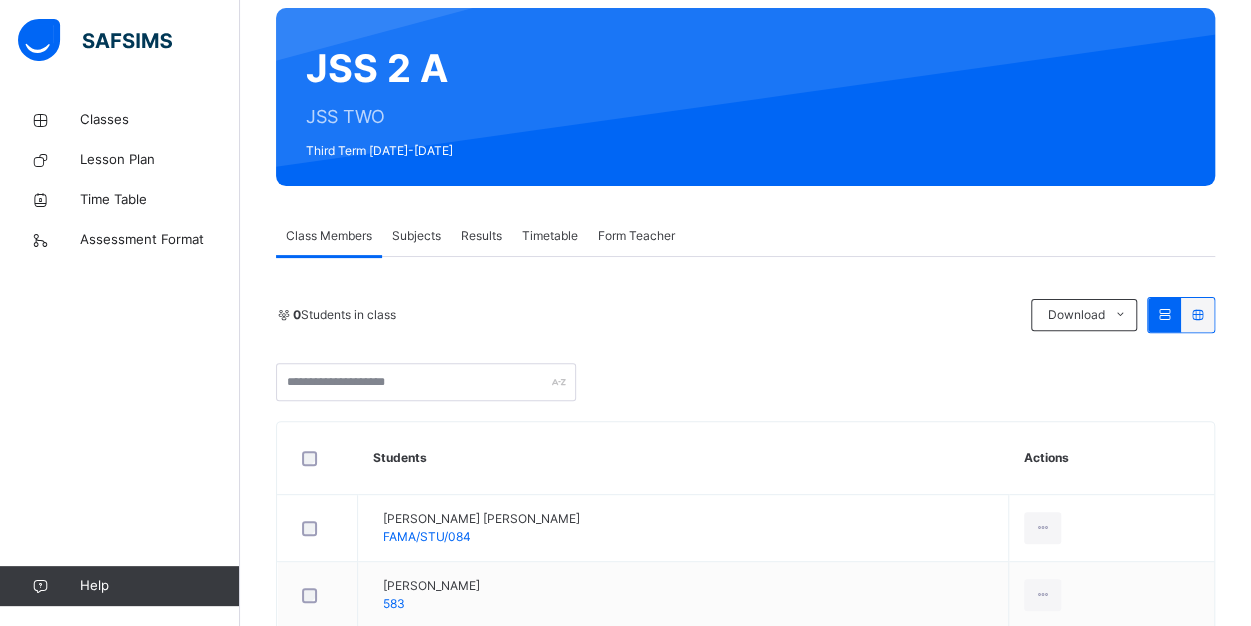 click on "Subjects" at bounding box center [416, 236] 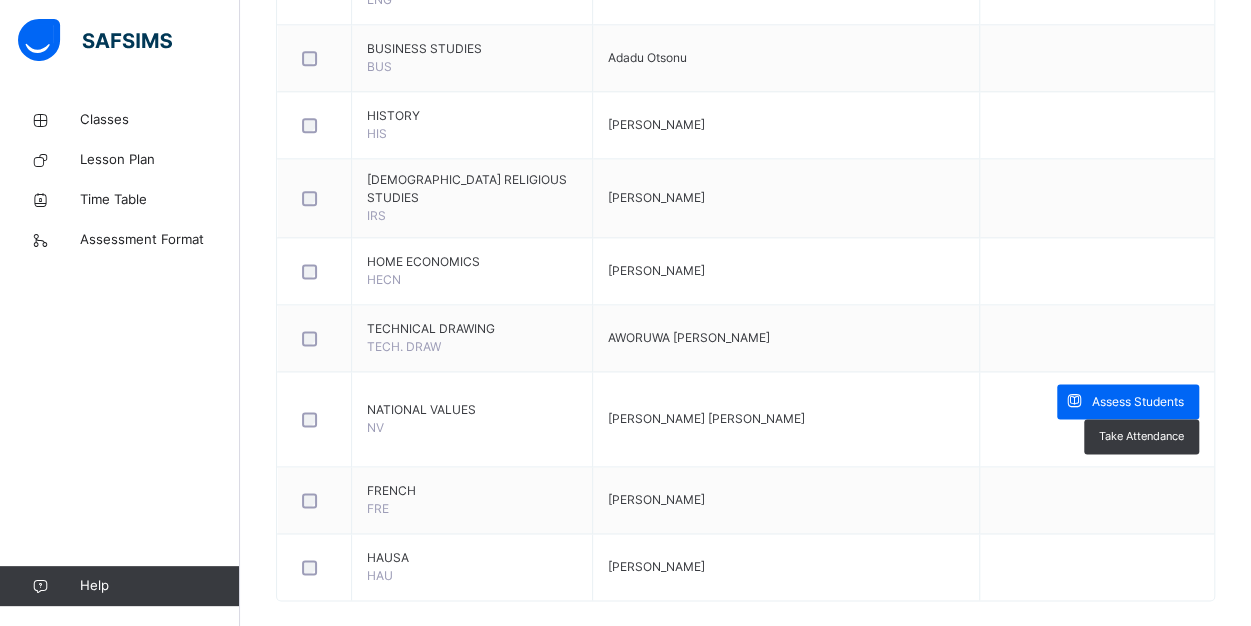 scroll, scrollTop: 1181, scrollLeft: 0, axis: vertical 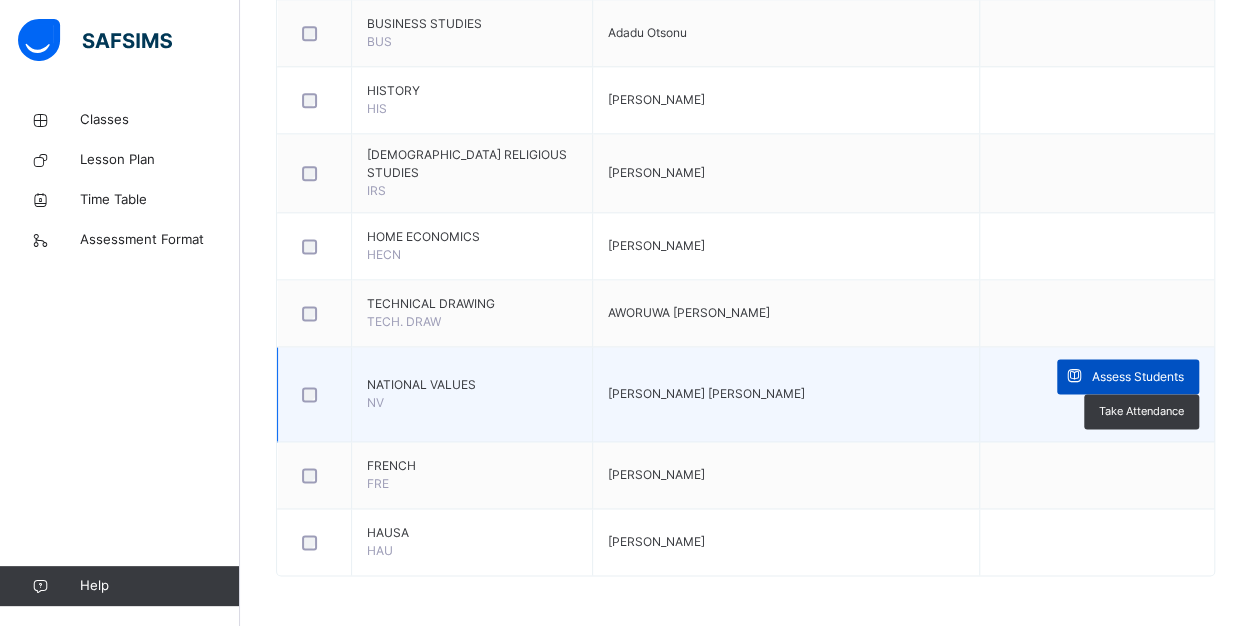 click on "Assess Students" at bounding box center [1138, 377] 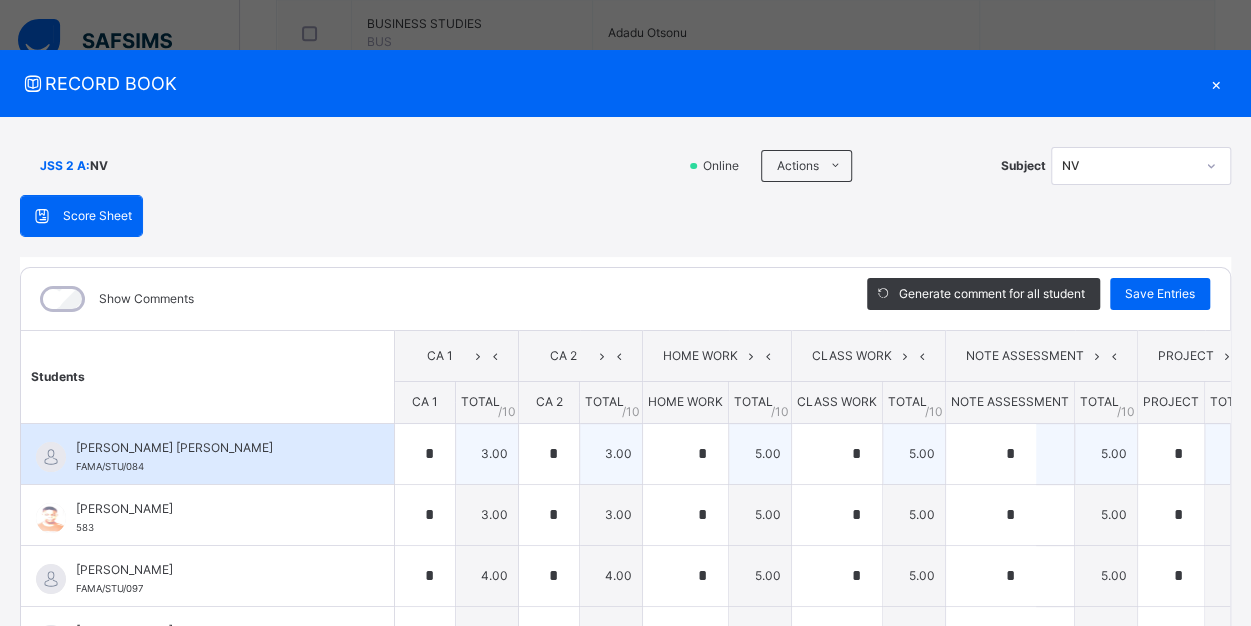 click on "5.00" at bounding box center (1106, 453) 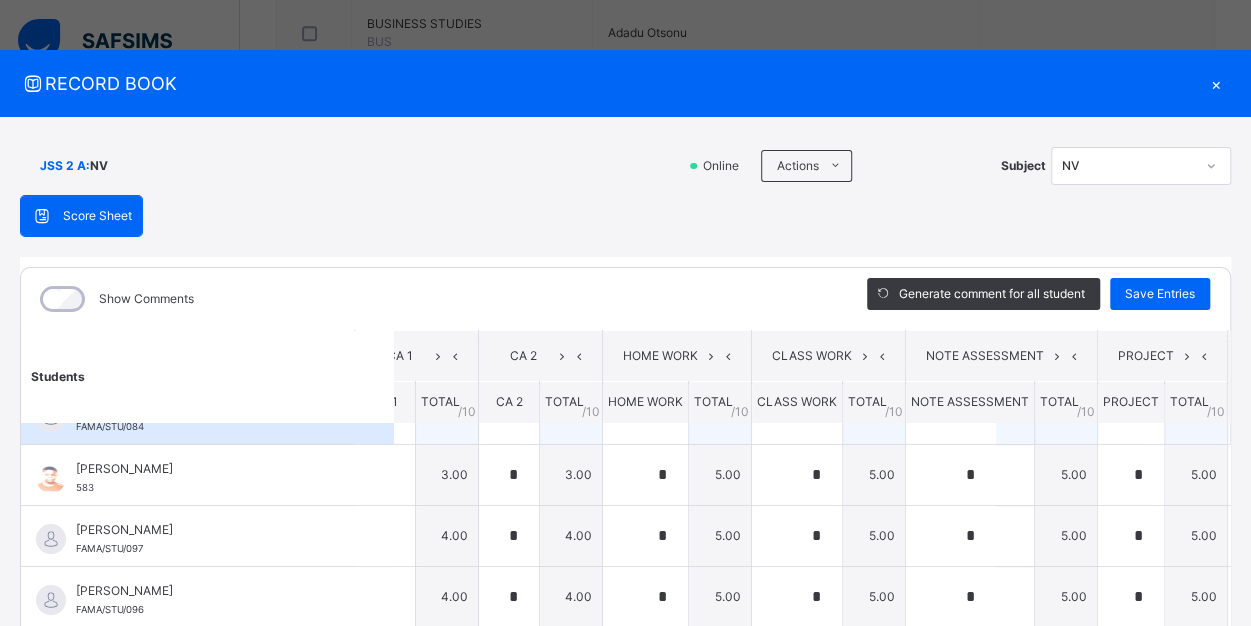 scroll, scrollTop: 40, scrollLeft: 102, axis: both 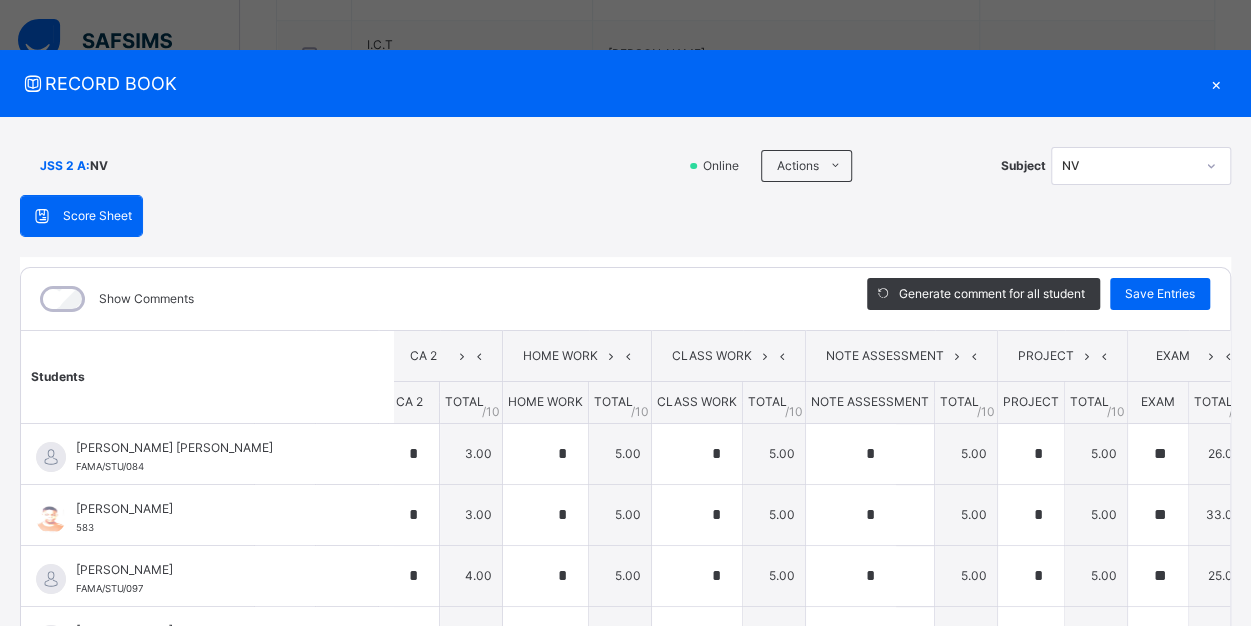 click on "×" at bounding box center [1216, 83] 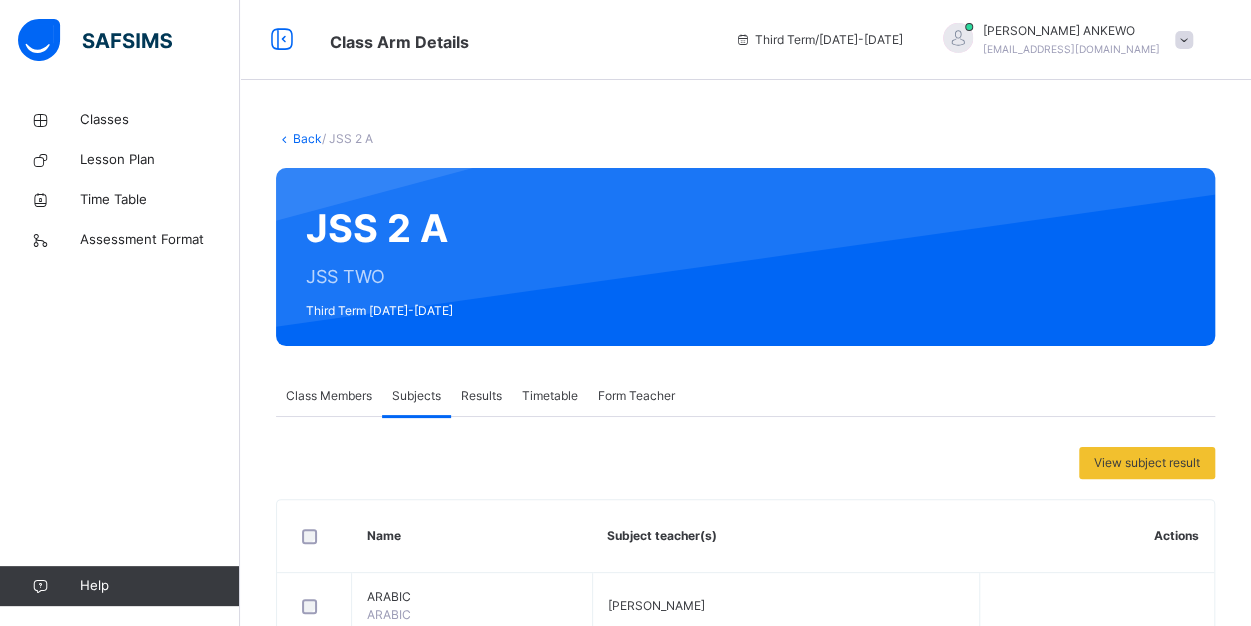 click on "Back" at bounding box center (307, 138) 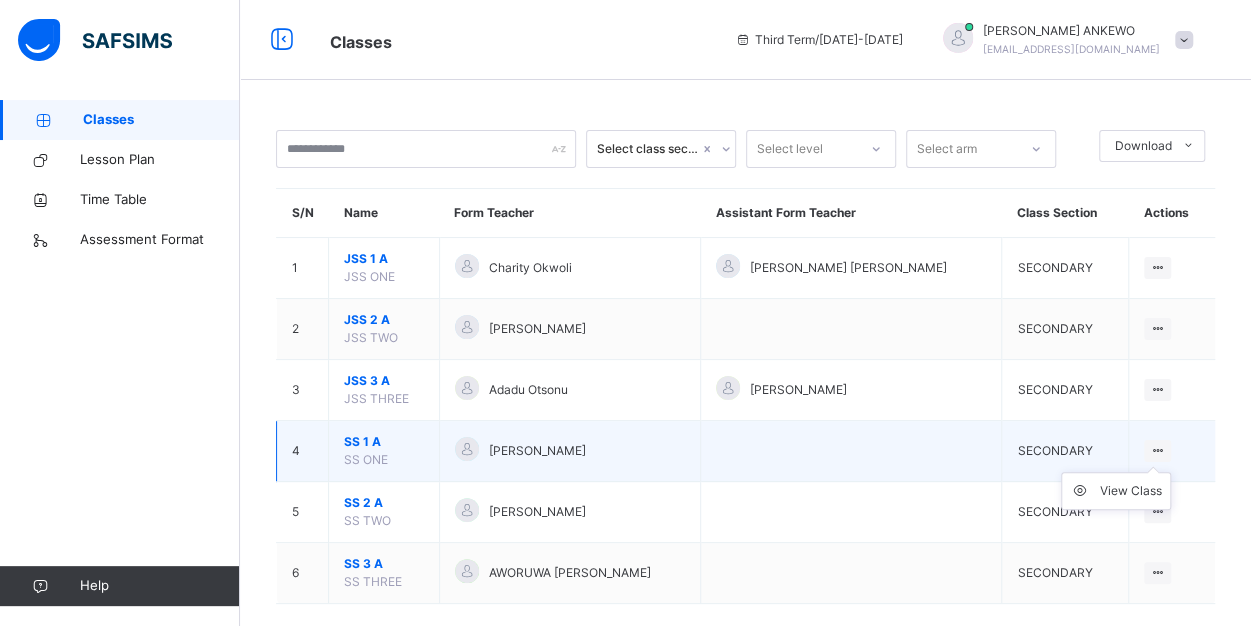 click at bounding box center (1157, 450) 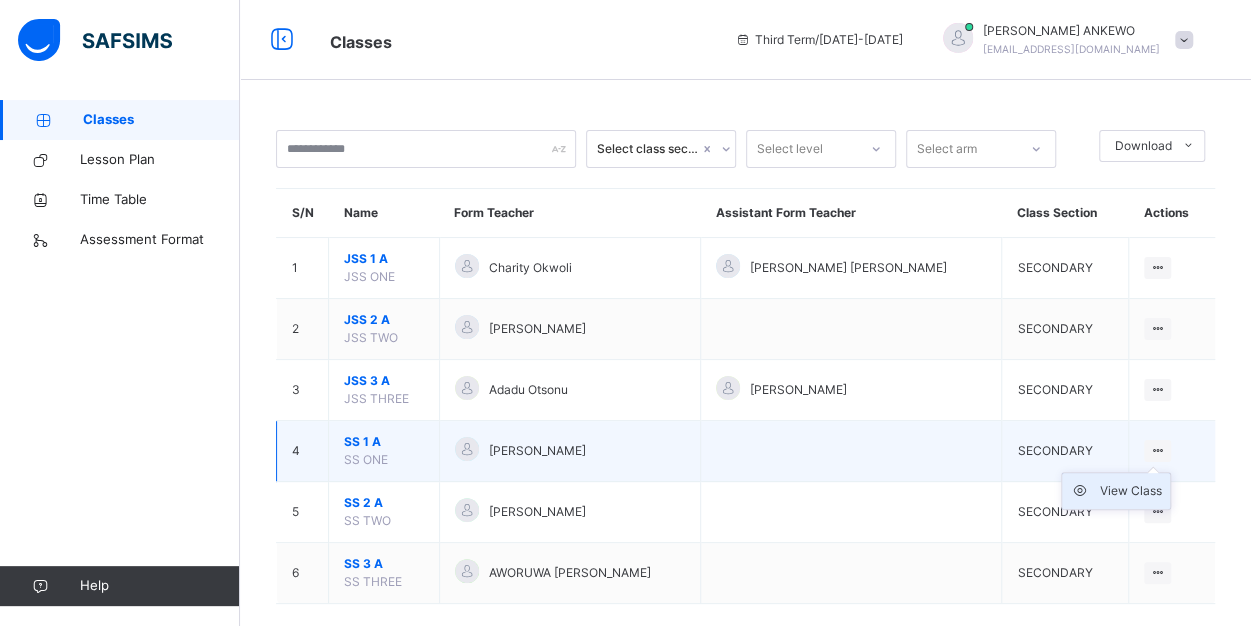 click on "View Class" at bounding box center (1131, 491) 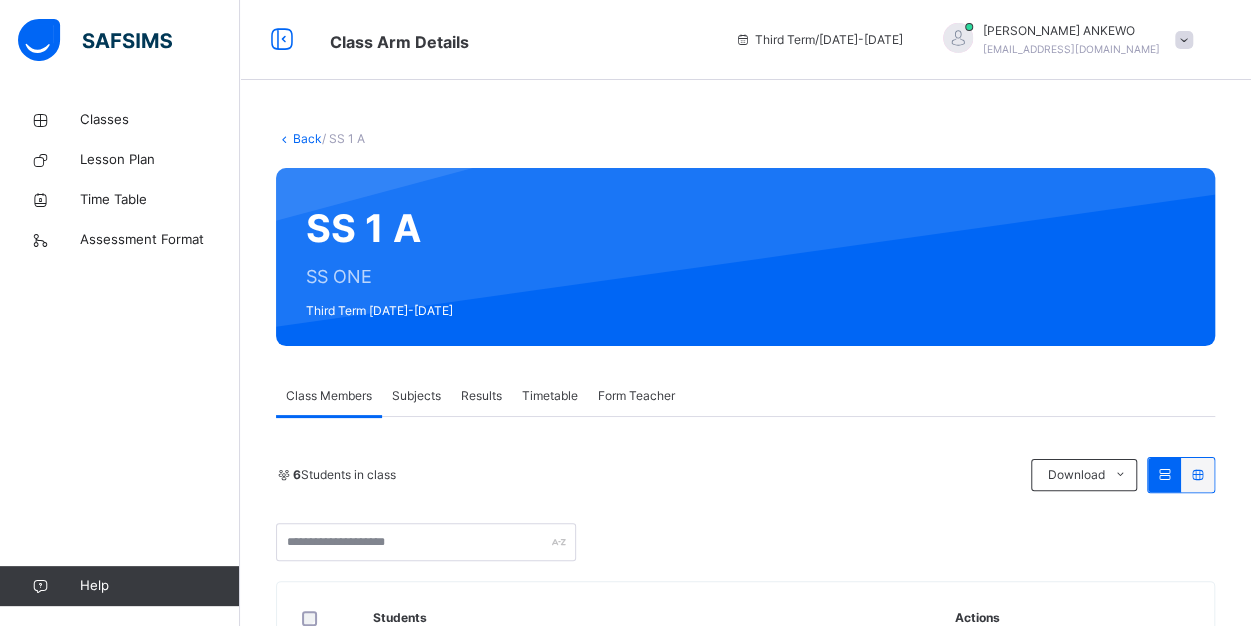 click on "Subjects" at bounding box center [416, 396] 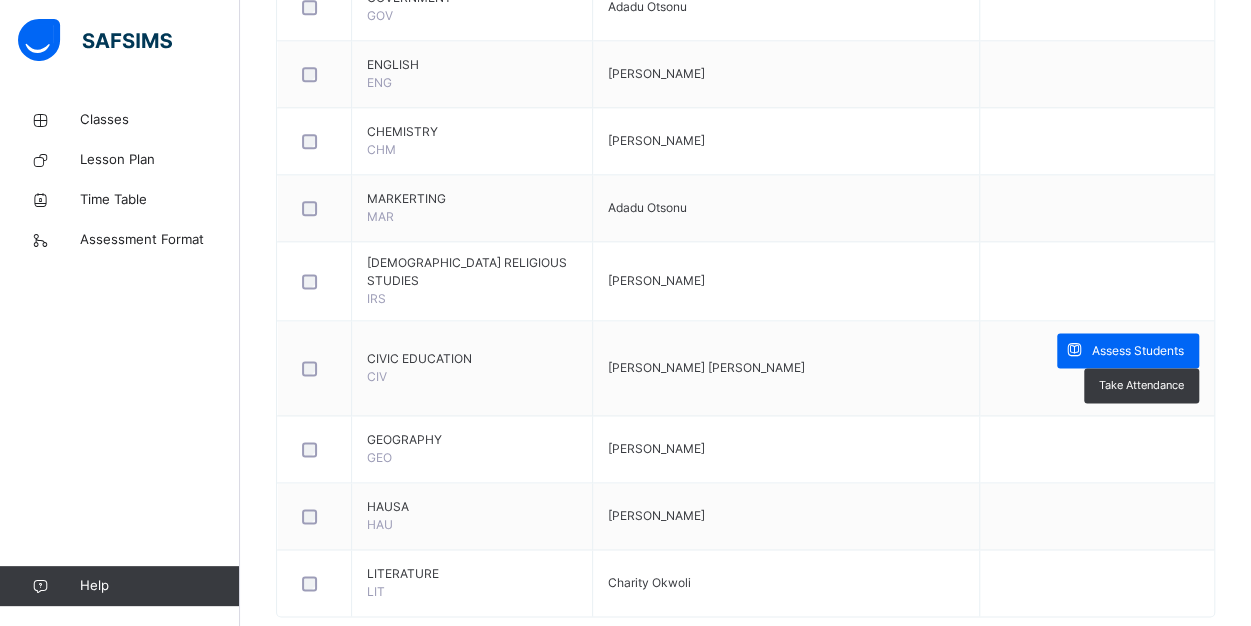 scroll, scrollTop: 1160, scrollLeft: 0, axis: vertical 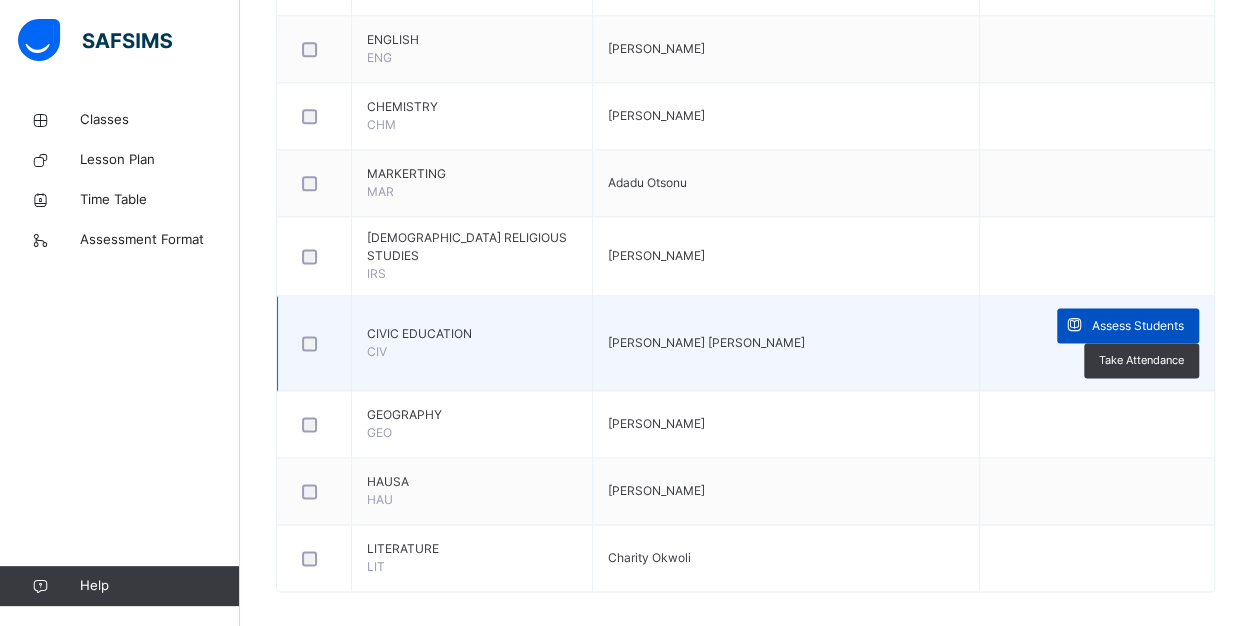 click on "Assess Students" at bounding box center [1128, 325] 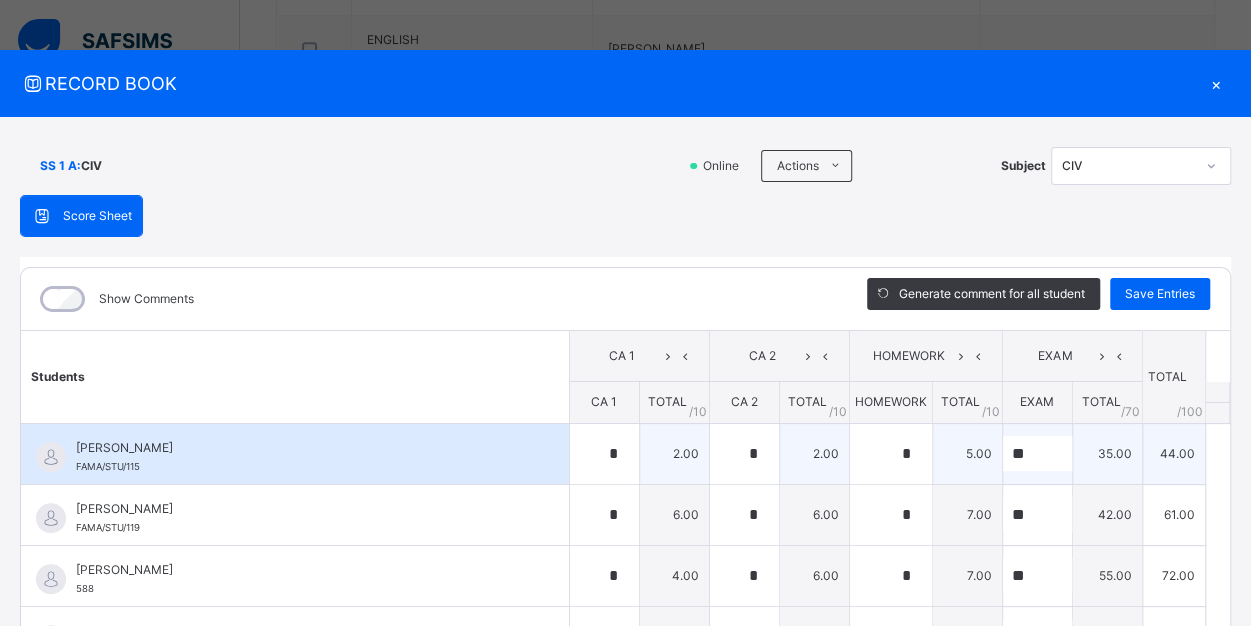 click on "35.00" at bounding box center [1107, 453] 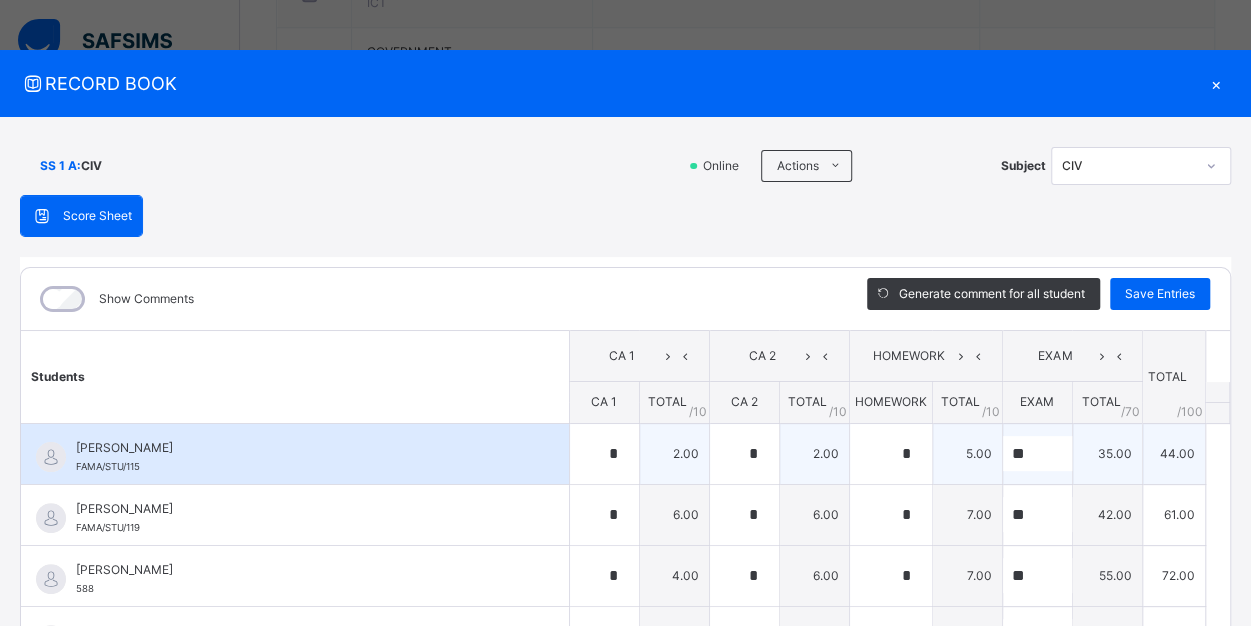 scroll, scrollTop: 1080, scrollLeft: 0, axis: vertical 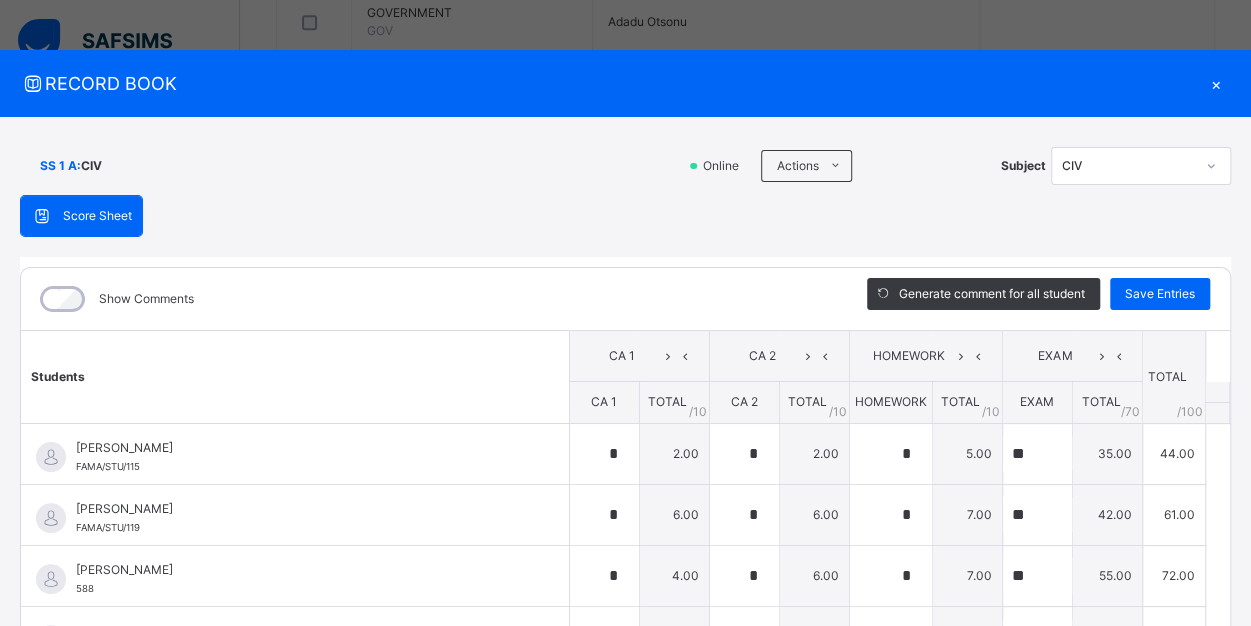 click on "×" at bounding box center (1216, 83) 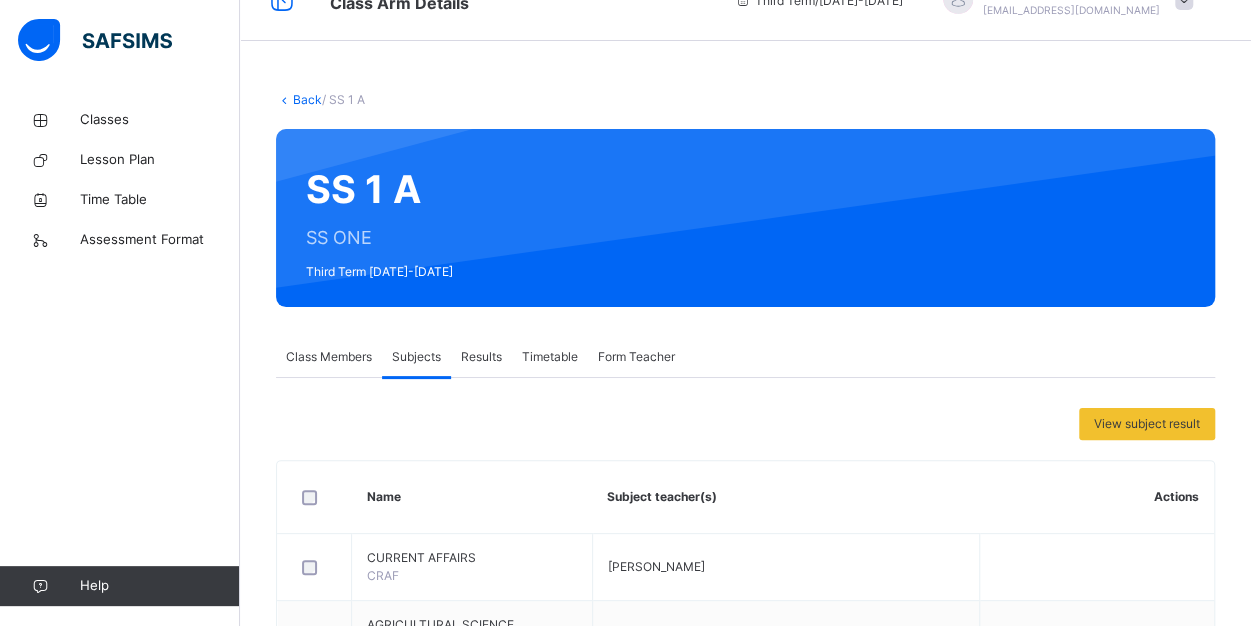 scroll, scrollTop: 0, scrollLeft: 0, axis: both 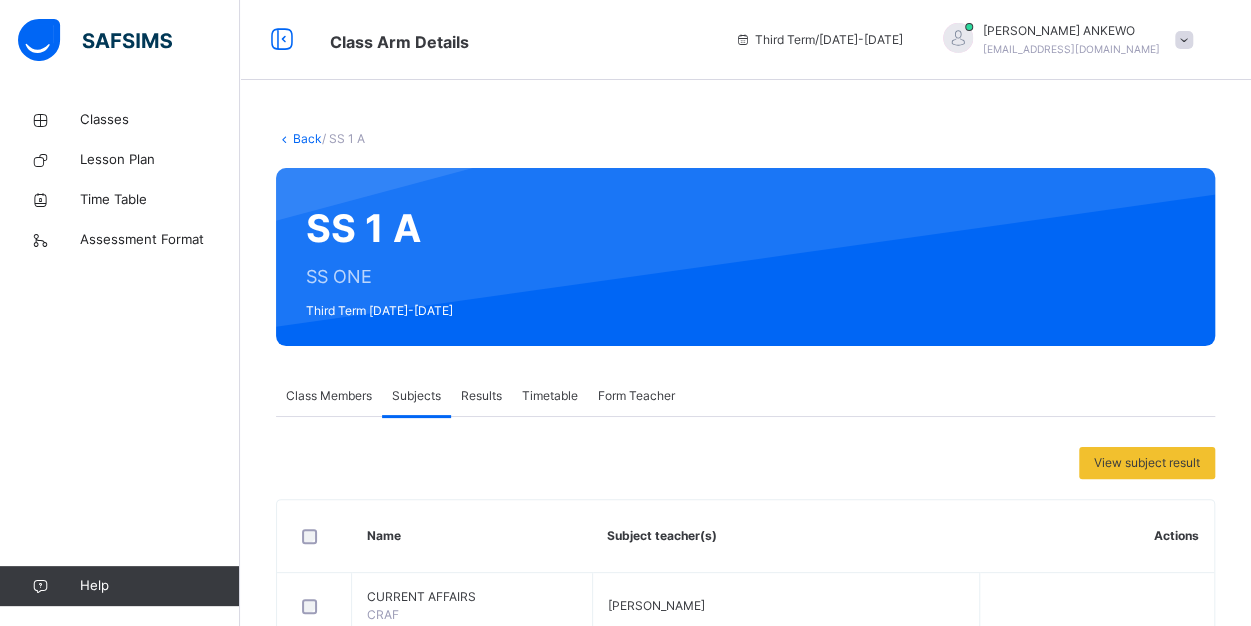 click on "Back" at bounding box center [307, 138] 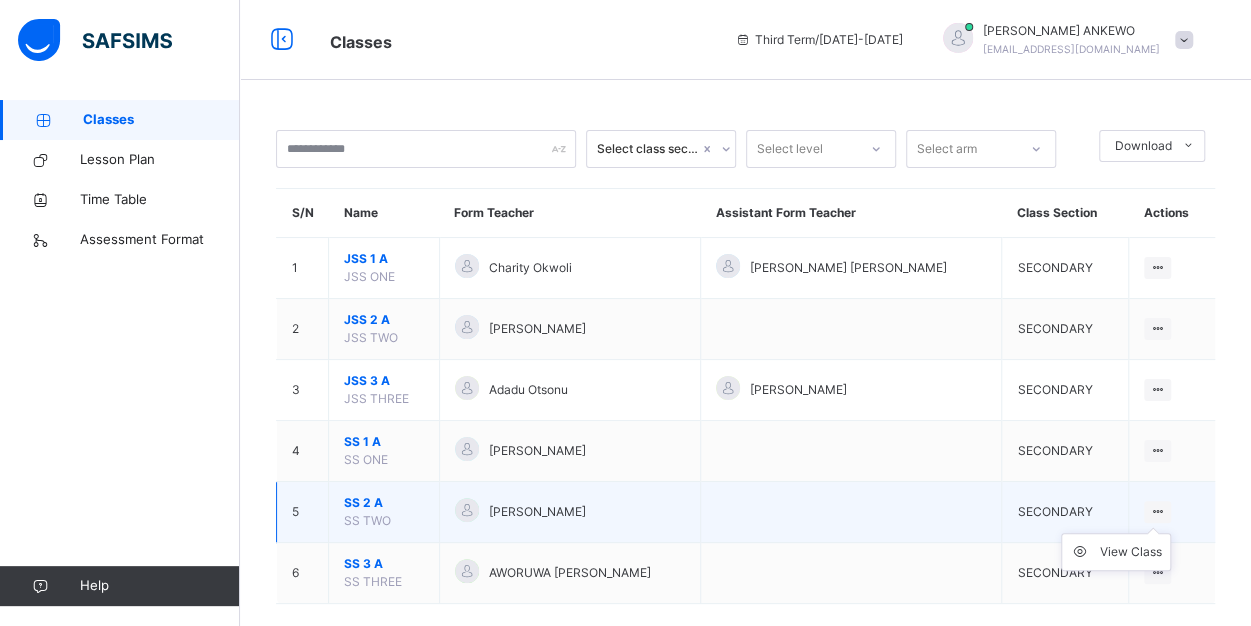 click on "View Class" at bounding box center [1116, 552] 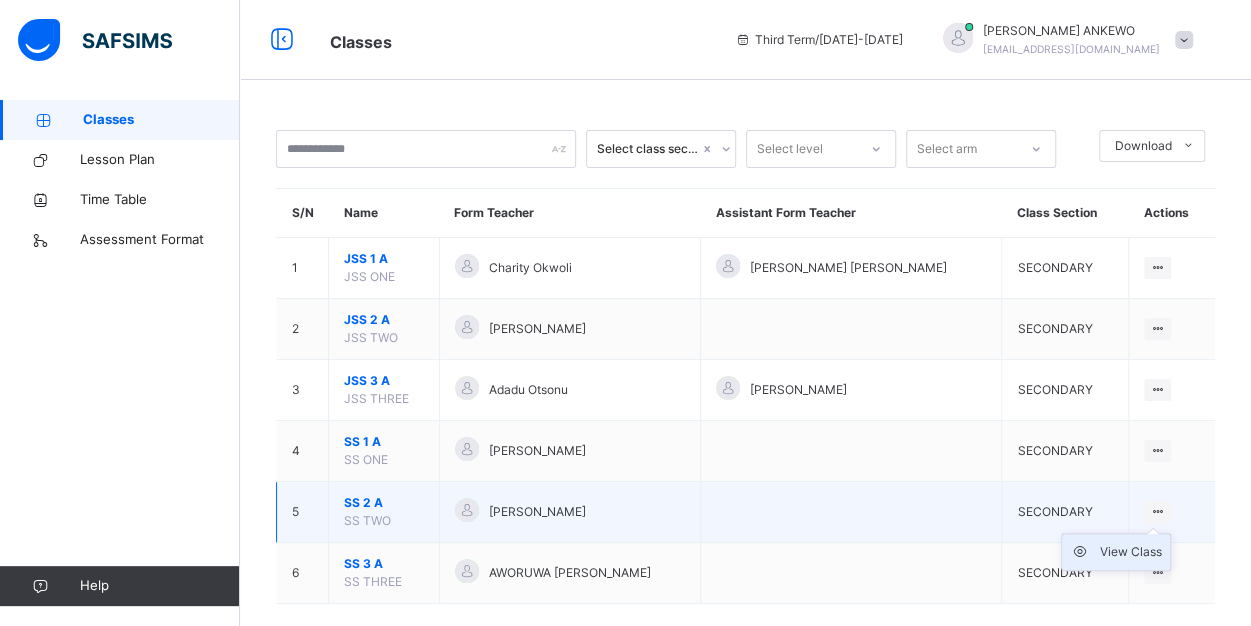 click on "View Class" at bounding box center (1131, 552) 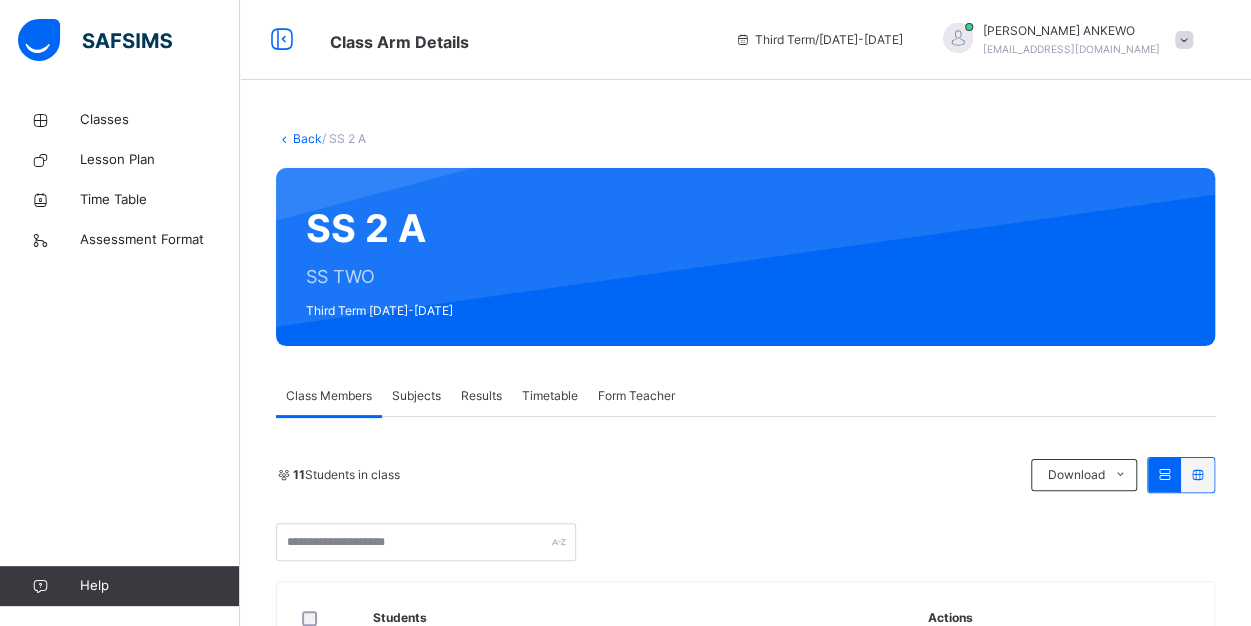 click on "Subjects" at bounding box center (416, 396) 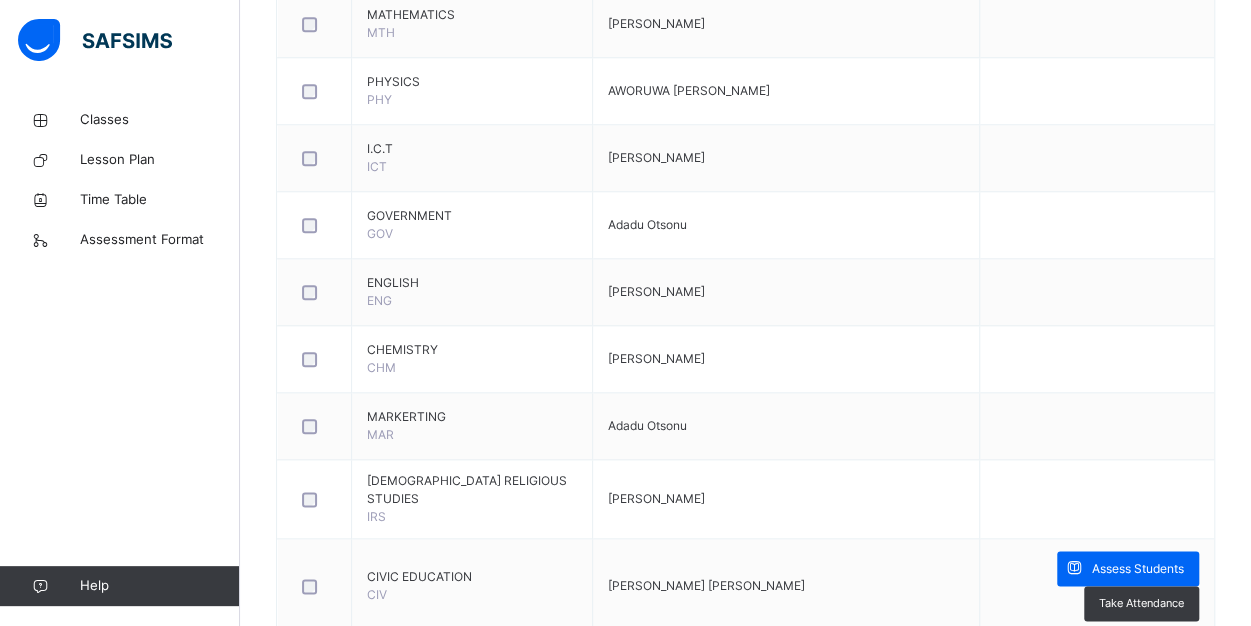 scroll, scrollTop: 920, scrollLeft: 0, axis: vertical 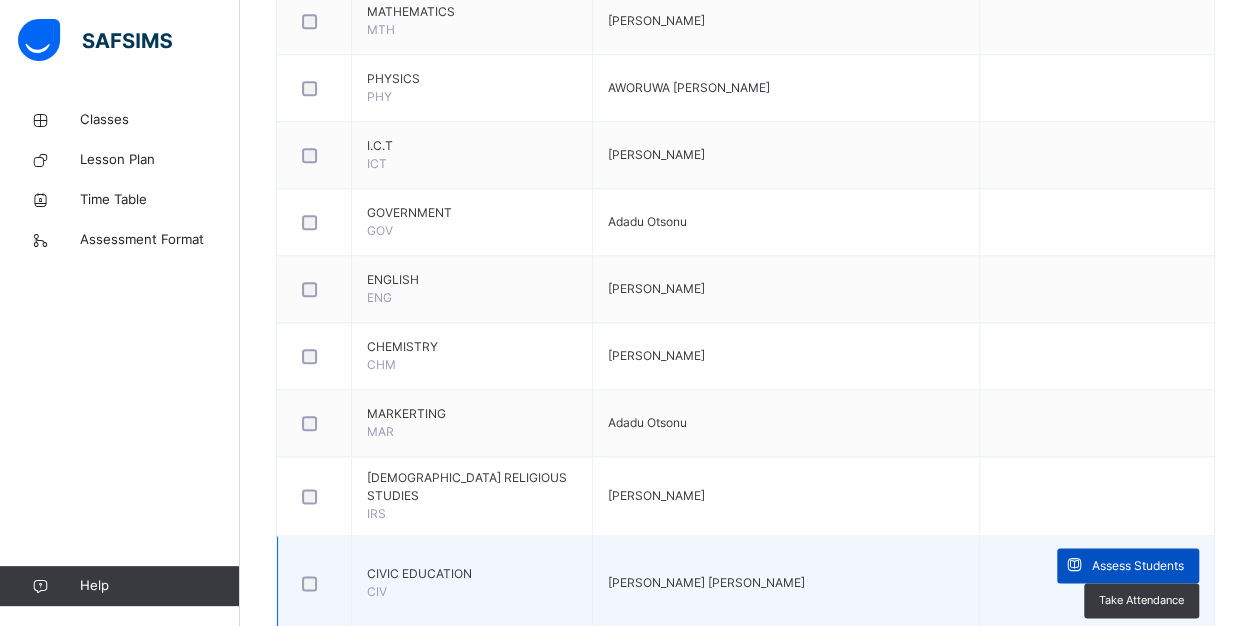 click at bounding box center (1074, 565) 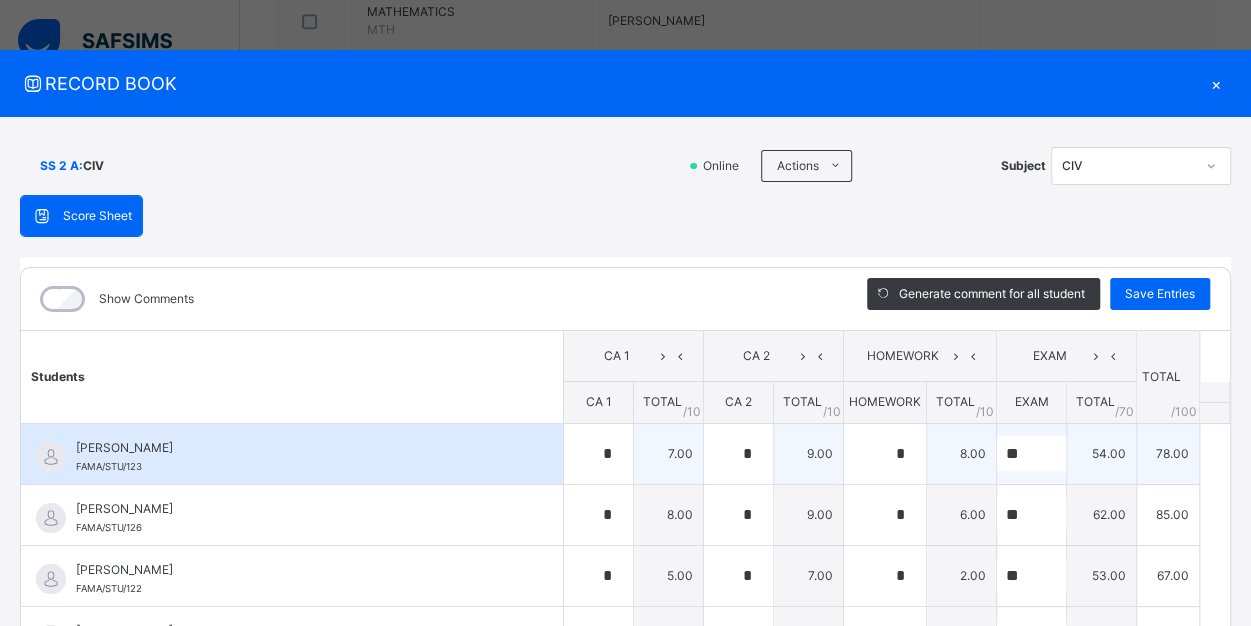 click on "54.00" at bounding box center [1102, 453] 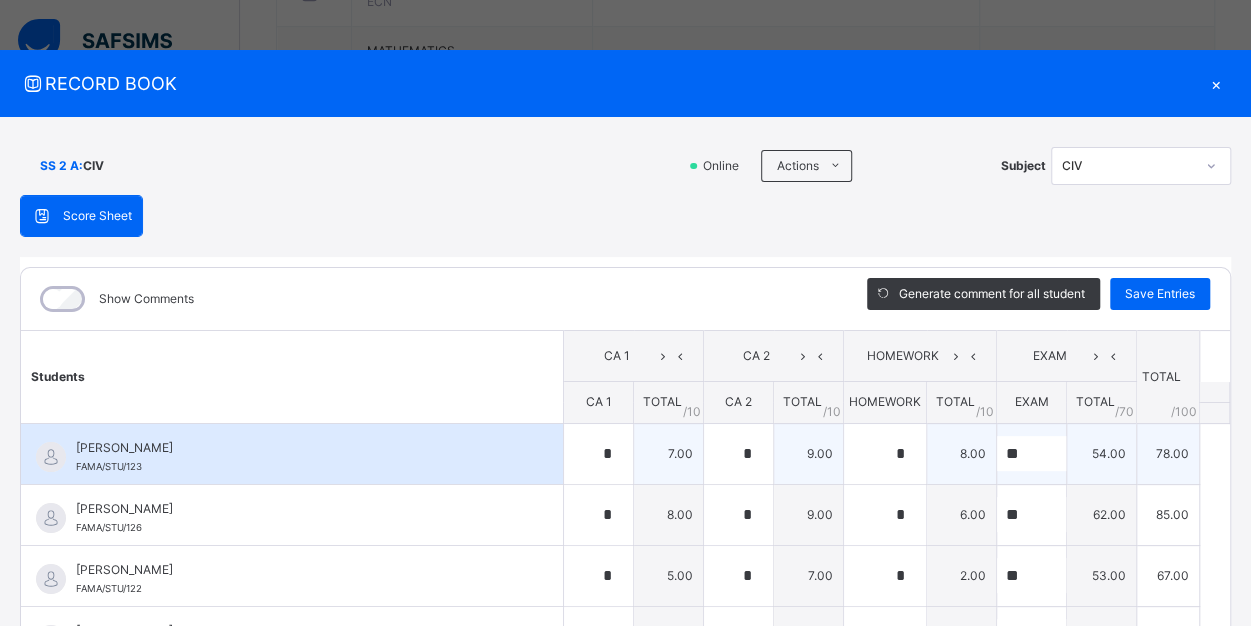 scroll, scrollTop: 880, scrollLeft: 0, axis: vertical 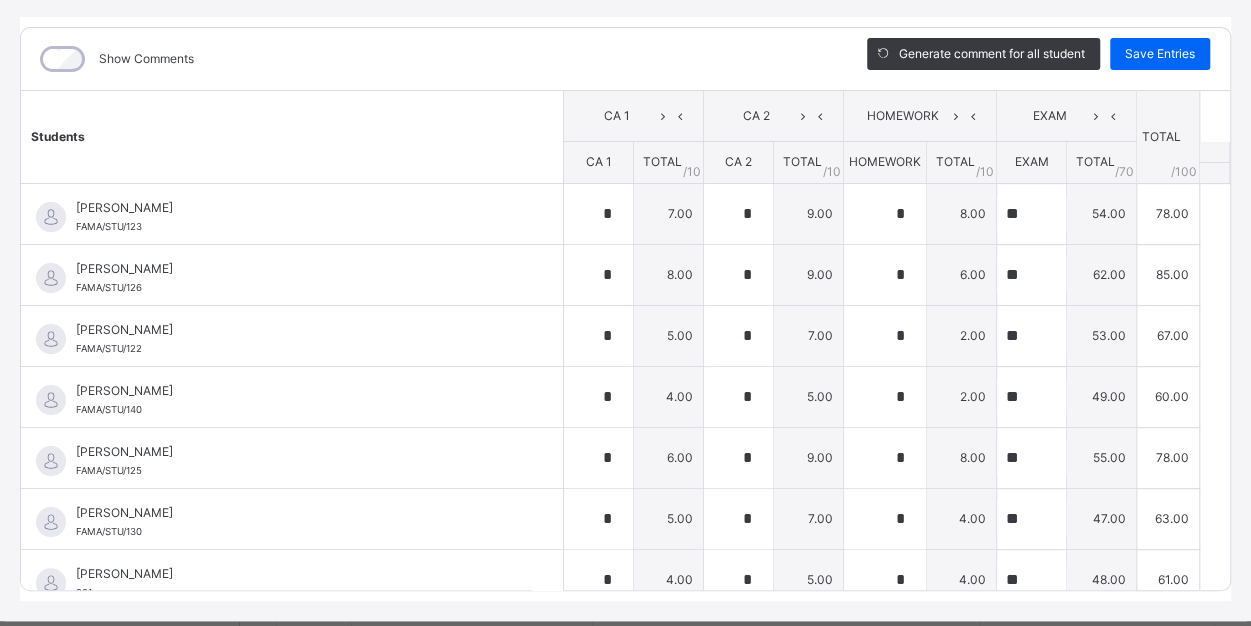 click on "Show Comments" at bounding box center (429, 59) 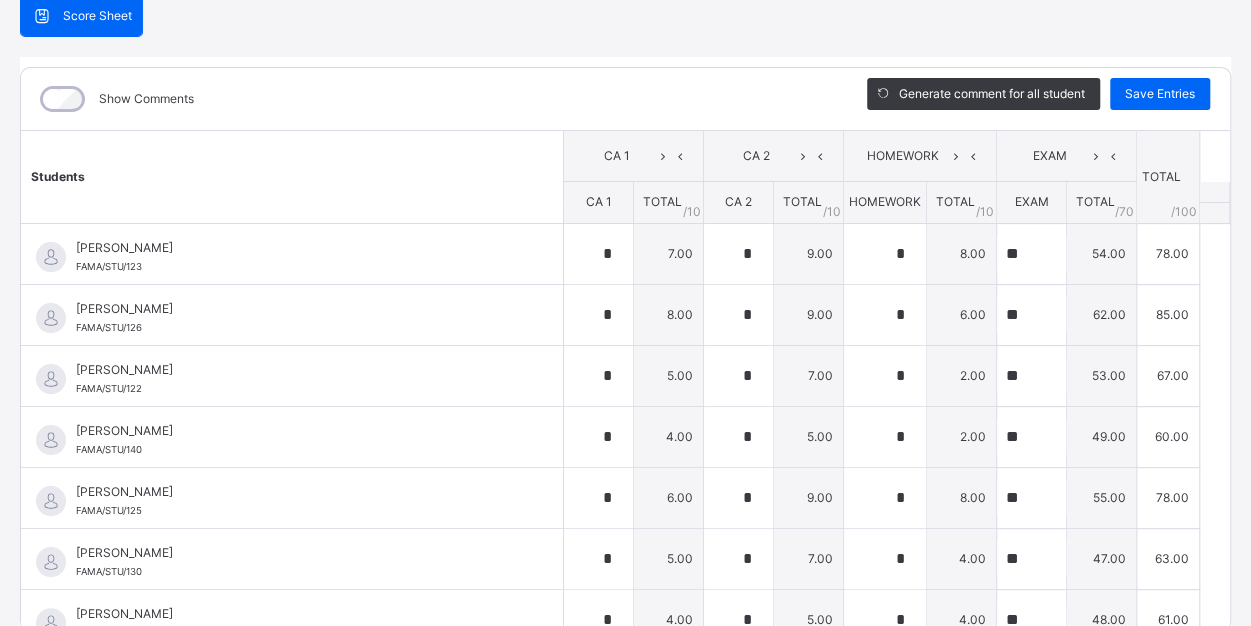 scroll, scrollTop: 22, scrollLeft: 0, axis: vertical 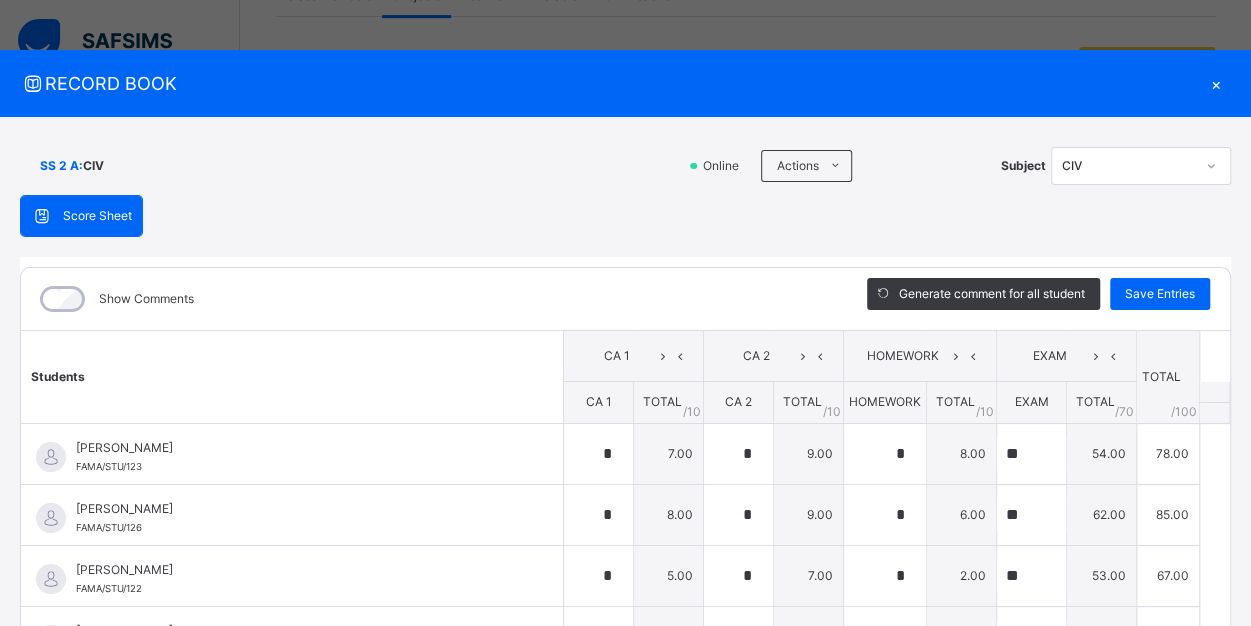 click on "×" at bounding box center (1216, 83) 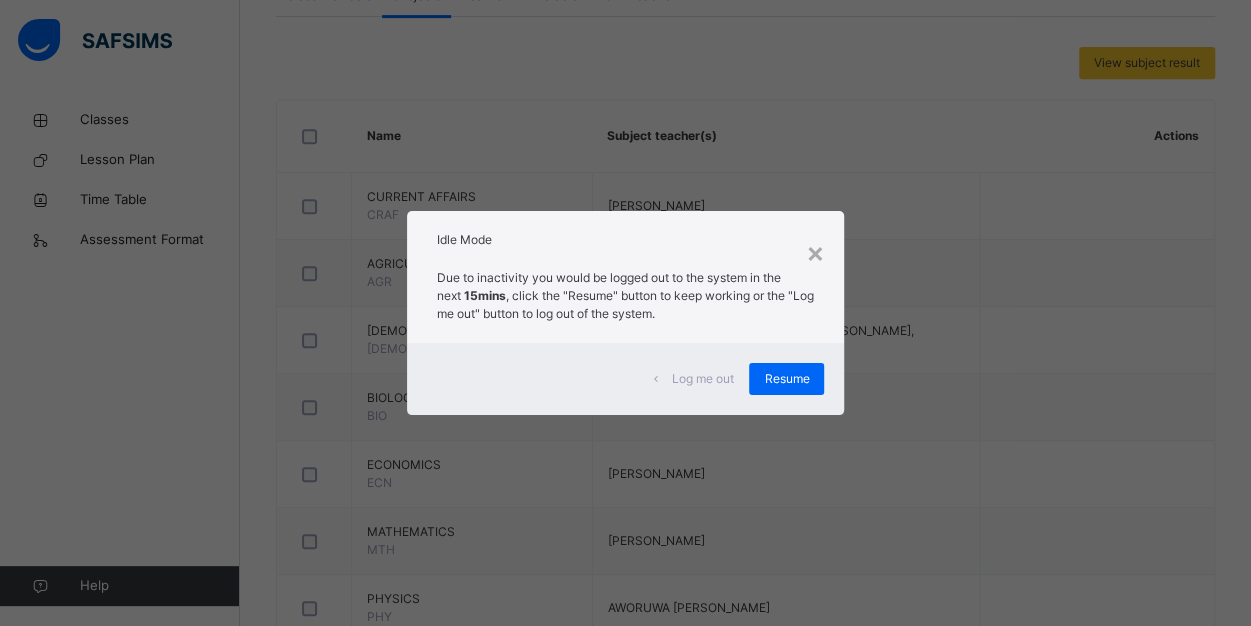 click on "Log me out" at bounding box center [702, 379] 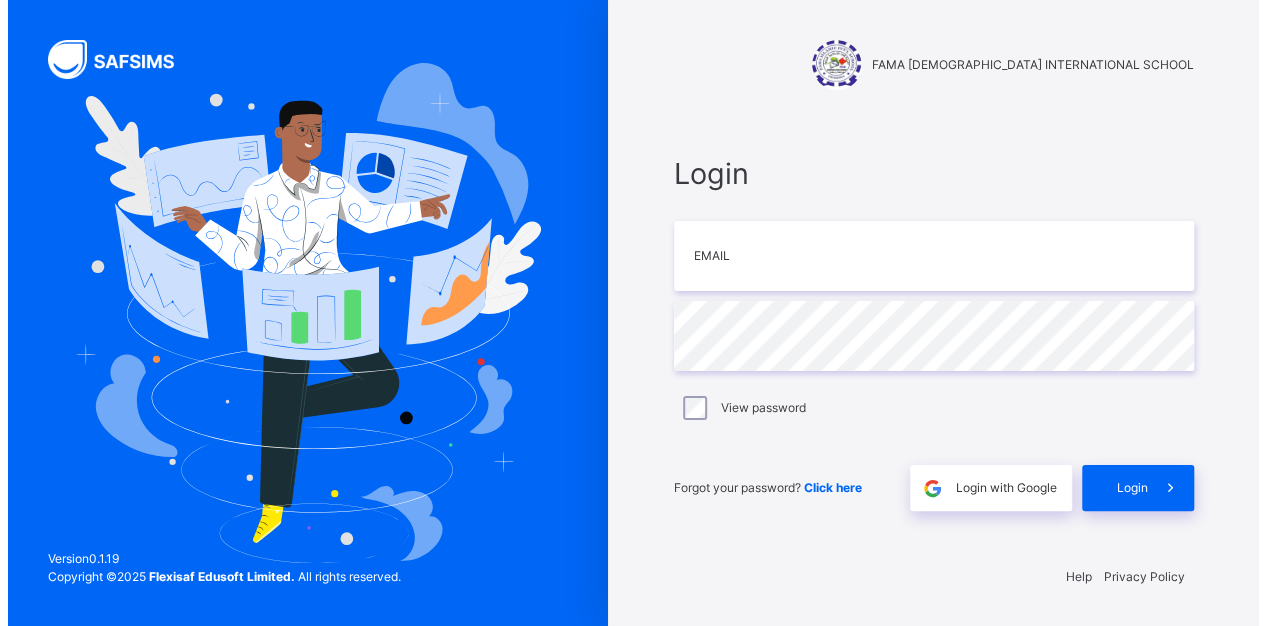 scroll, scrollTop: 0, scrollLeft: 0, axis: both 